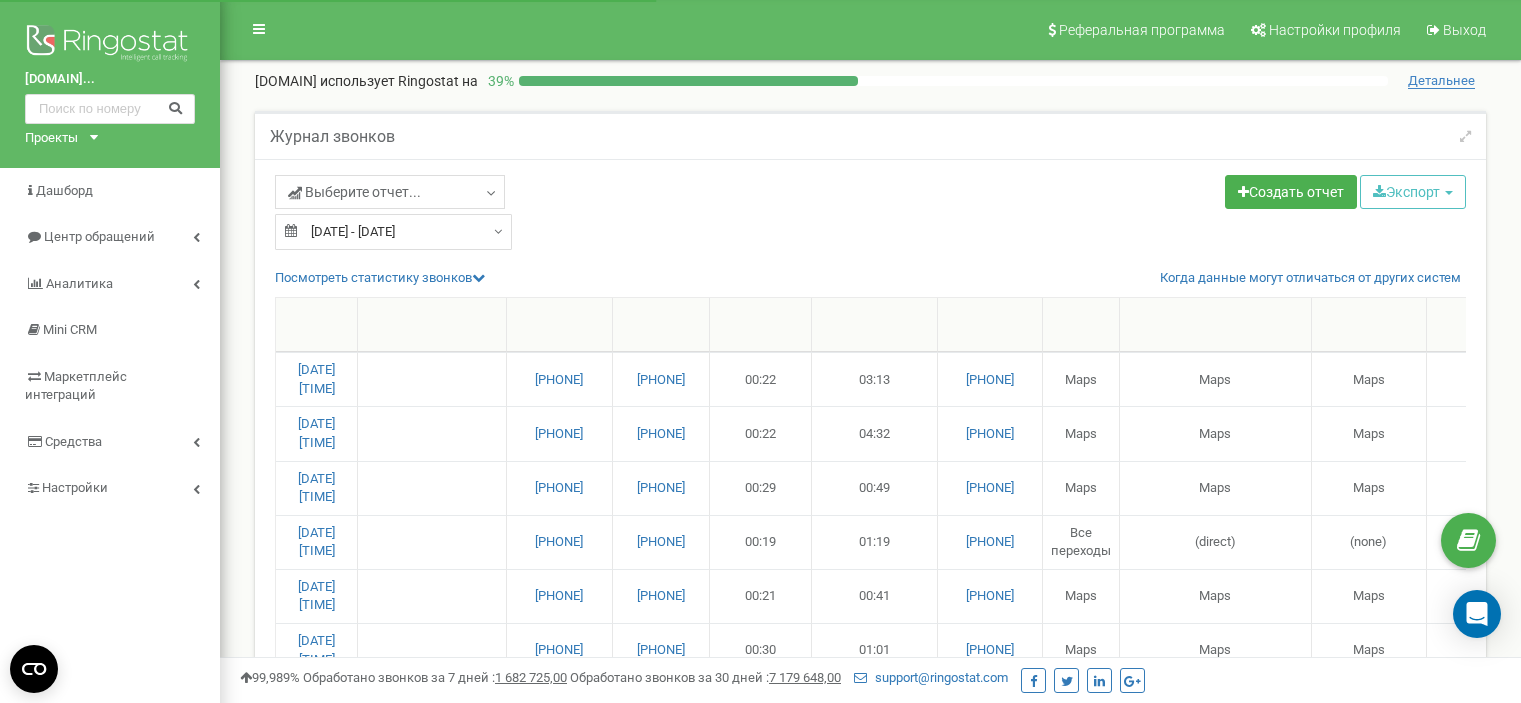 select on "50" 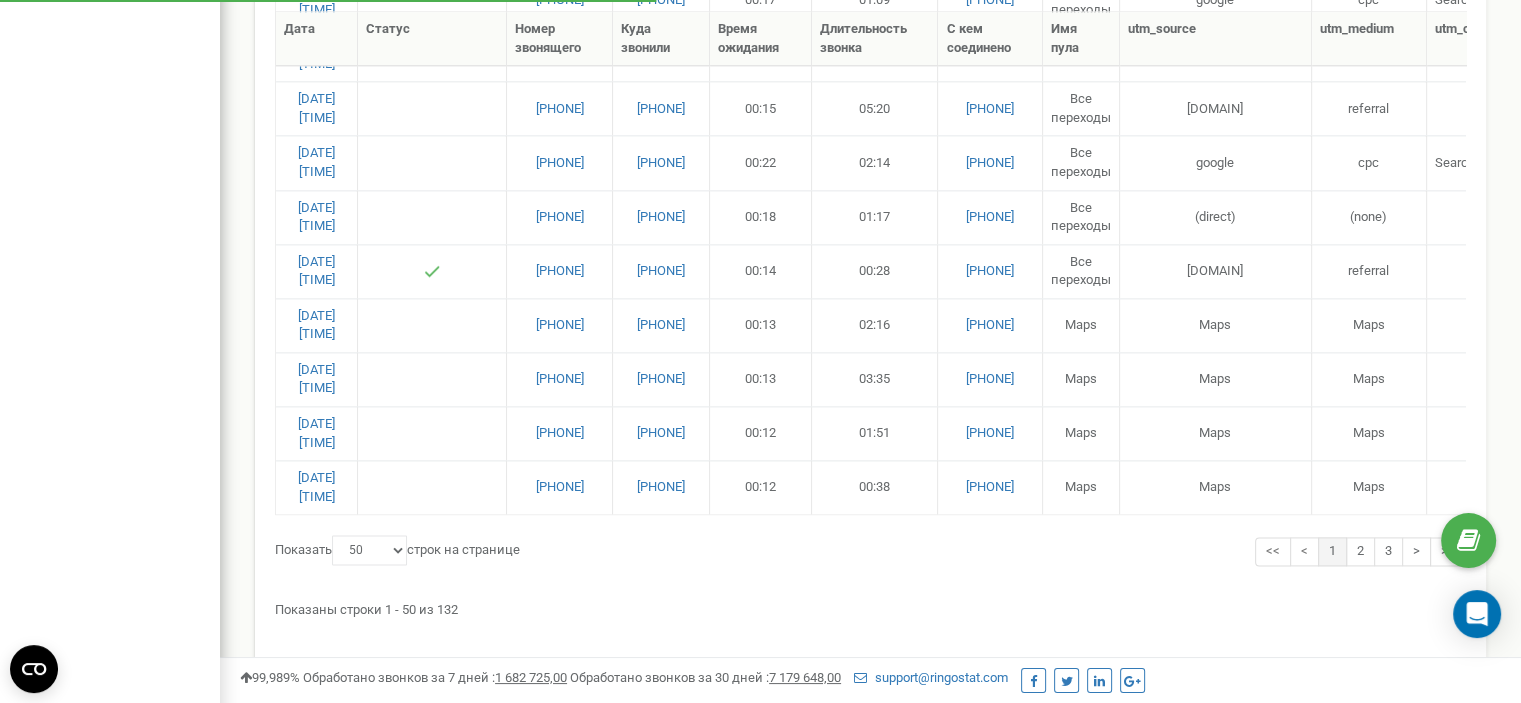 scroll, scrollTop: 0, scrollLeft: 0, axis: both 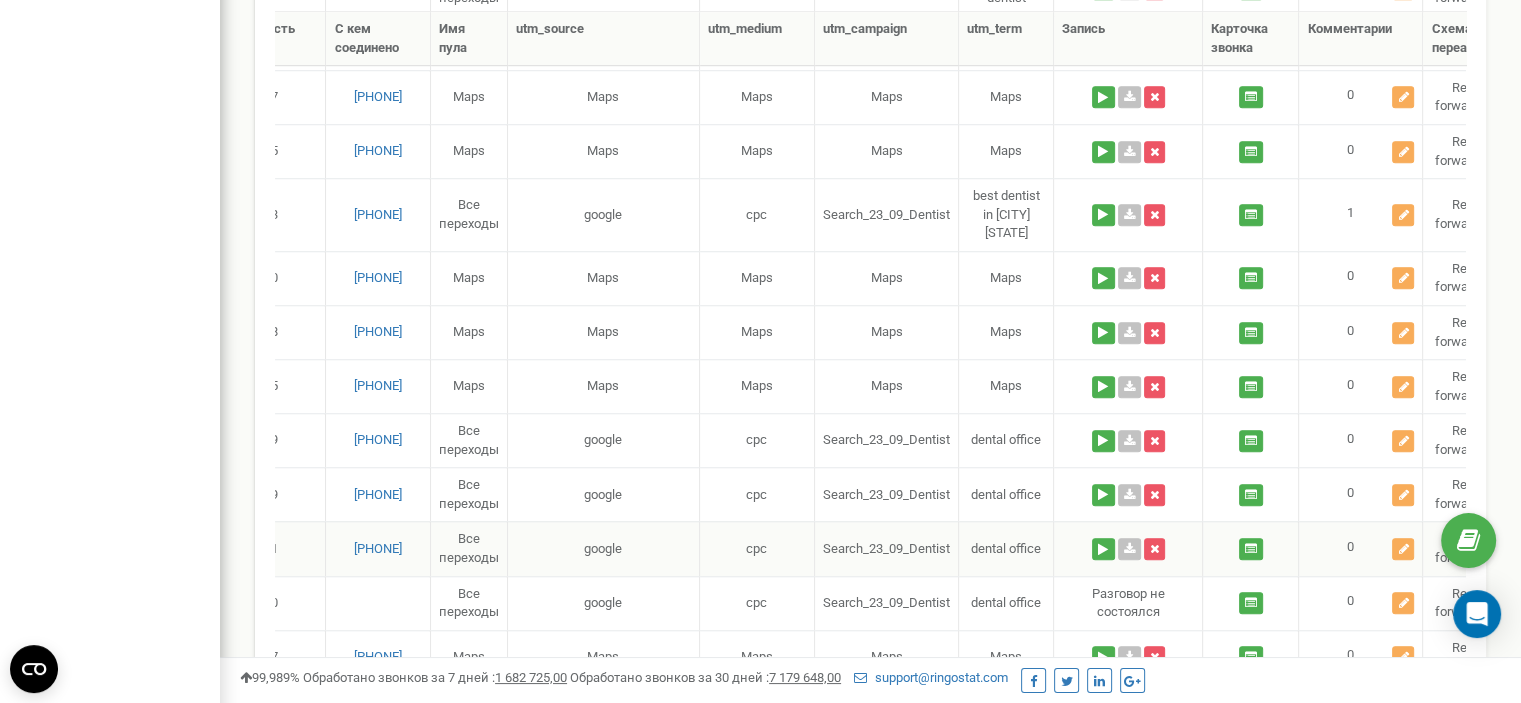 click on "cpc" at bounding box center [757, 548] 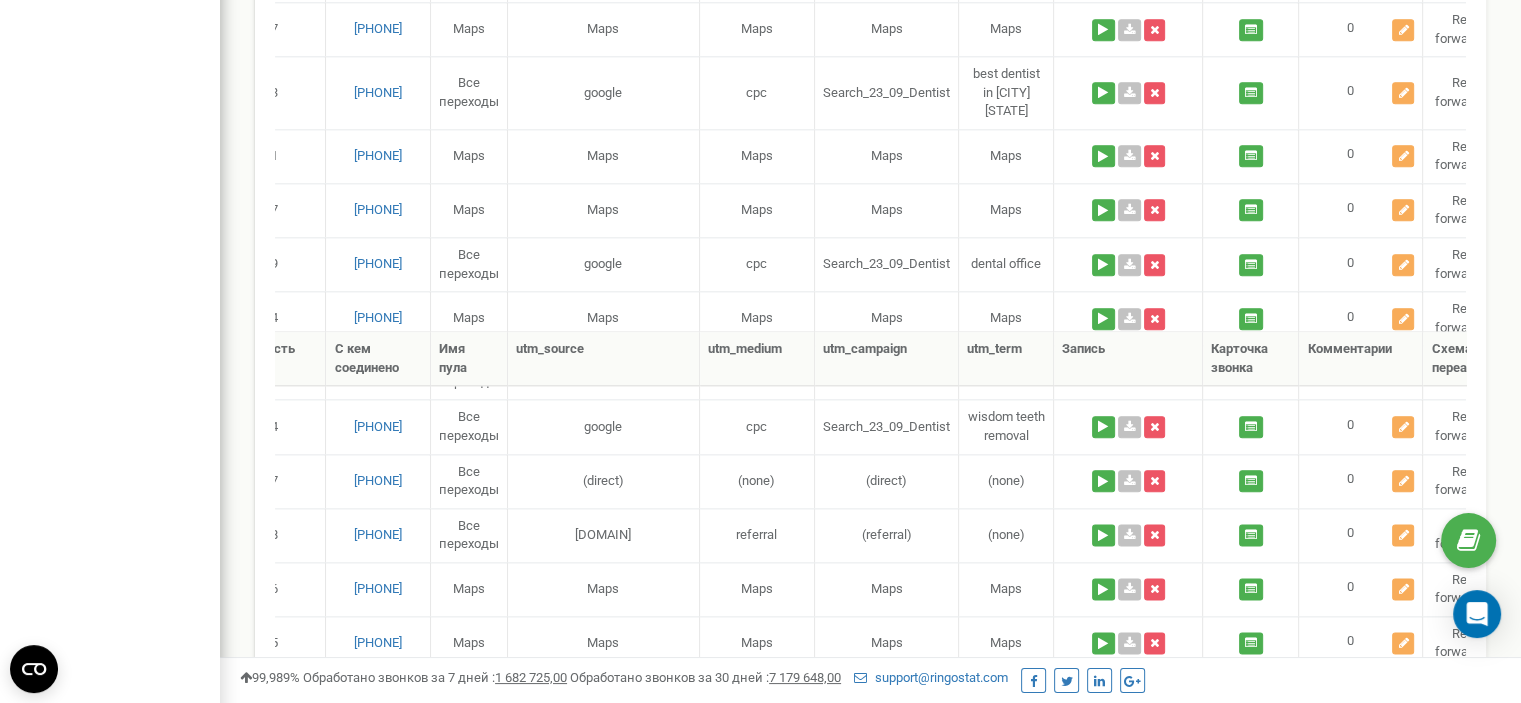 scroll, scrollTop: 2656, scrollLeft: 0, axis: vertical 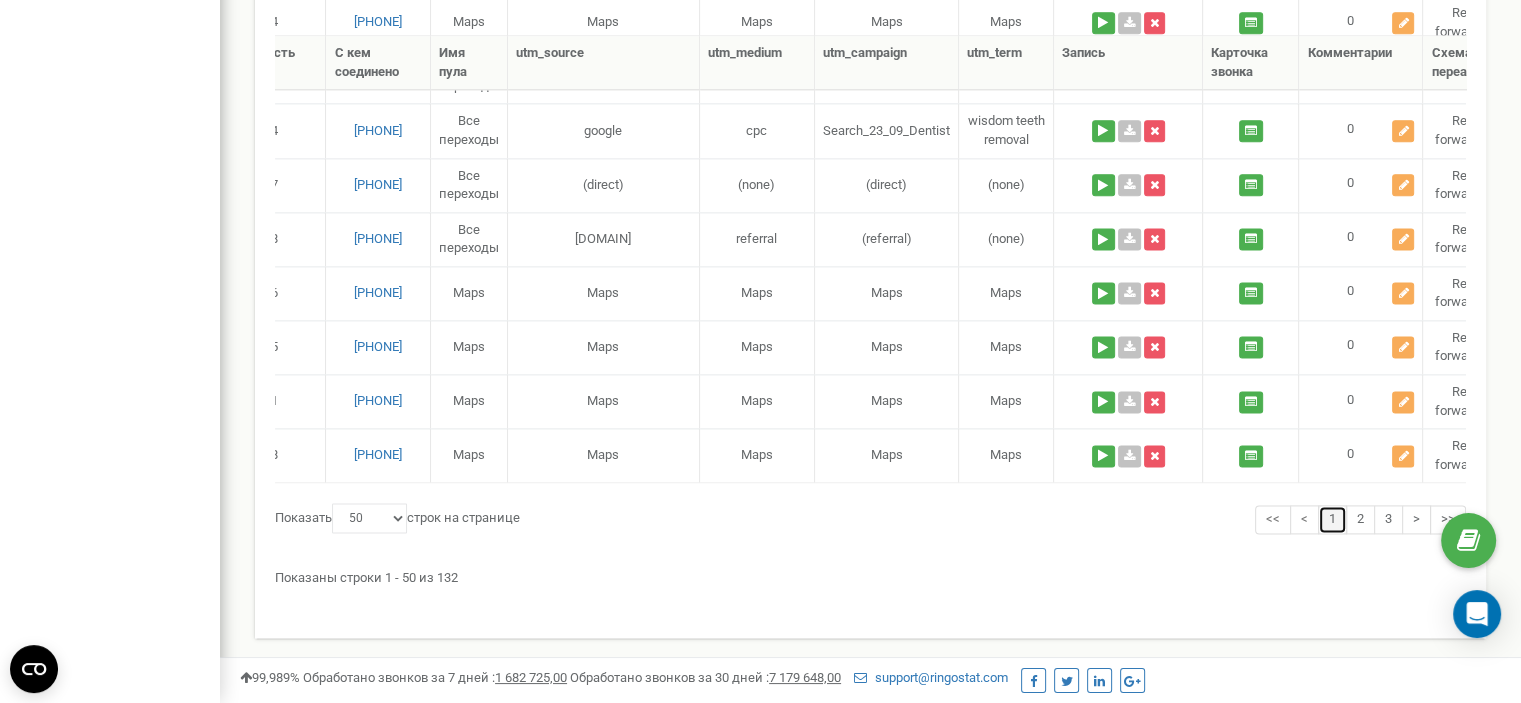 click on "1" at bounding box center [1332, 519] 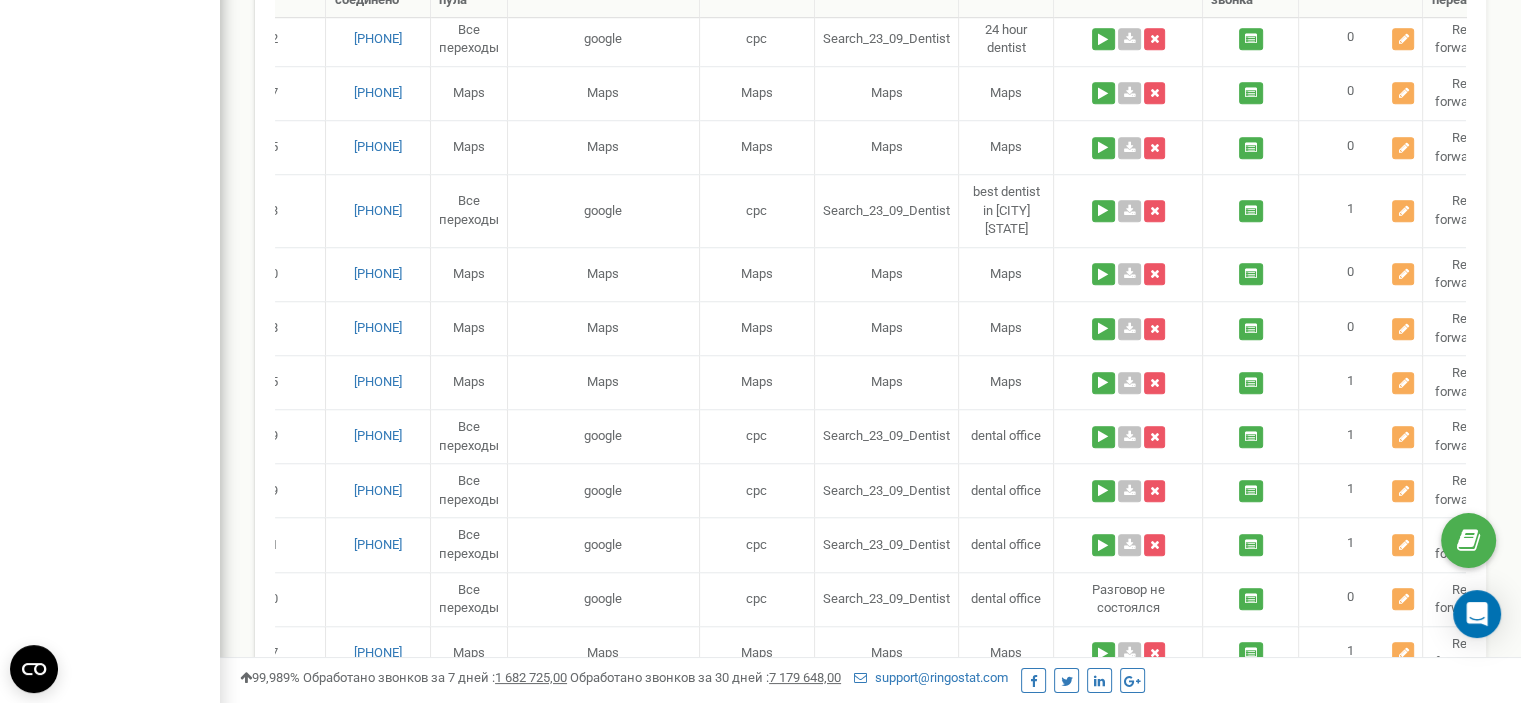 scroll, scrollTop: 1556, scrollLeft: 0, axis: vertical 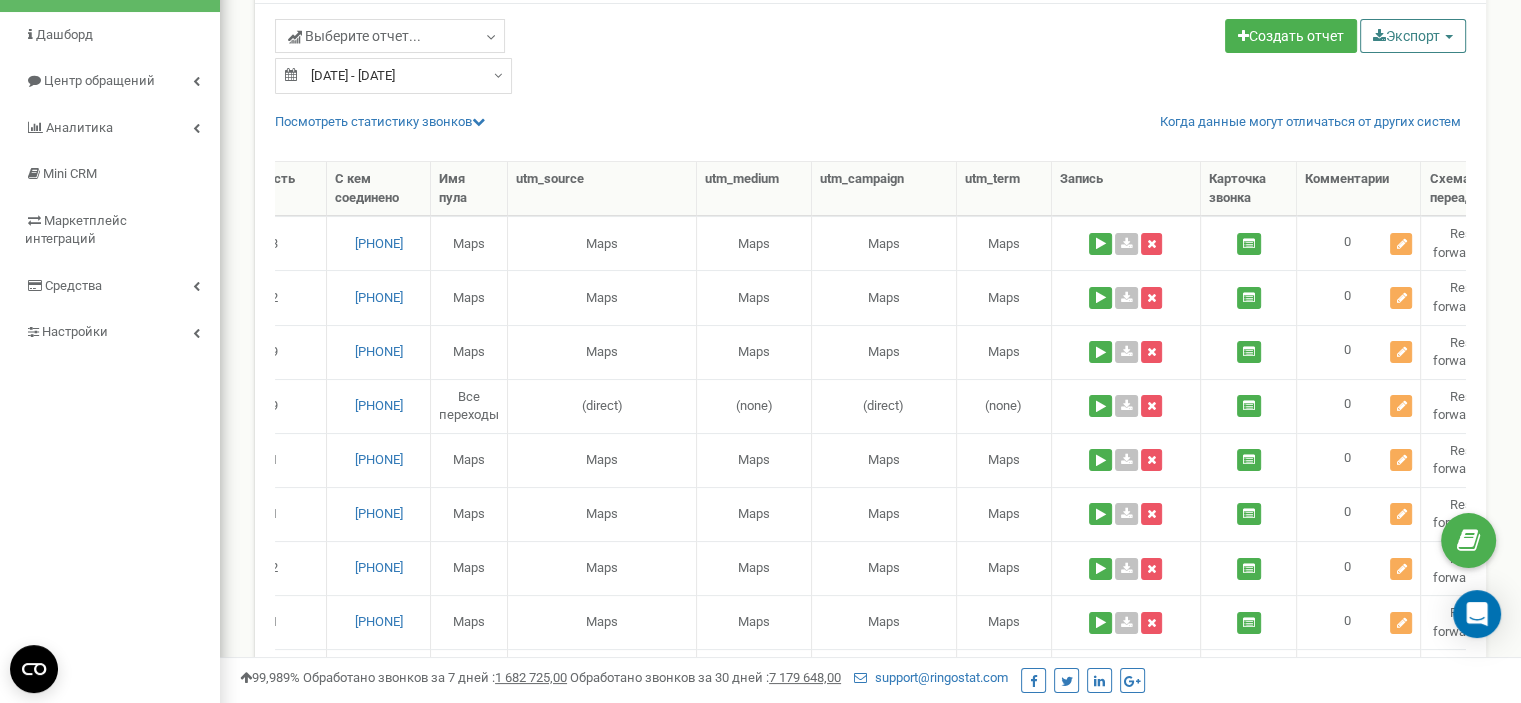 click on "Экспорт" at bounding box center (1413, 36) 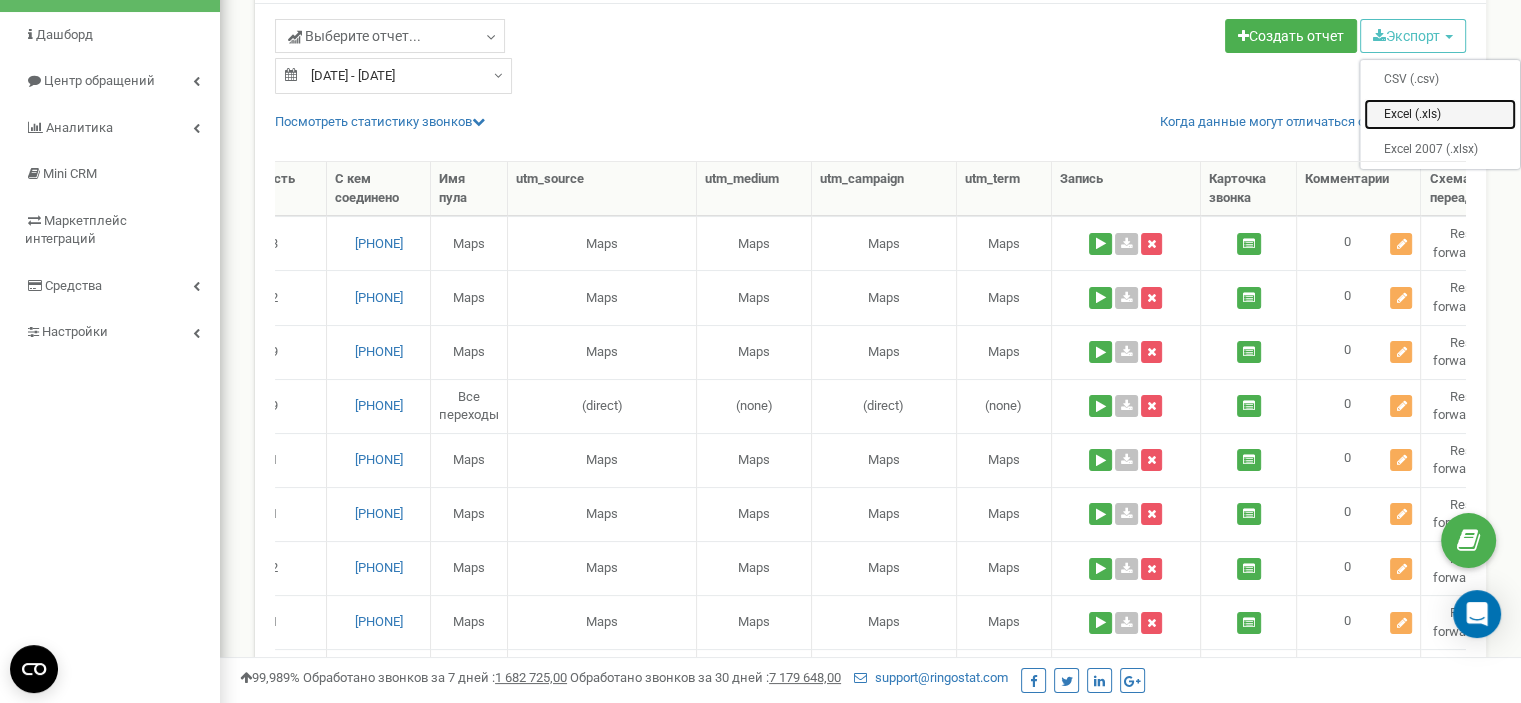 click on "Excel (.xls)" at bounding box center (1440, 114) 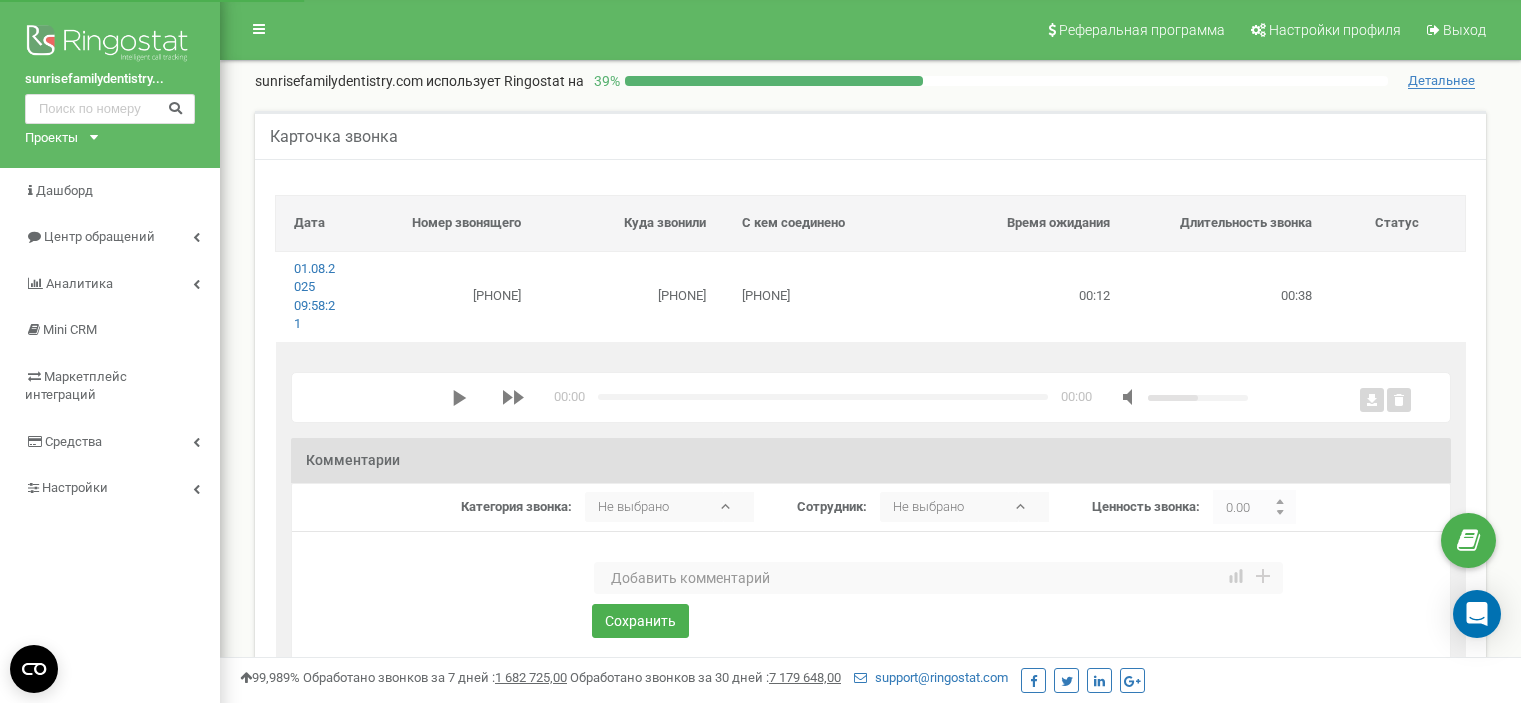 scroll, scrollTop: 0, scrollLeft: 0, axis: both 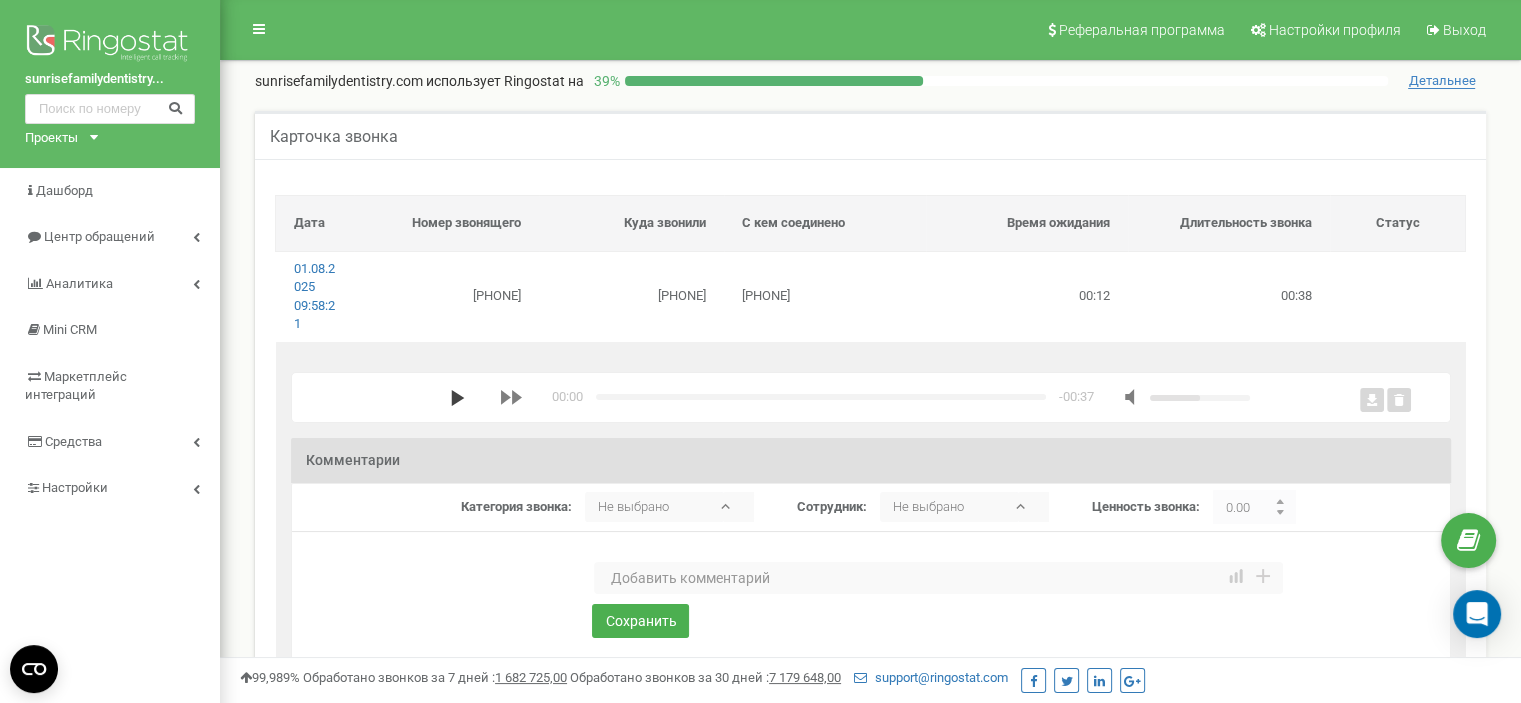 click 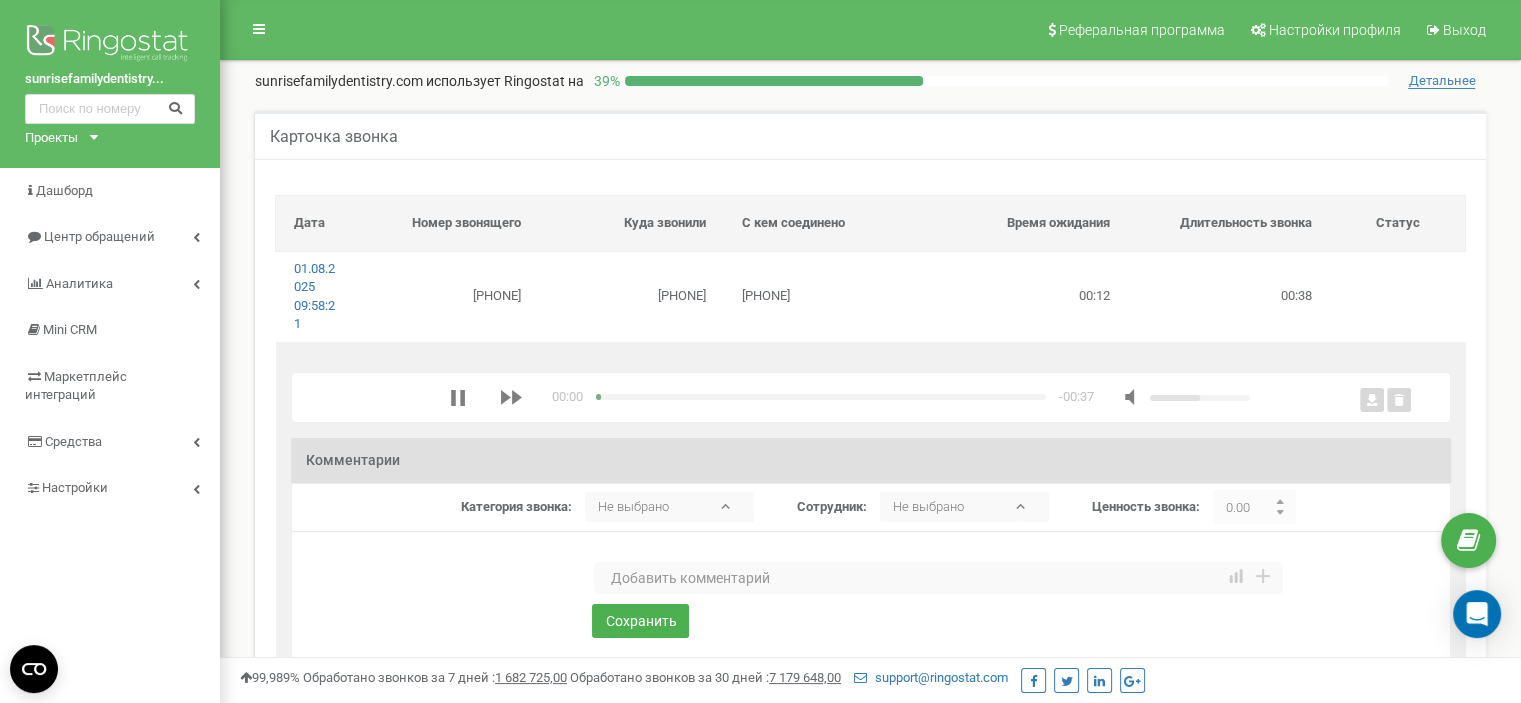 click at bounding box center (938, 578) 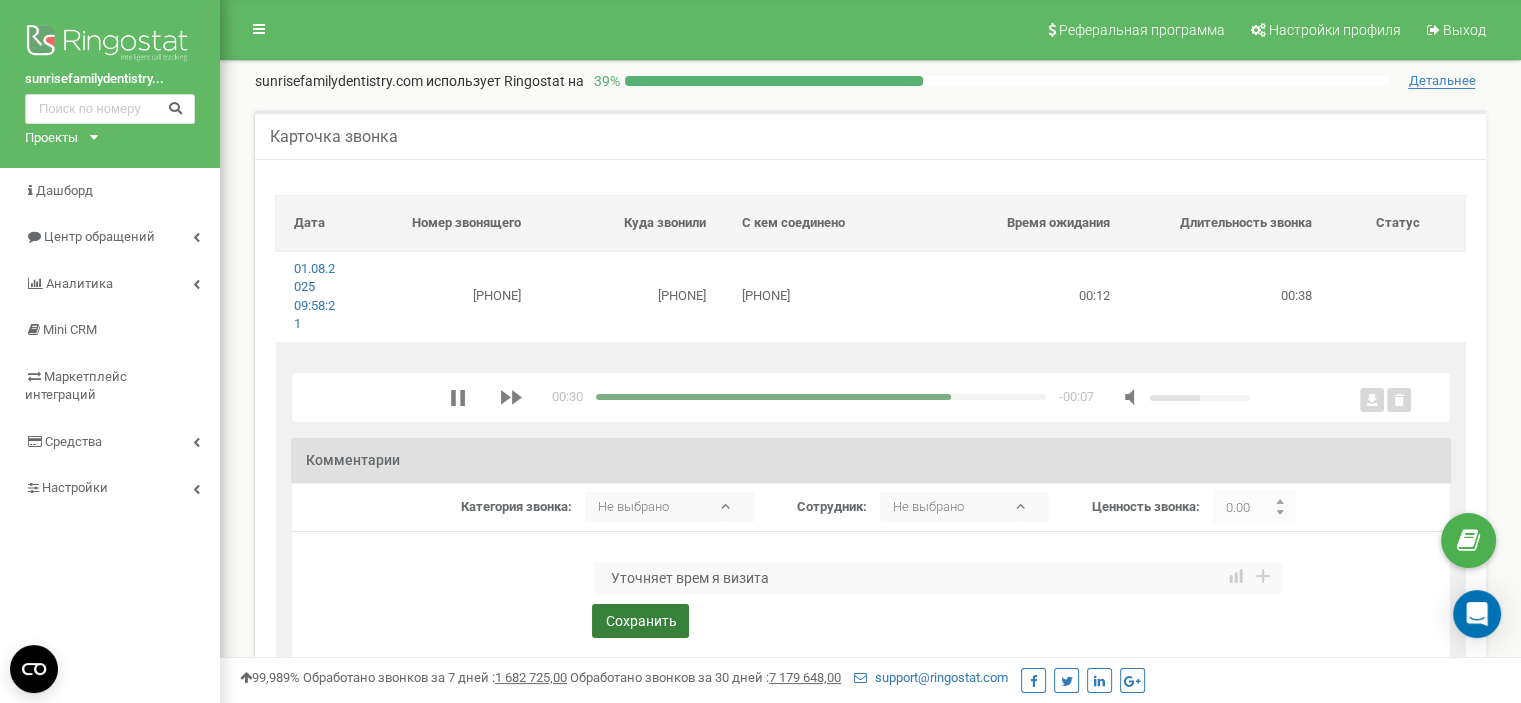 type on "Уточняет врем я визита" 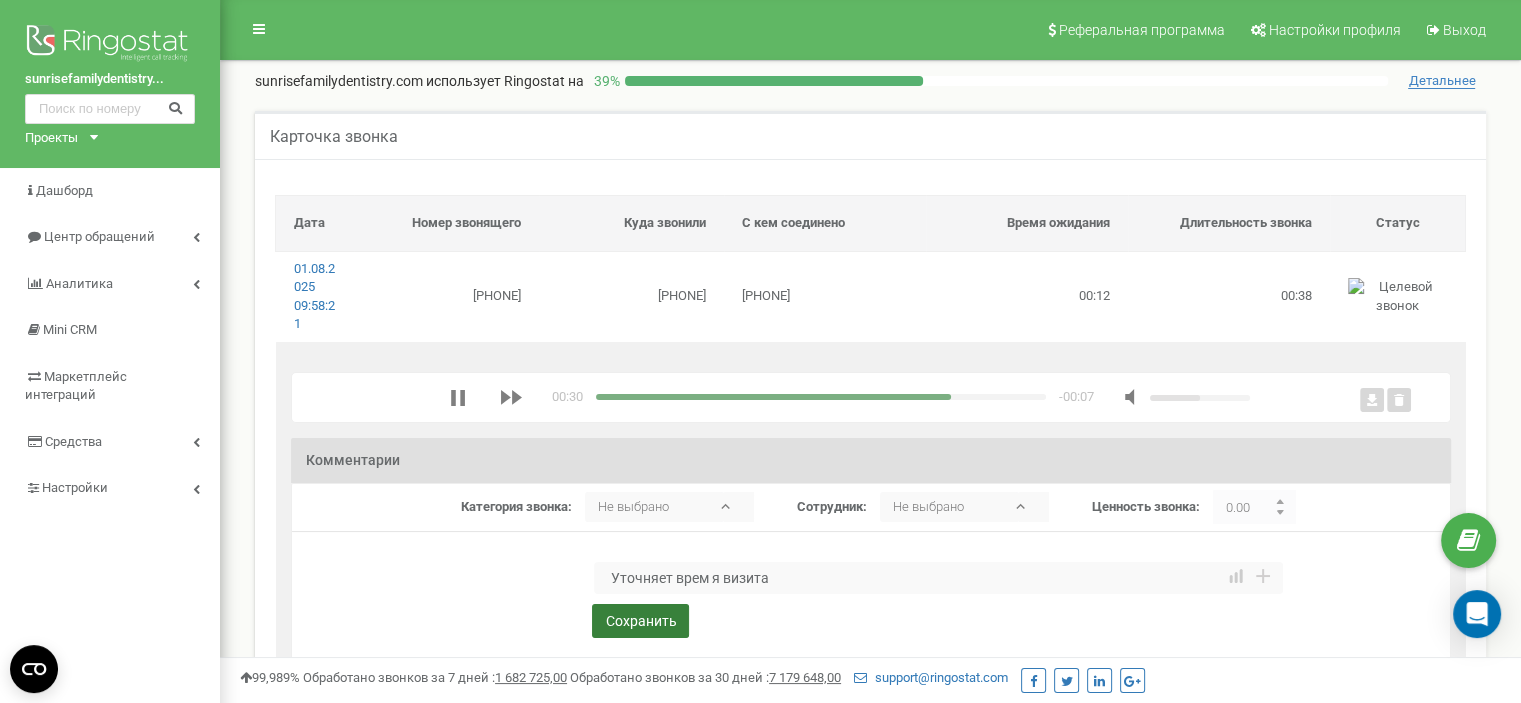click on "Сохранить" at bounding box center (640, 621) 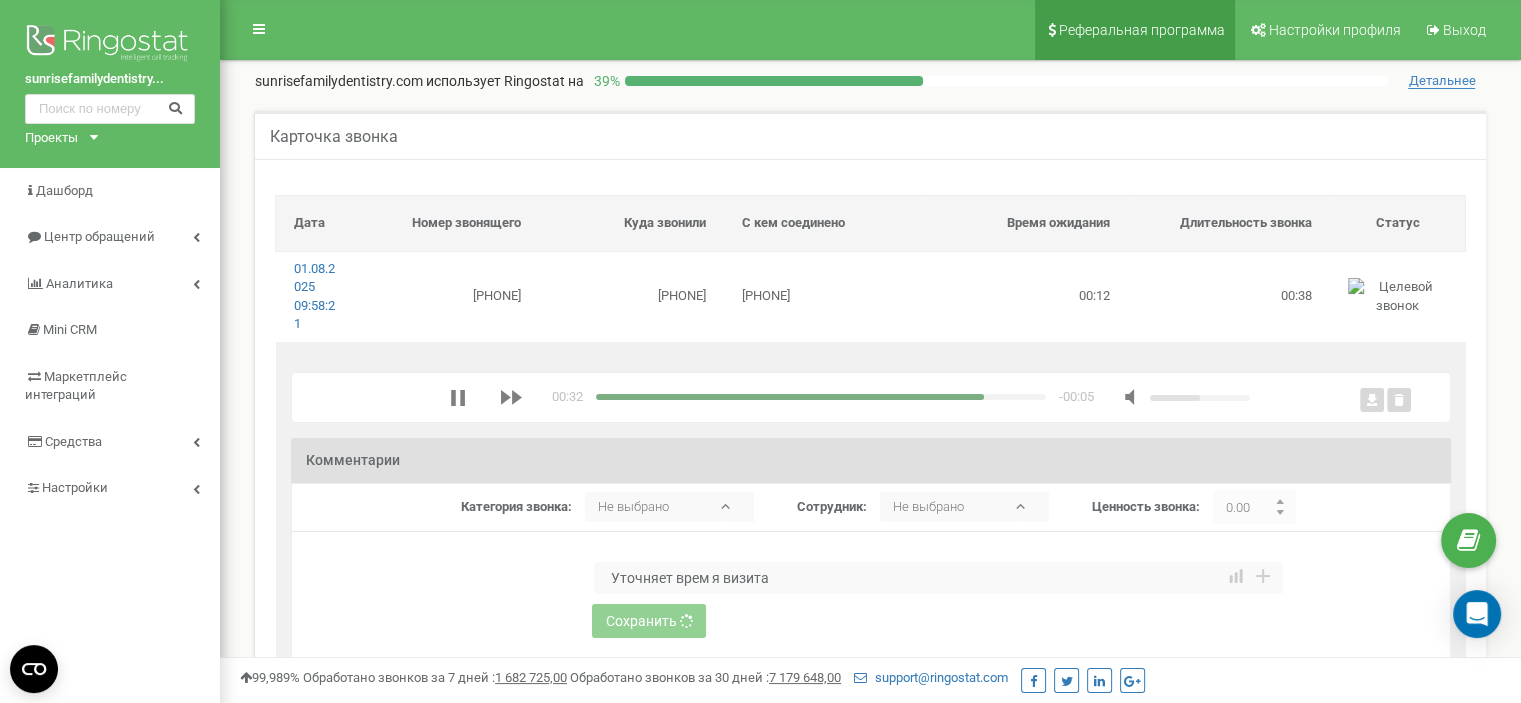 type 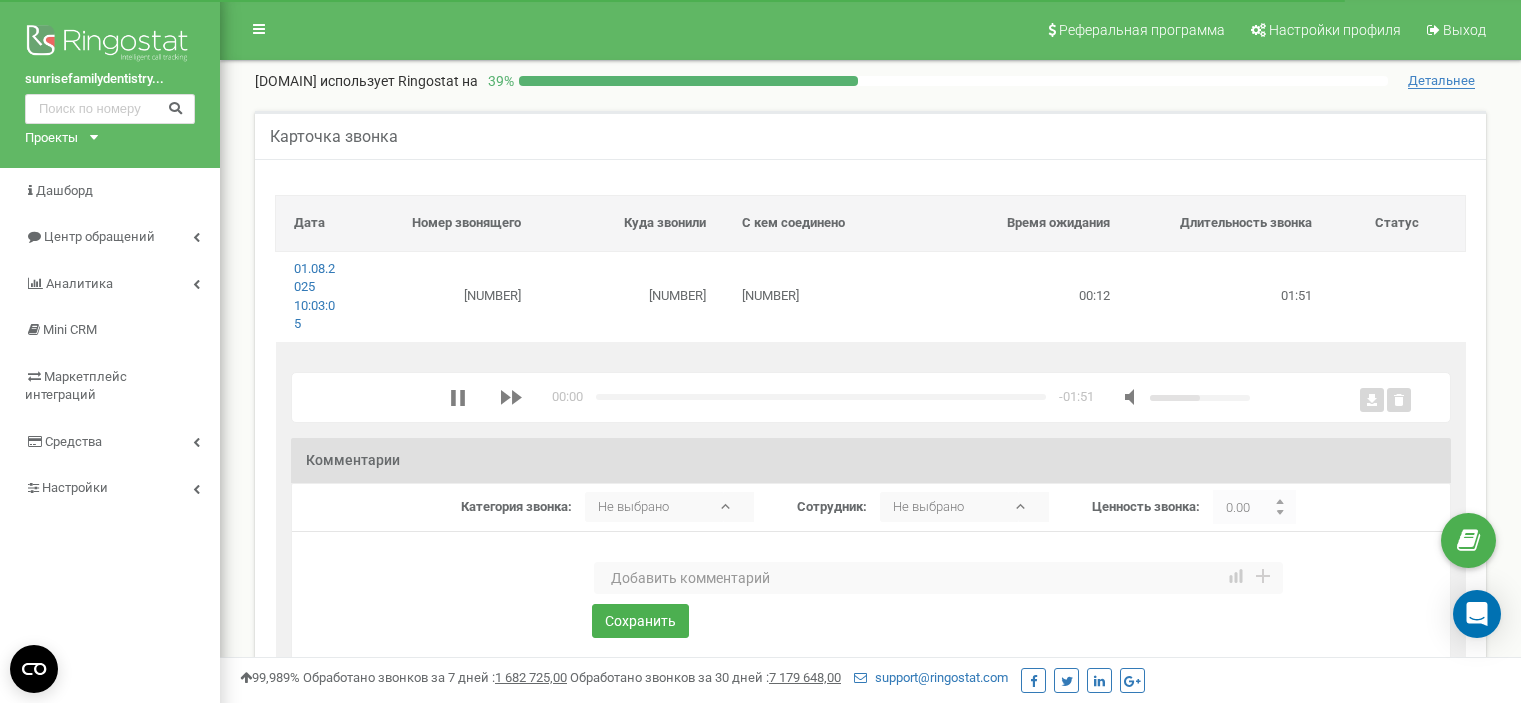 scroll, scrollTop: 0, scrollLeft: 0, axis: both 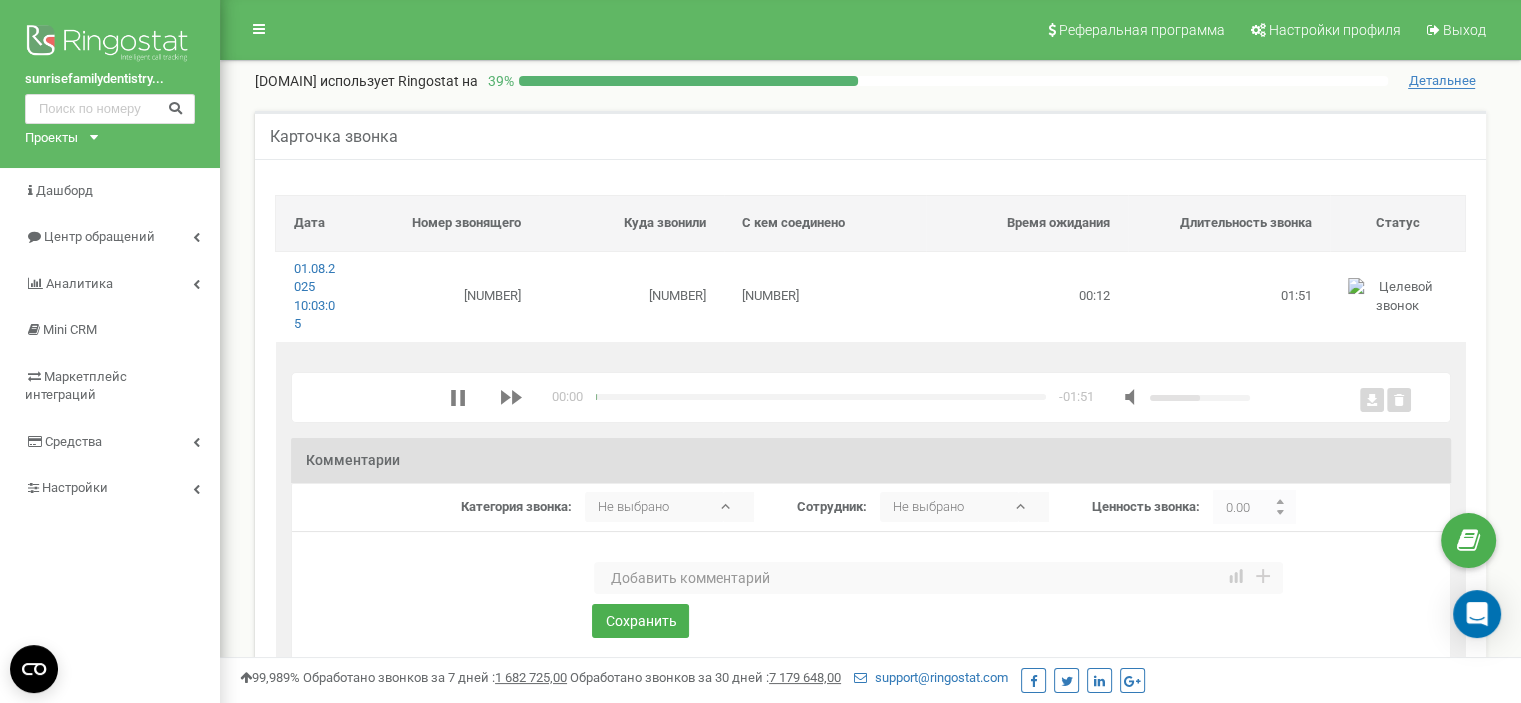 click at bounding box center (938, 578) 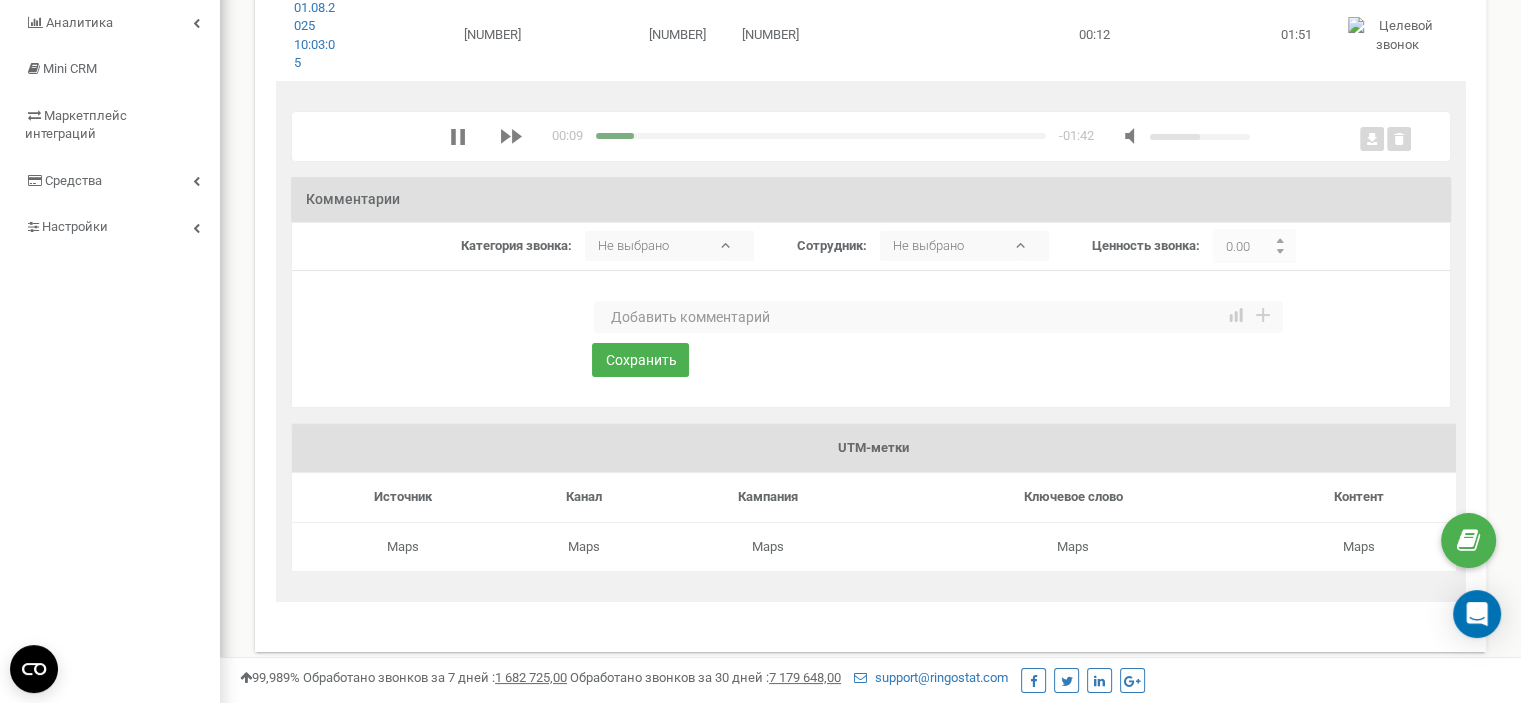 scroll, scrollTop: 200, scrollLeft: 0, axis: vertical 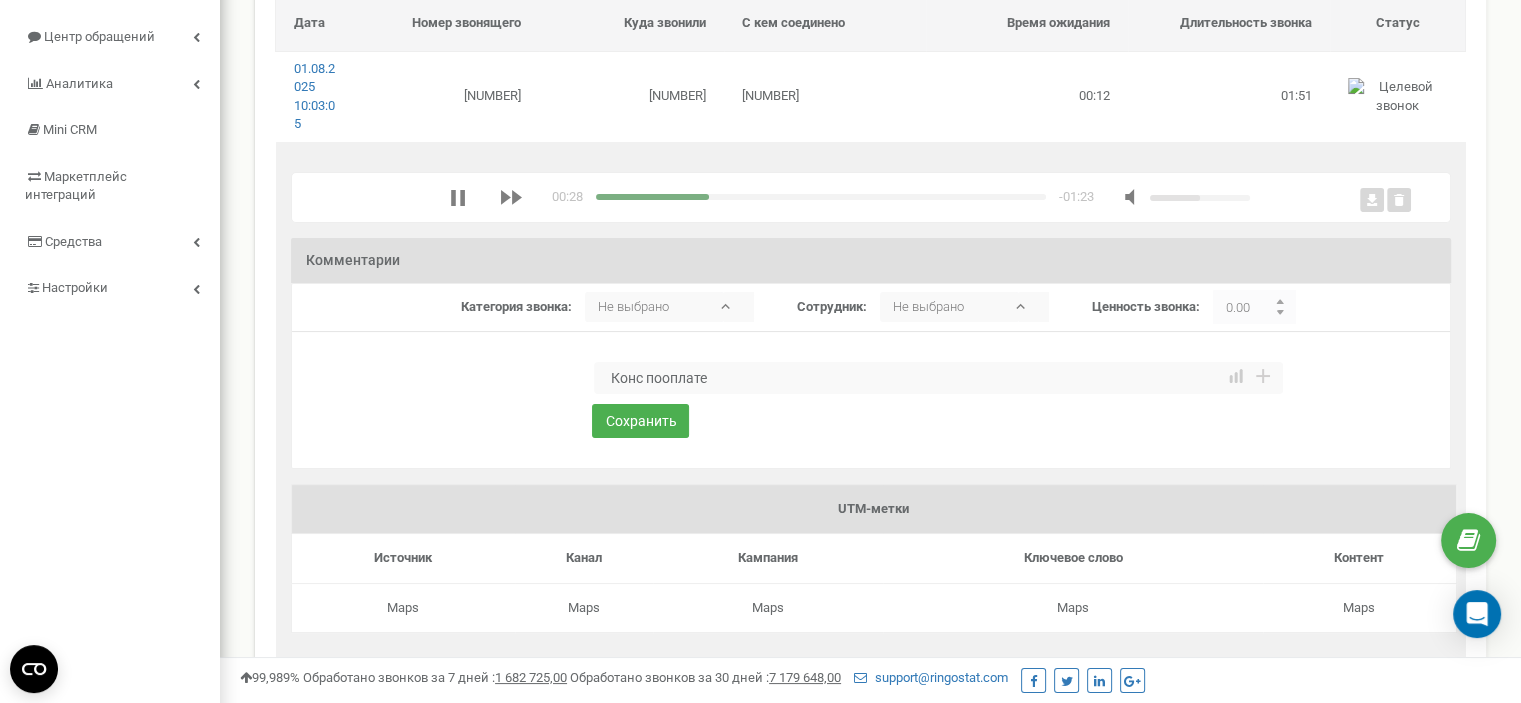 click on "Конс пооплате" at bounding box center [938, 378] 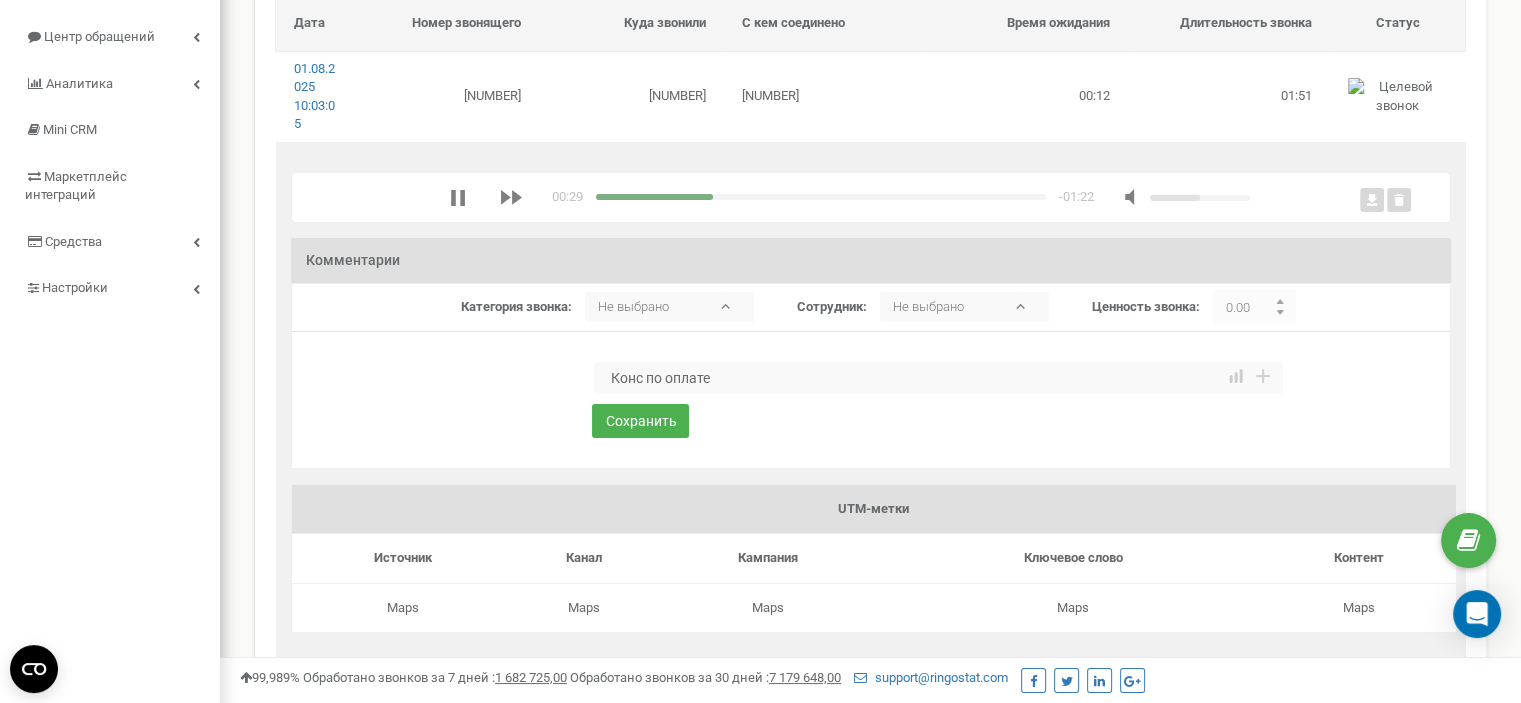 click on "Конс по оплате" at bounding box center (938, 378) 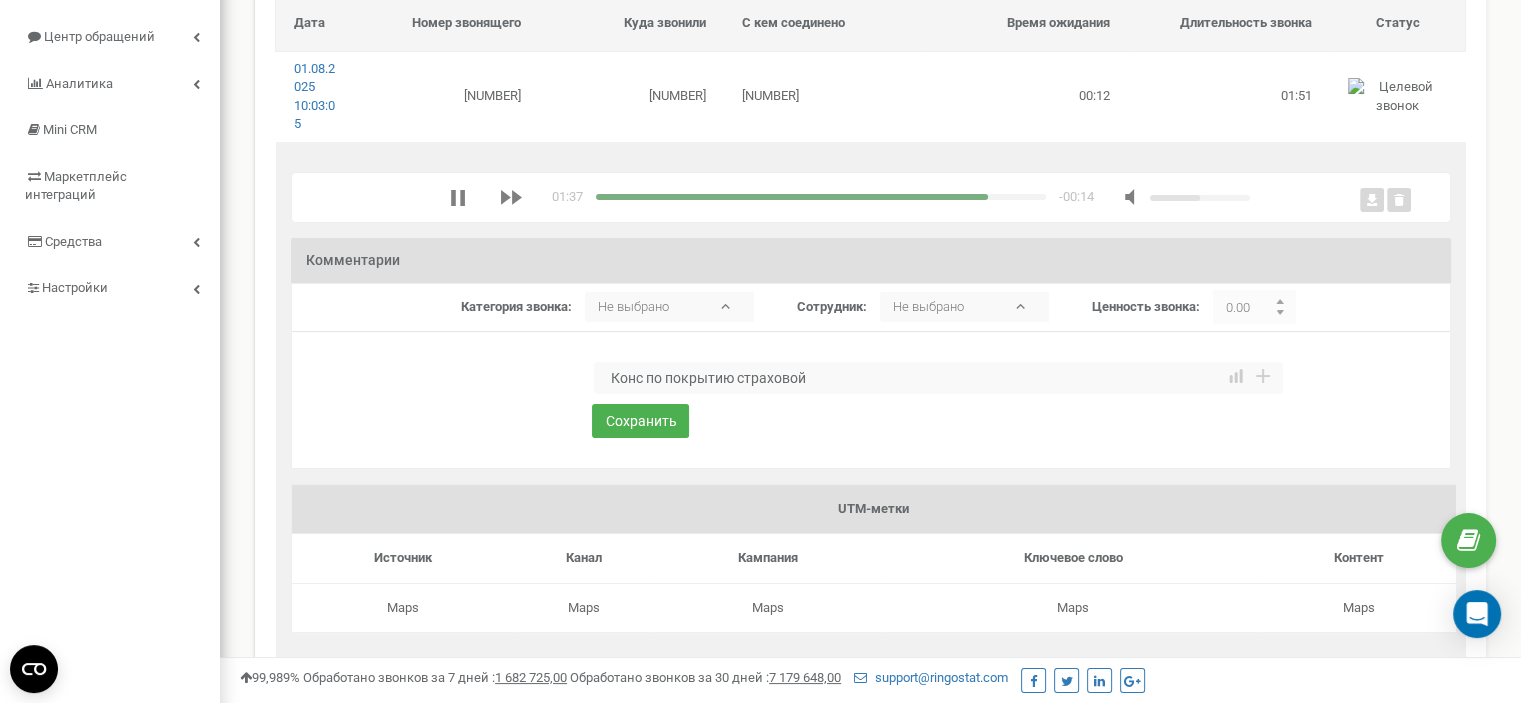 click on "Конс по покрытию страховой" at bounding box center (938, 378) 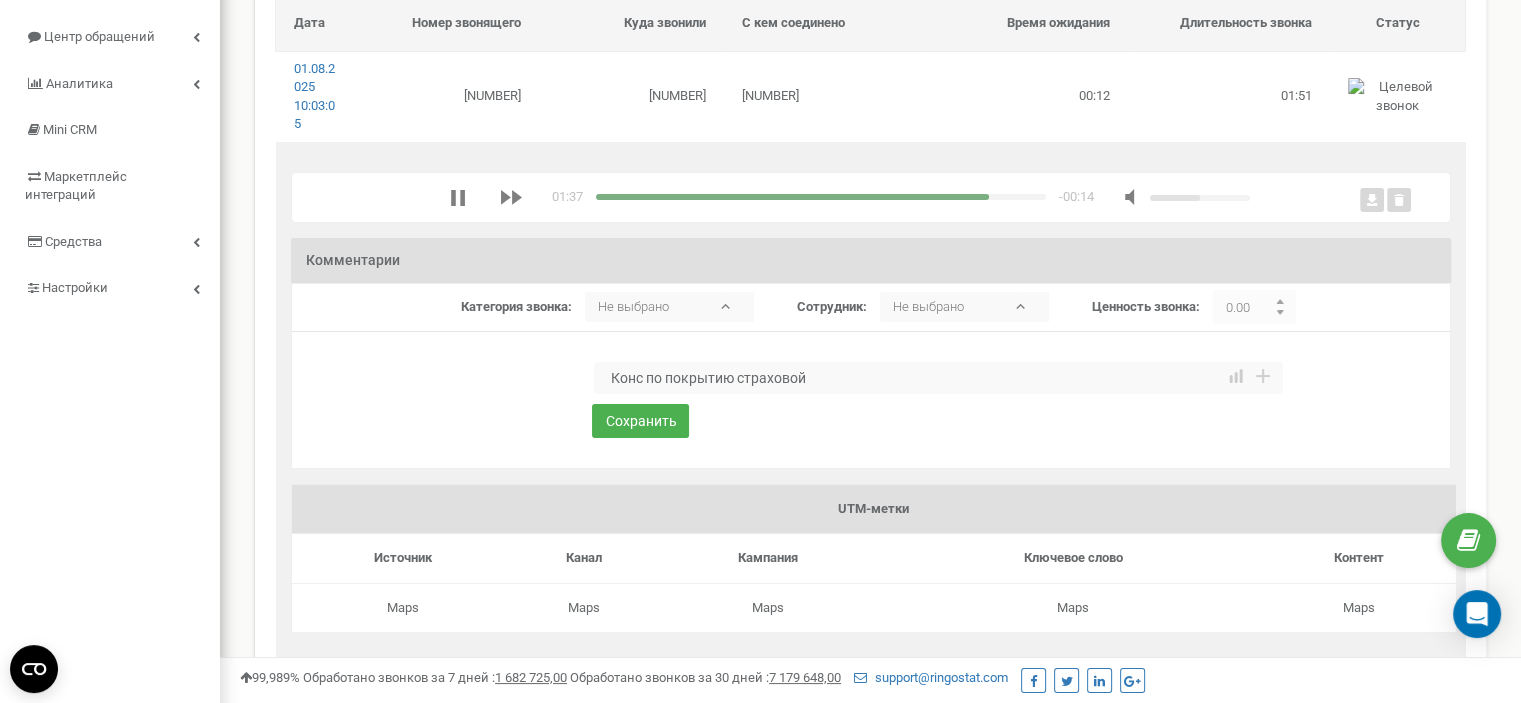click on "Конс по покрытию страховой" at bounding box center (938, 378) 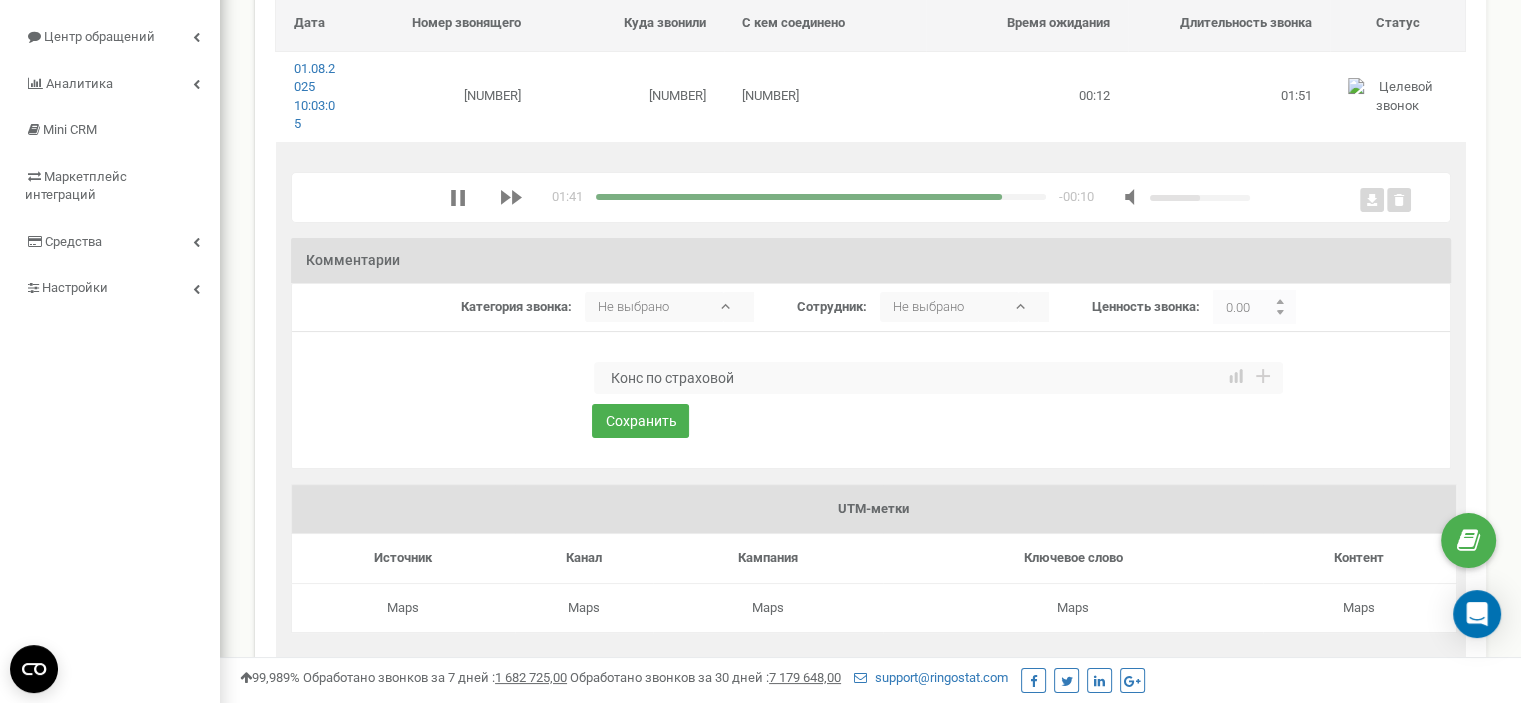 click at bounding box center [799, 197] 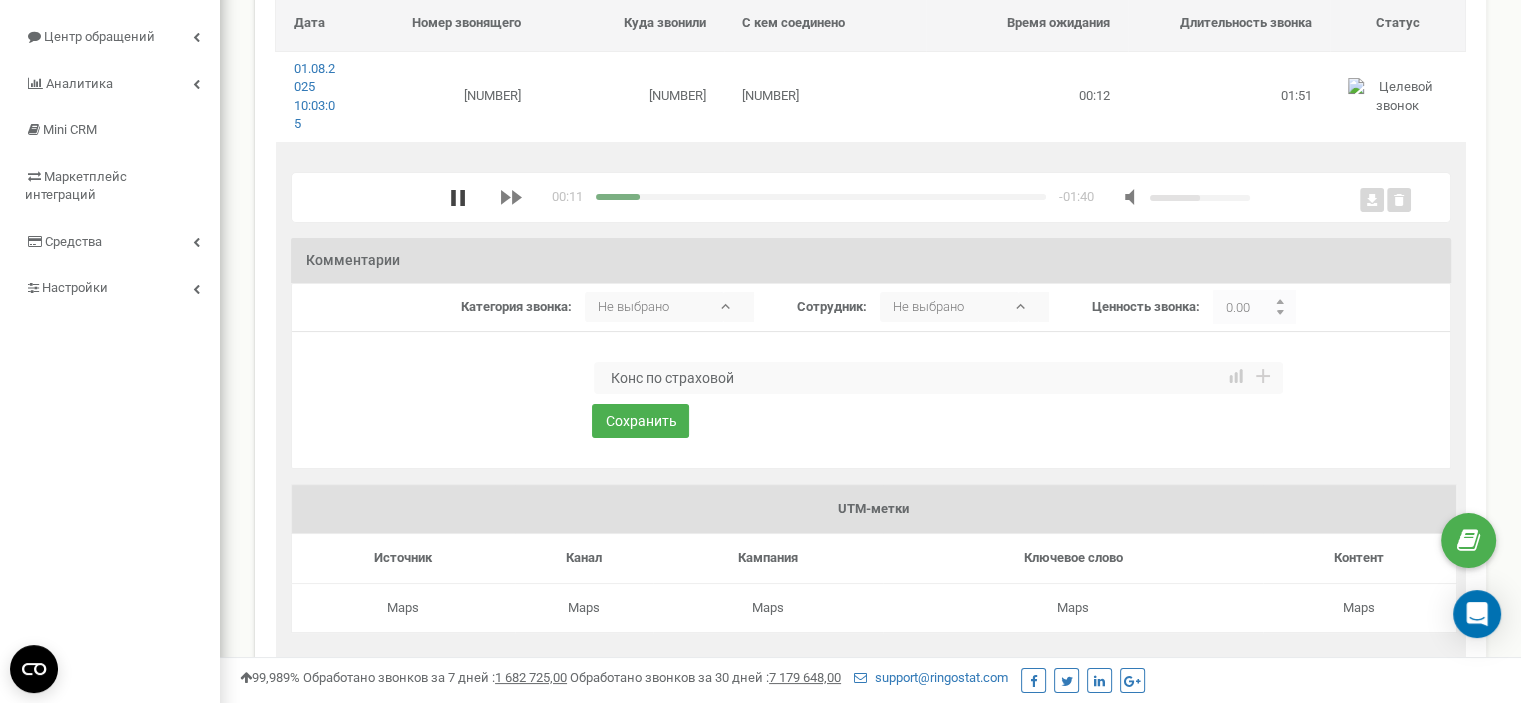 click 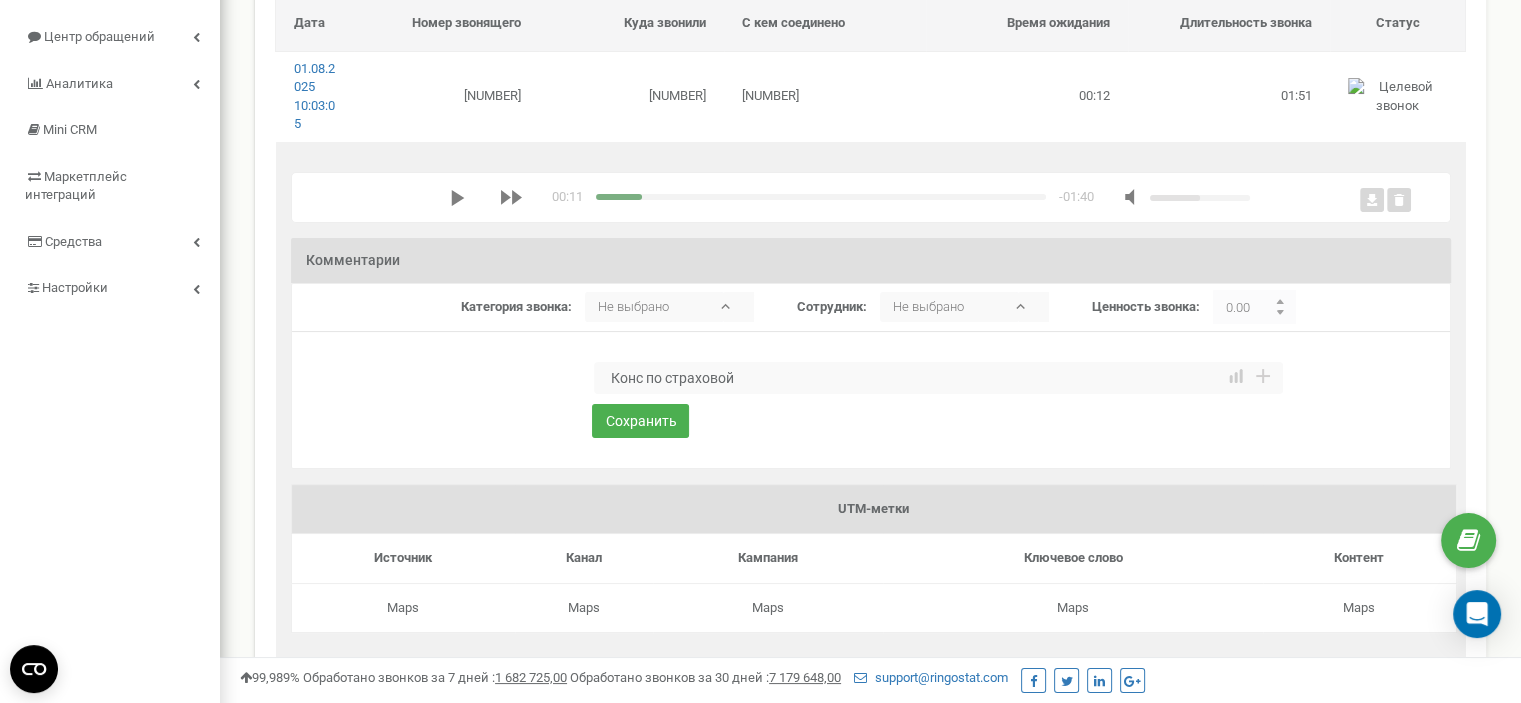 click on "00:11 x -01:40" at bounding box center (875, 197) 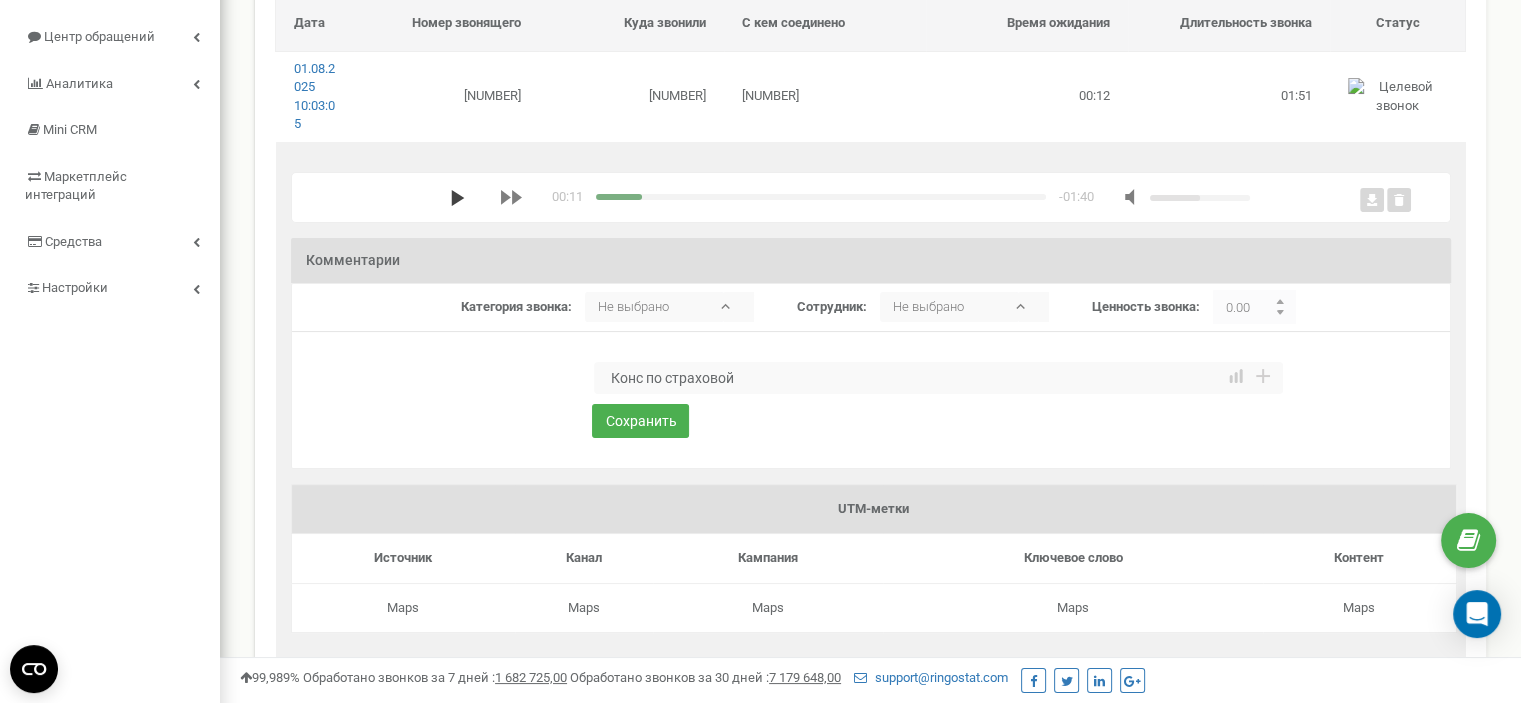 click 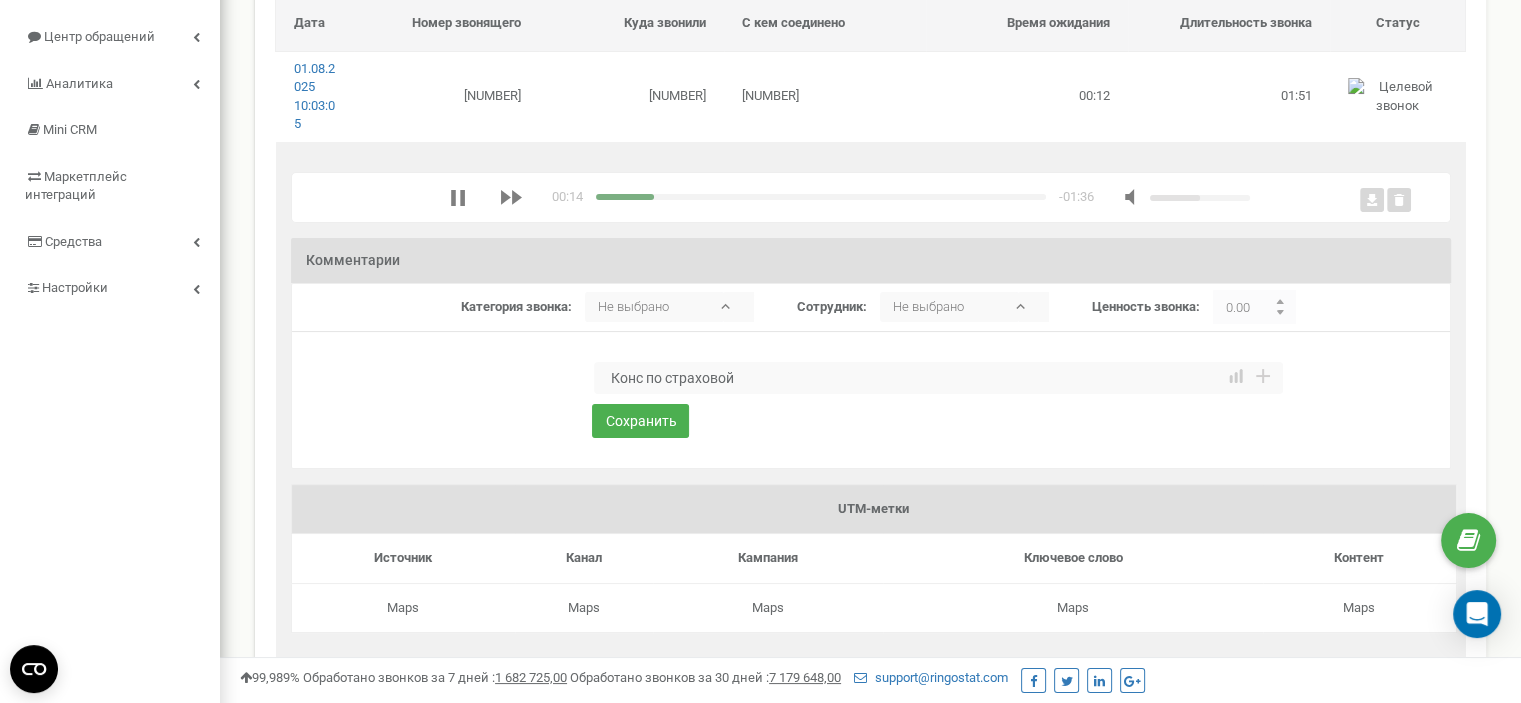 click at bounding box center (625, 197) 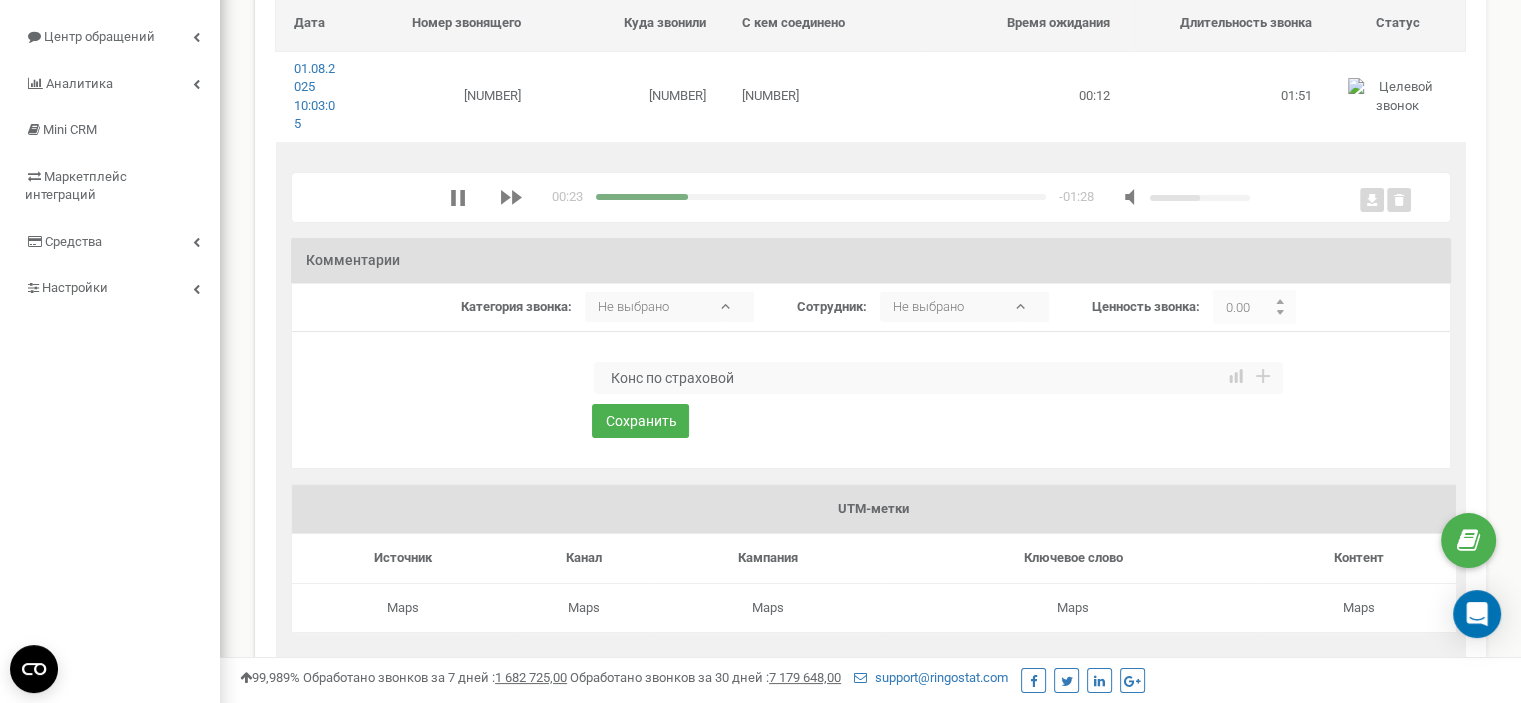 click at bounding box center (821, 197) 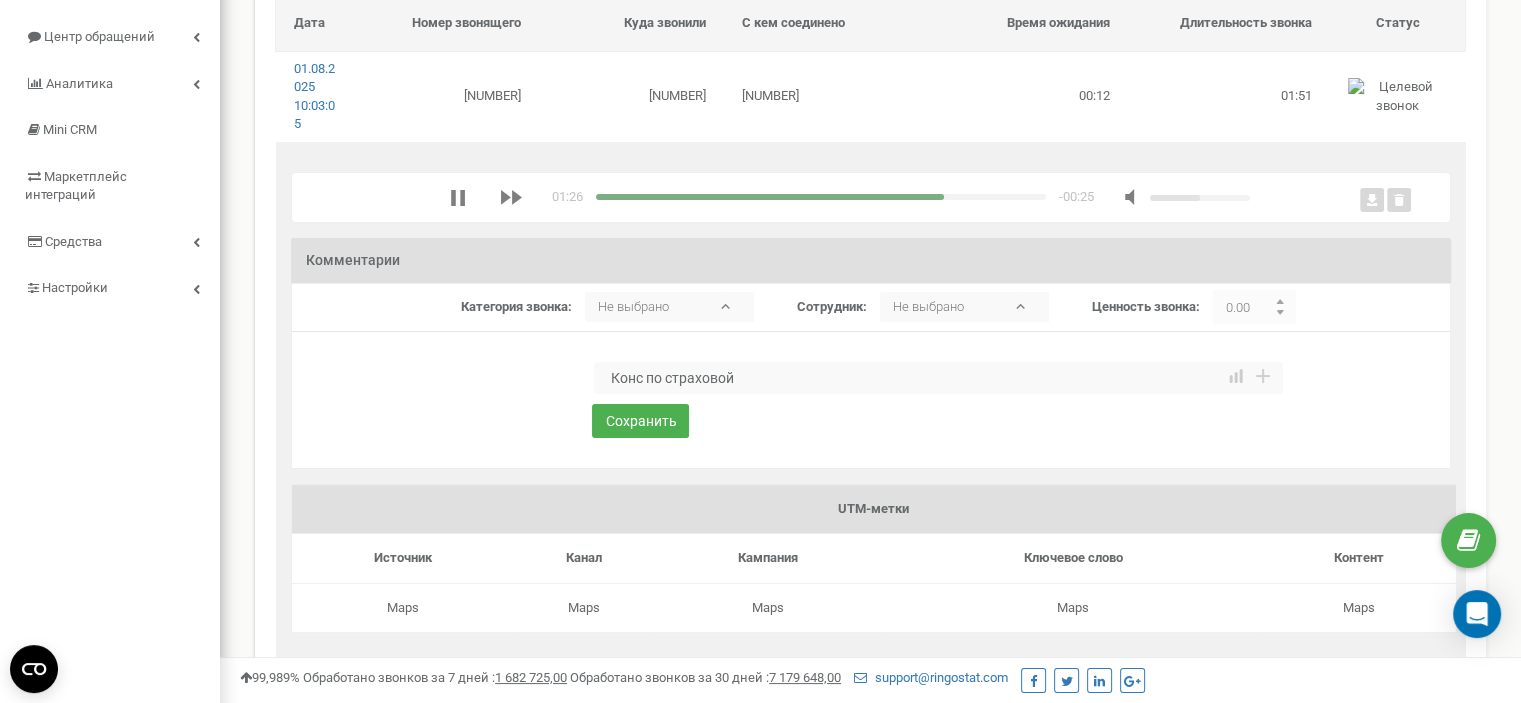 drag, startPoint x: 660, startPoint y: 375, endPoint x: 783, endPoint y: 379, distance: 123.065025 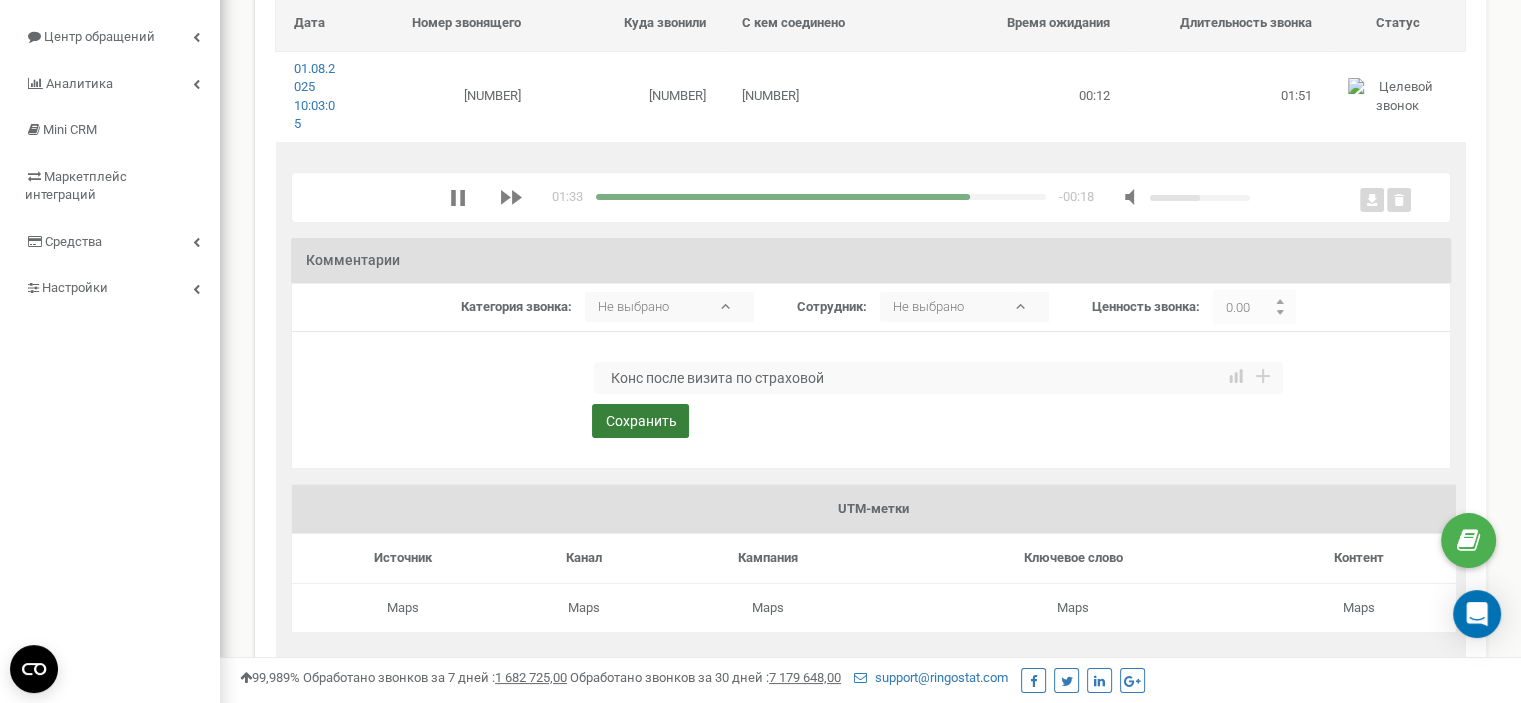 type on "Конс после визита по страховой" 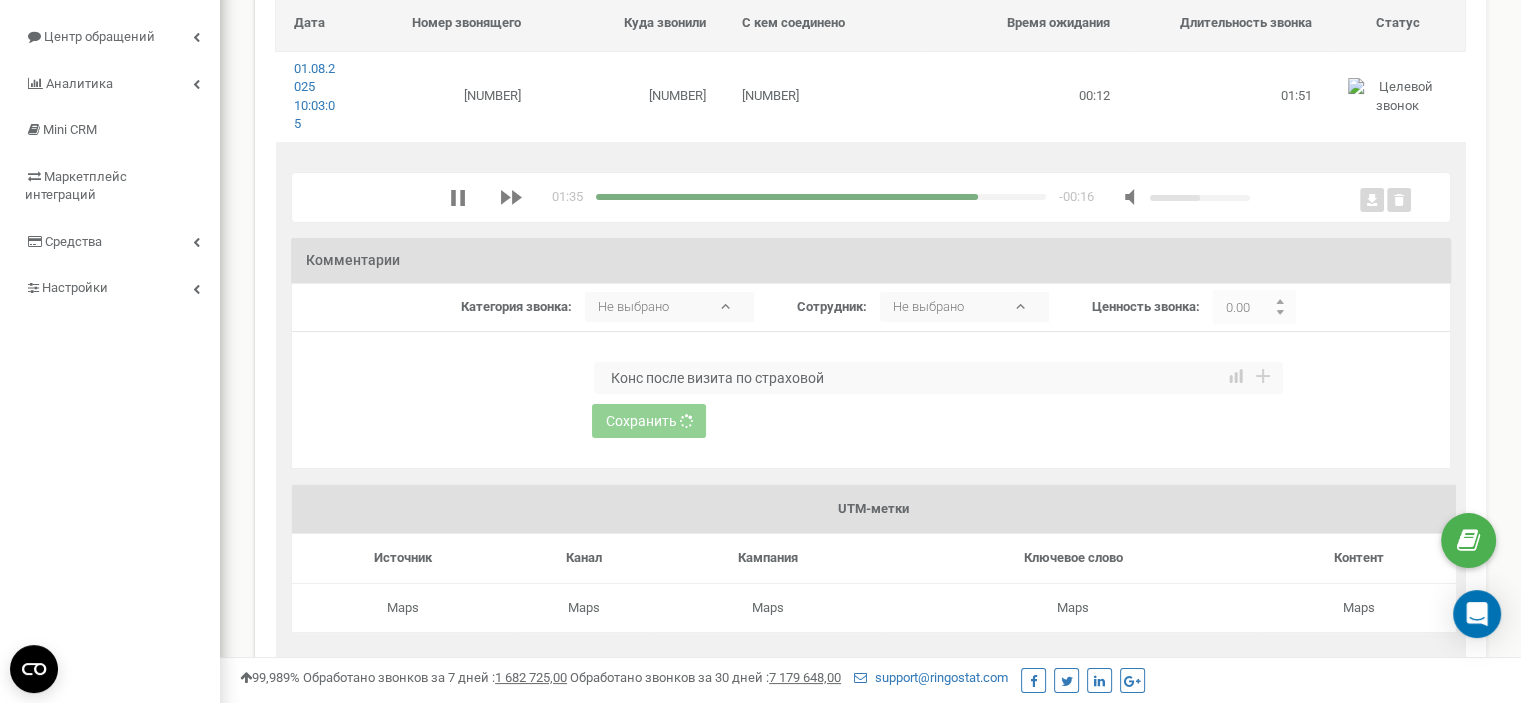 type 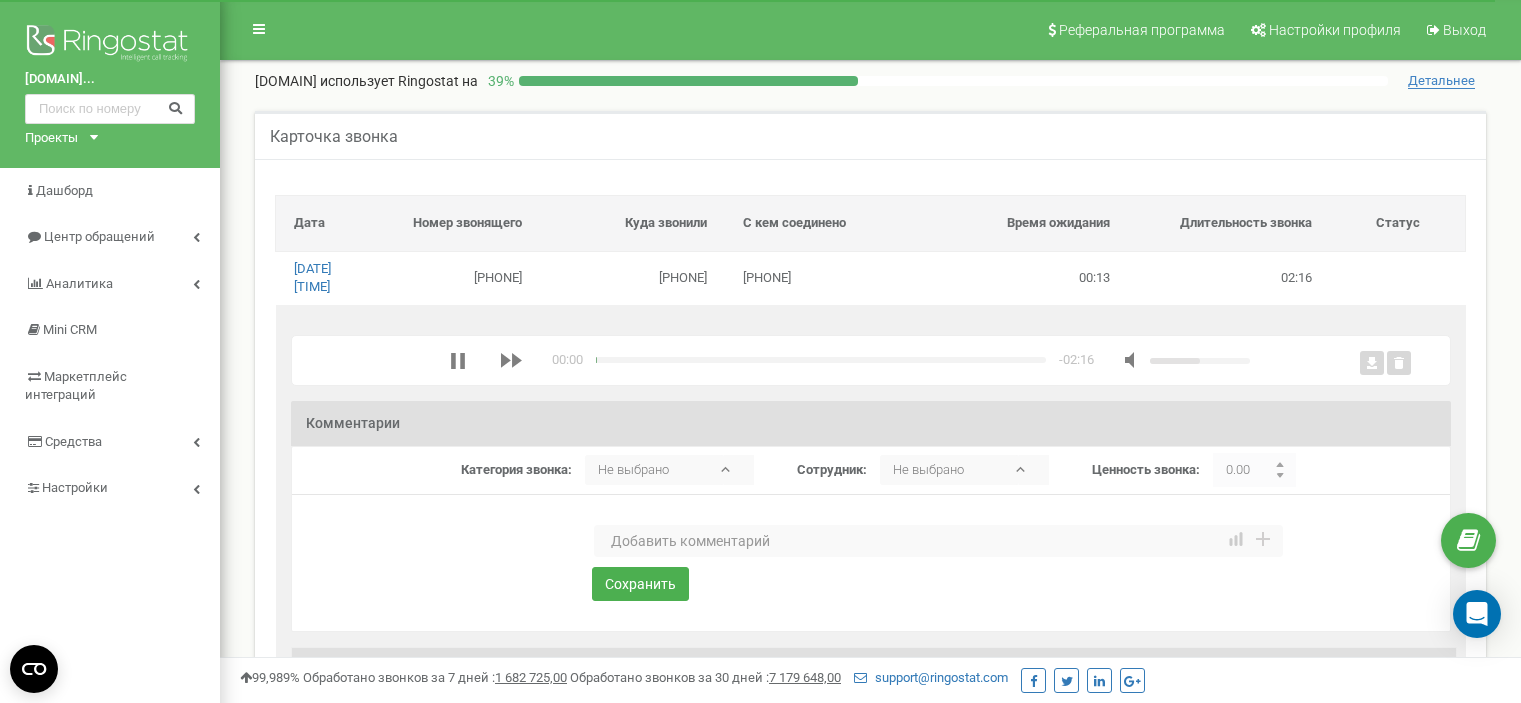 scroll, scrollTop: 0, scrollLeft: 0, axis: both 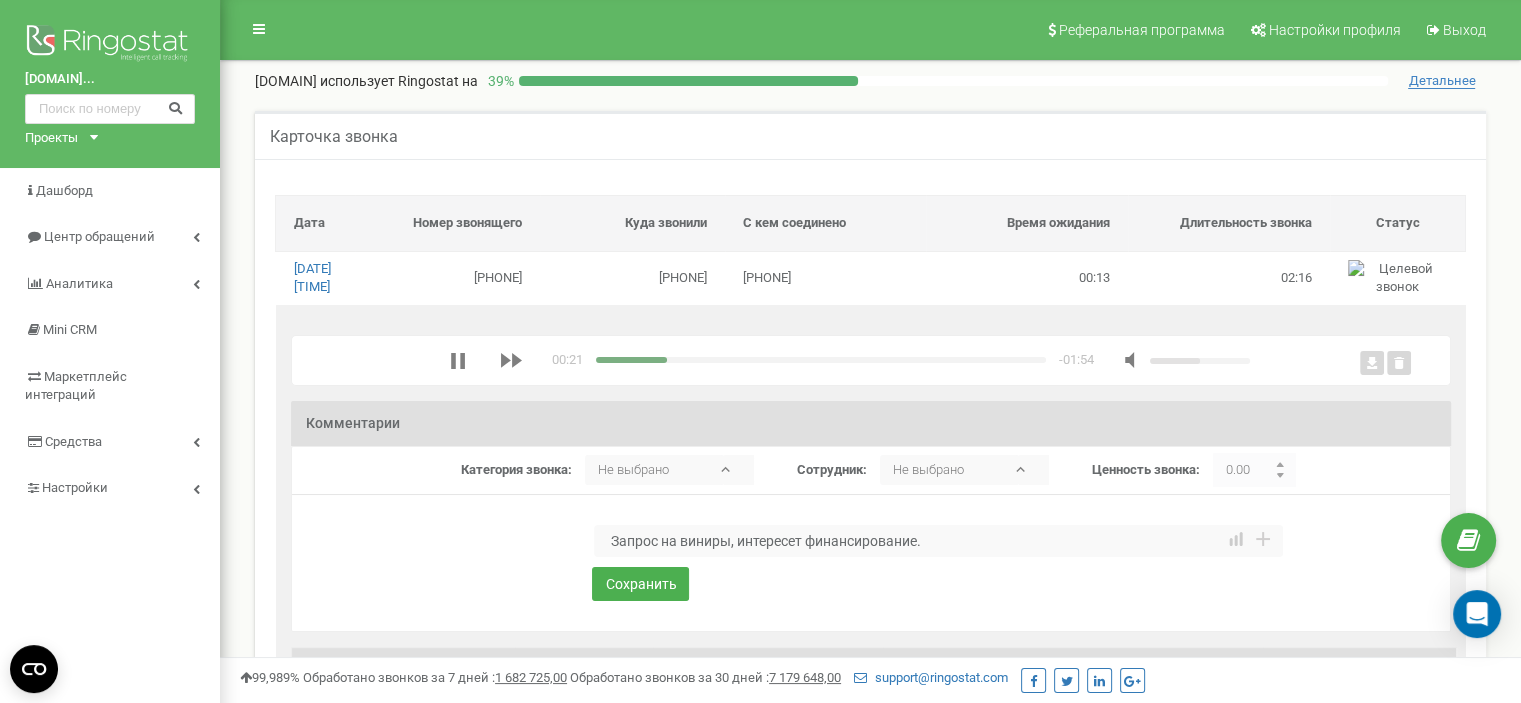 click on "Запрос на виниры, интересет финансирование." at bounding box center (938, 541) 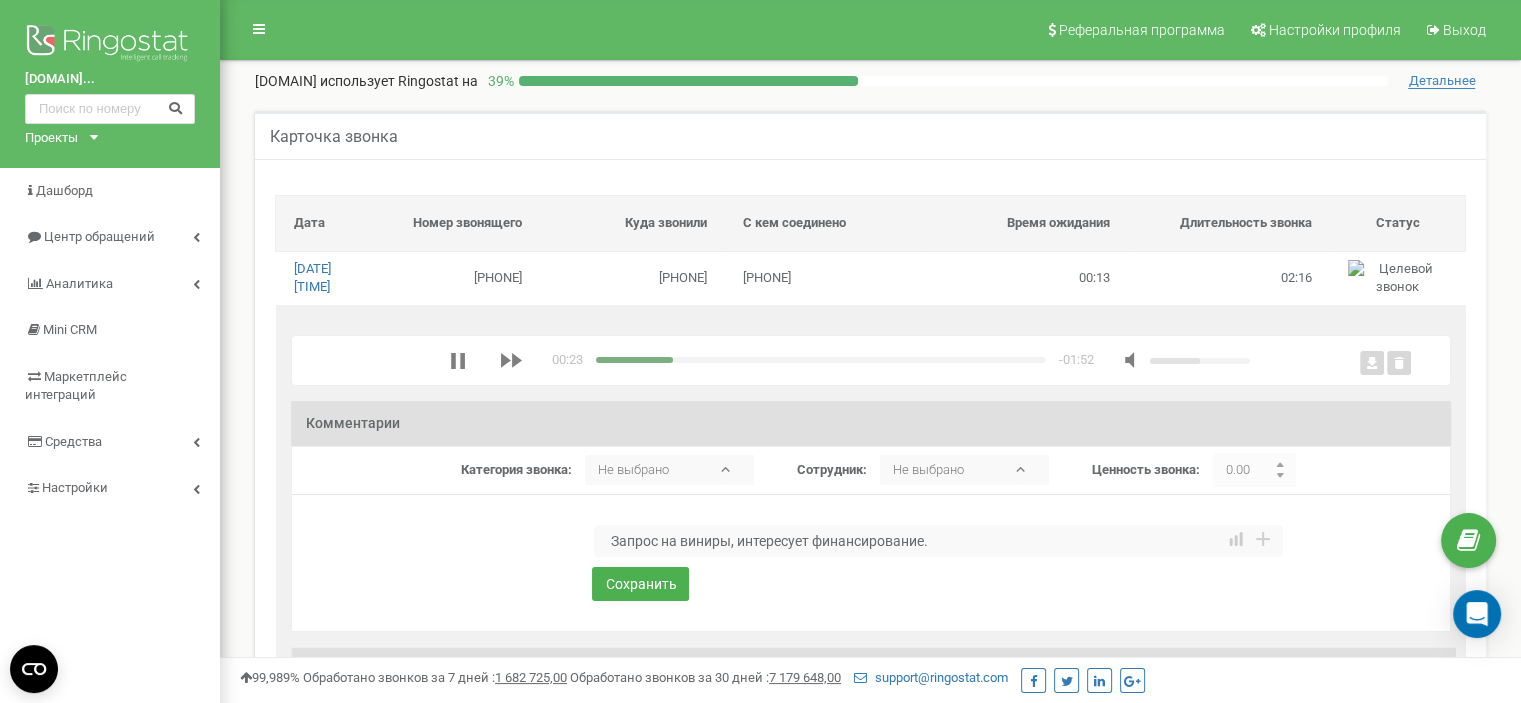 click on "Запрос на виниры, интересует финансирование." at bounding box center [938, 541] 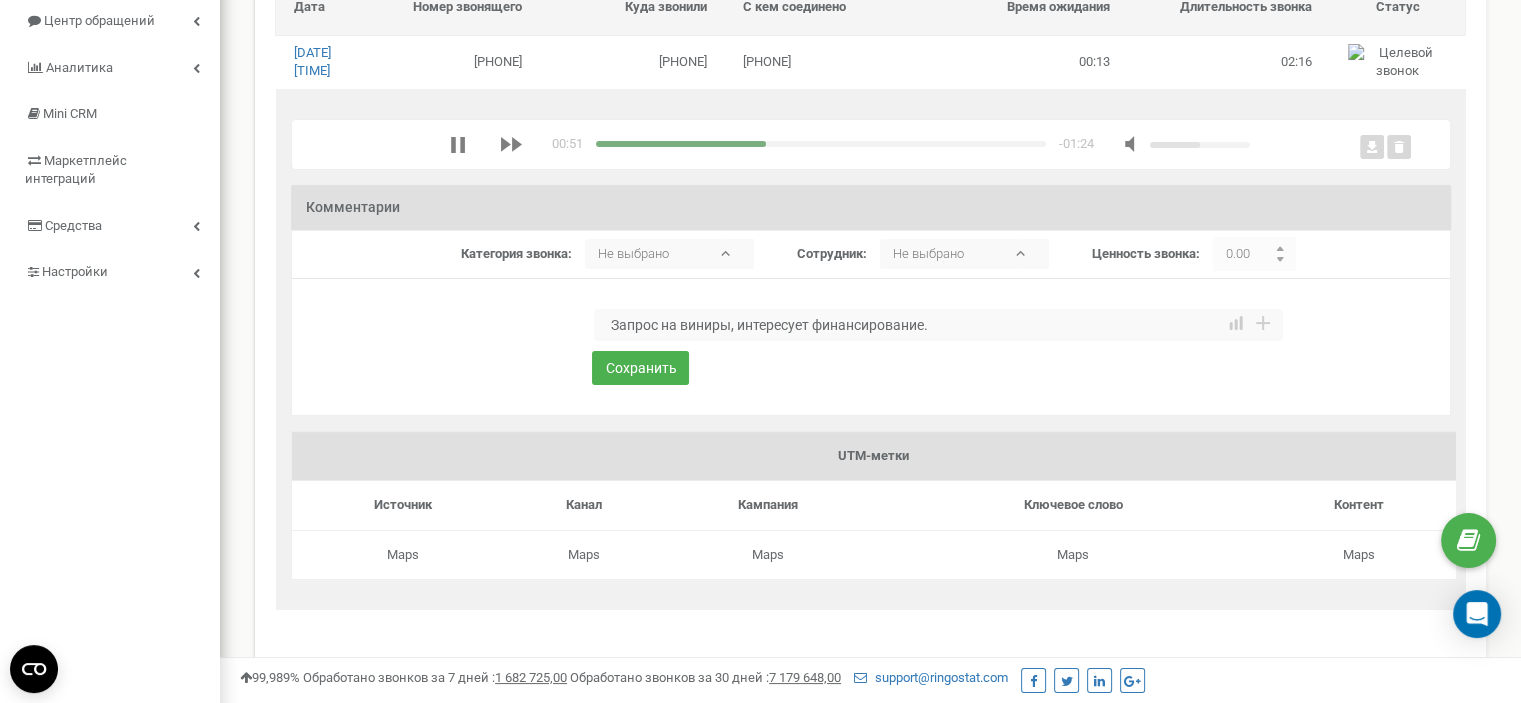 scroll, scrollTop: 200, scrollLeft: 0, axis: vertical 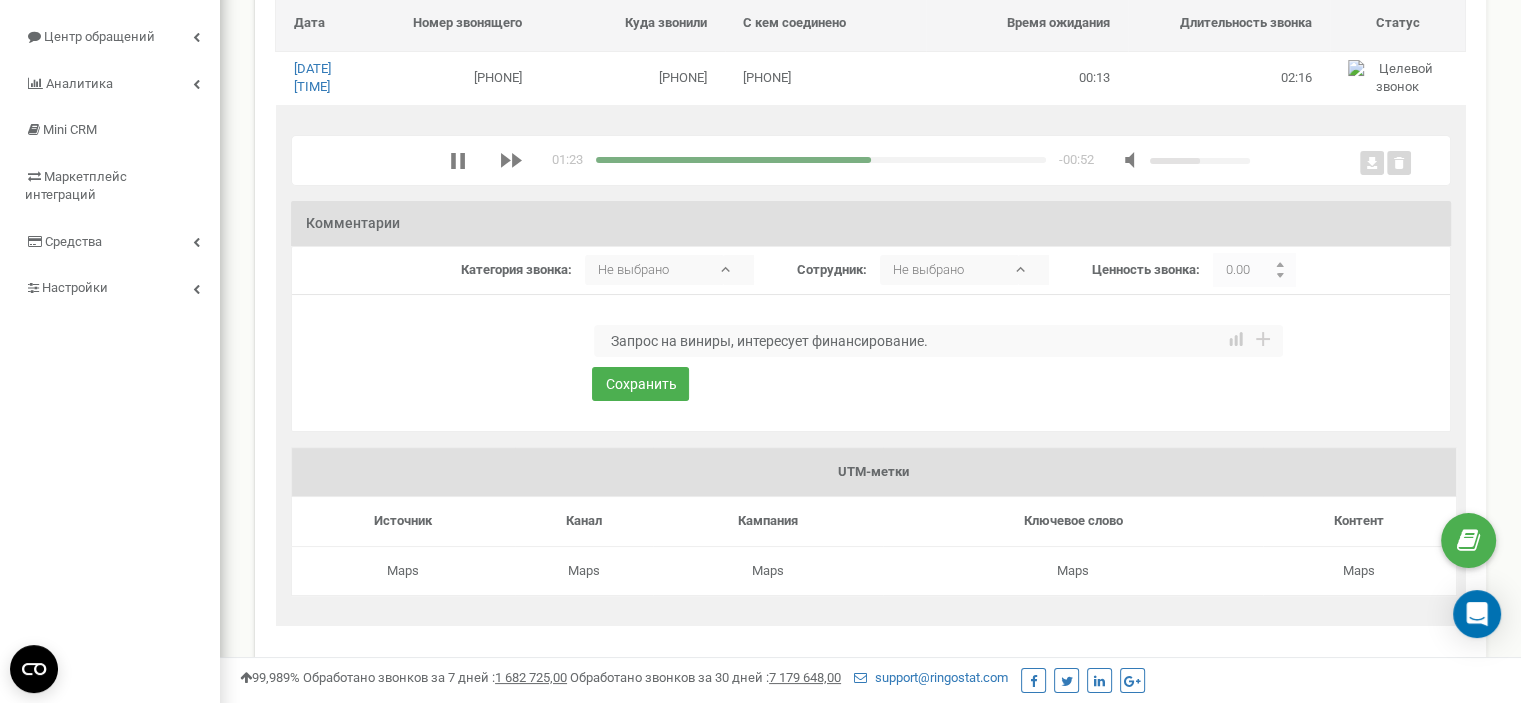 click at bounding box center (821, 160) 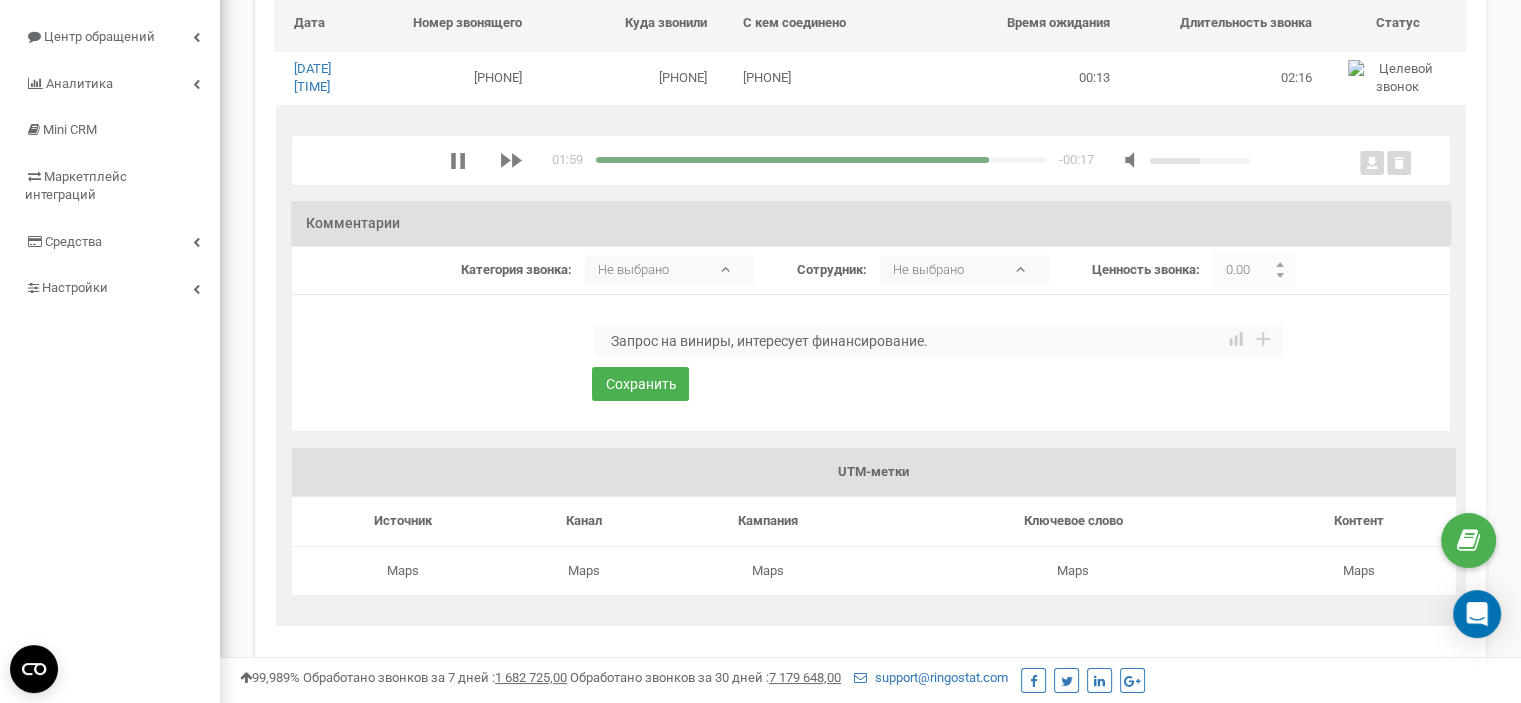 click on "Запрос на виниры, интересует финансирование." at bounding box center (938, 341) 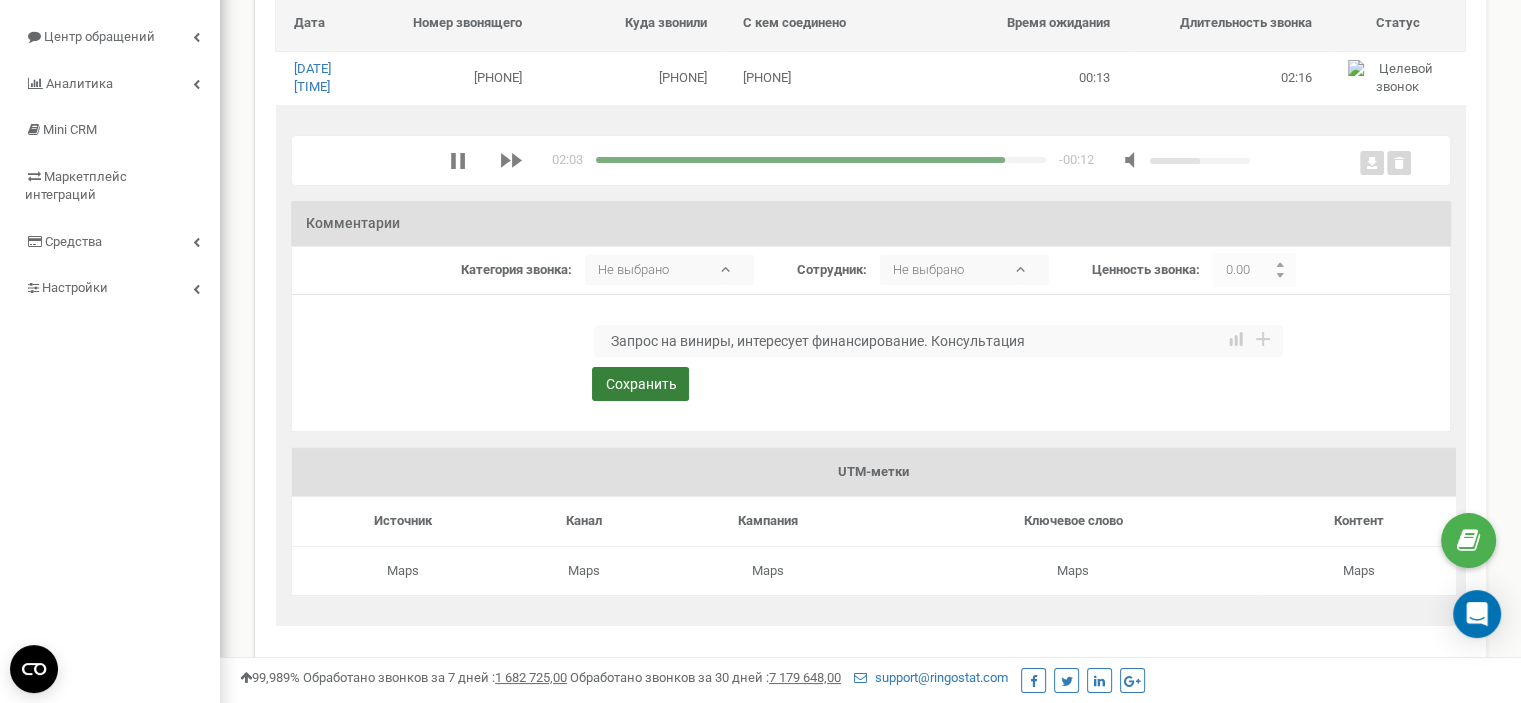 type on "Запрос на виниры, интересует финансирование. Консультация" 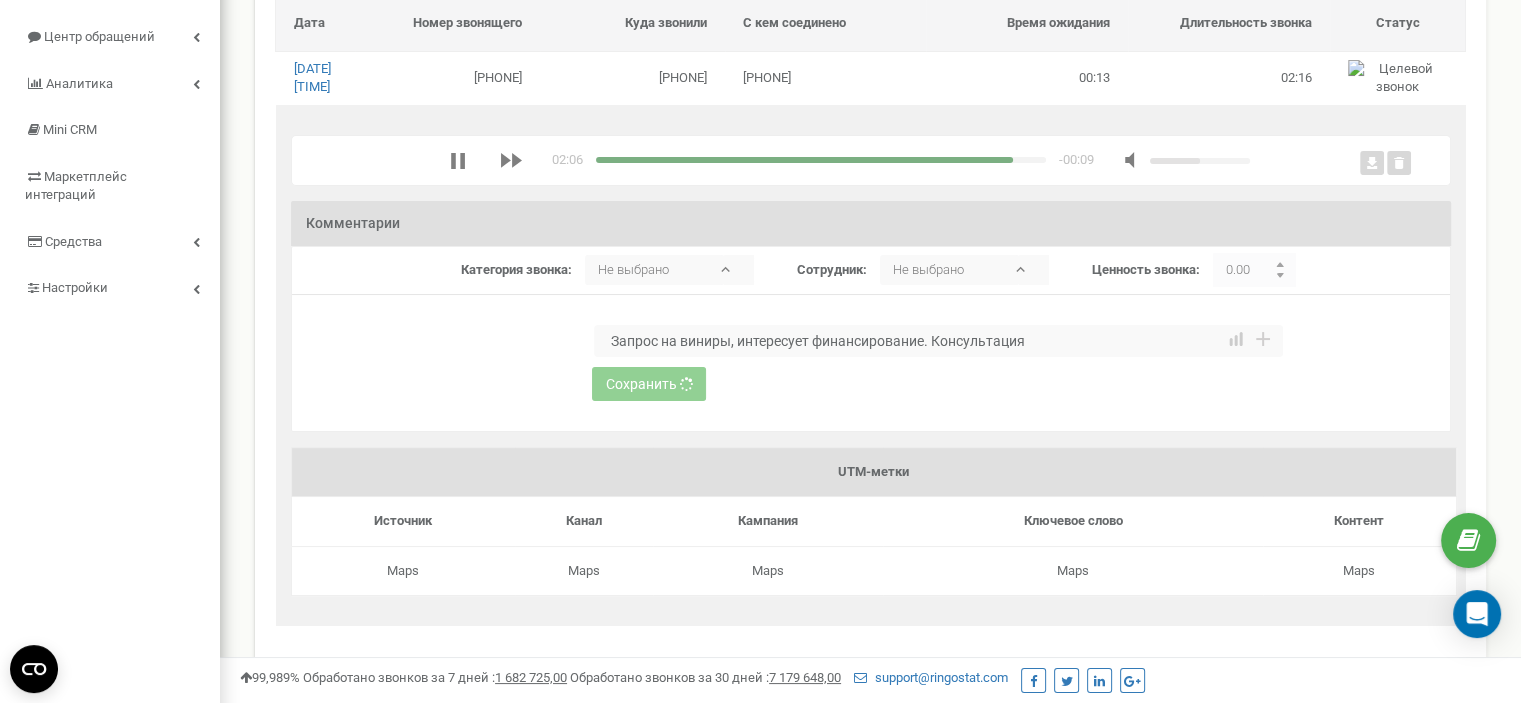 type 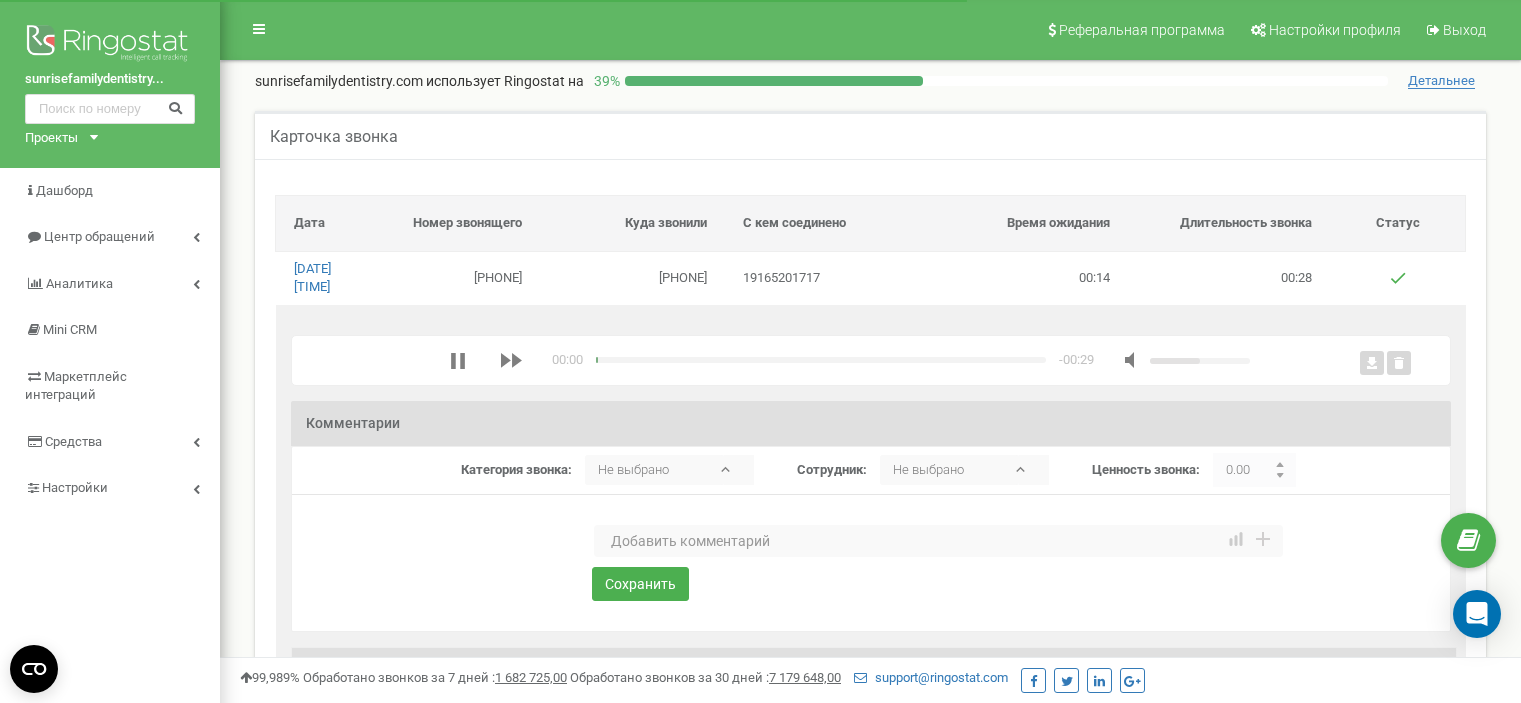scroll, scrollTop: 0, scrollLeft: 0, axis: both 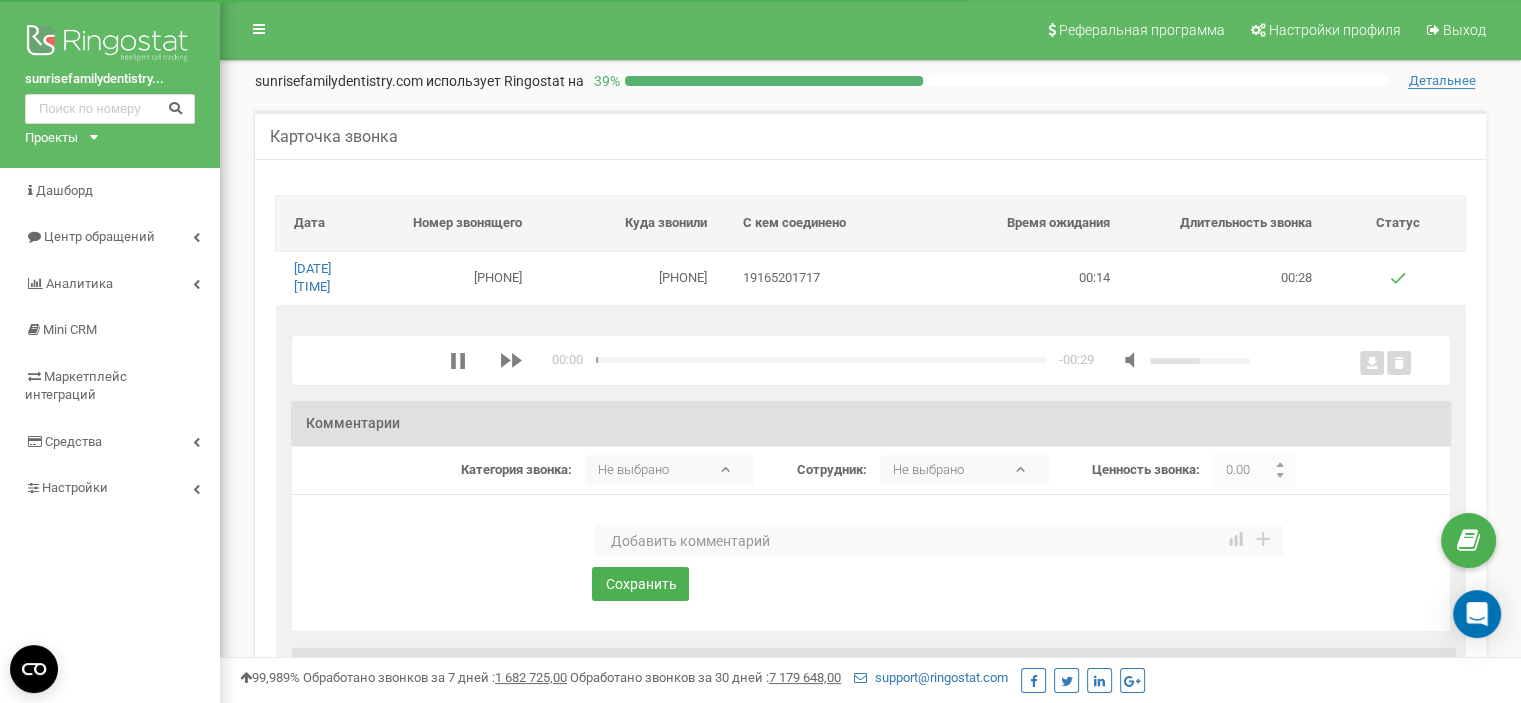 click at bounding box center (938, 541) 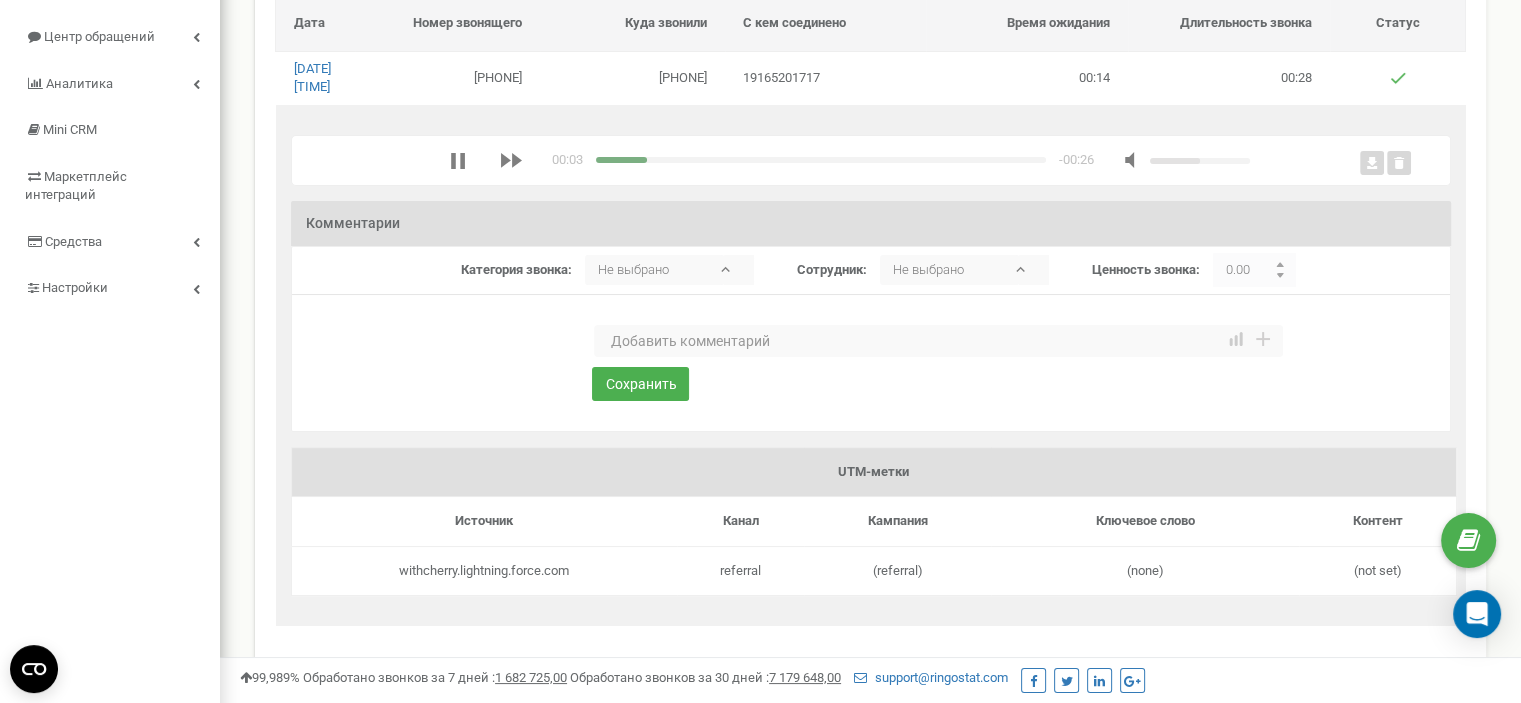scroll, scrollTop: 100, scrollLeft: 0, axis: vertical 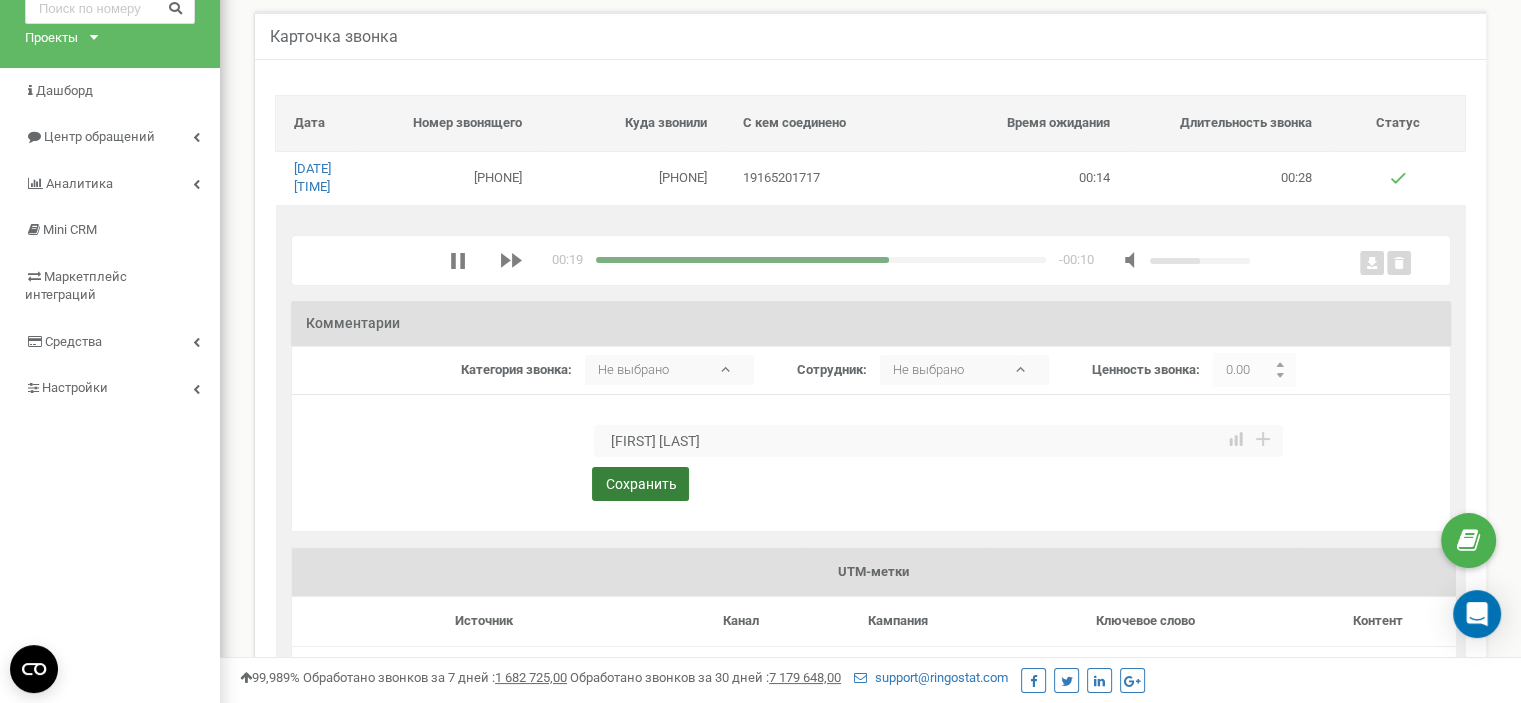 type on "[FIRST] [LAST]" 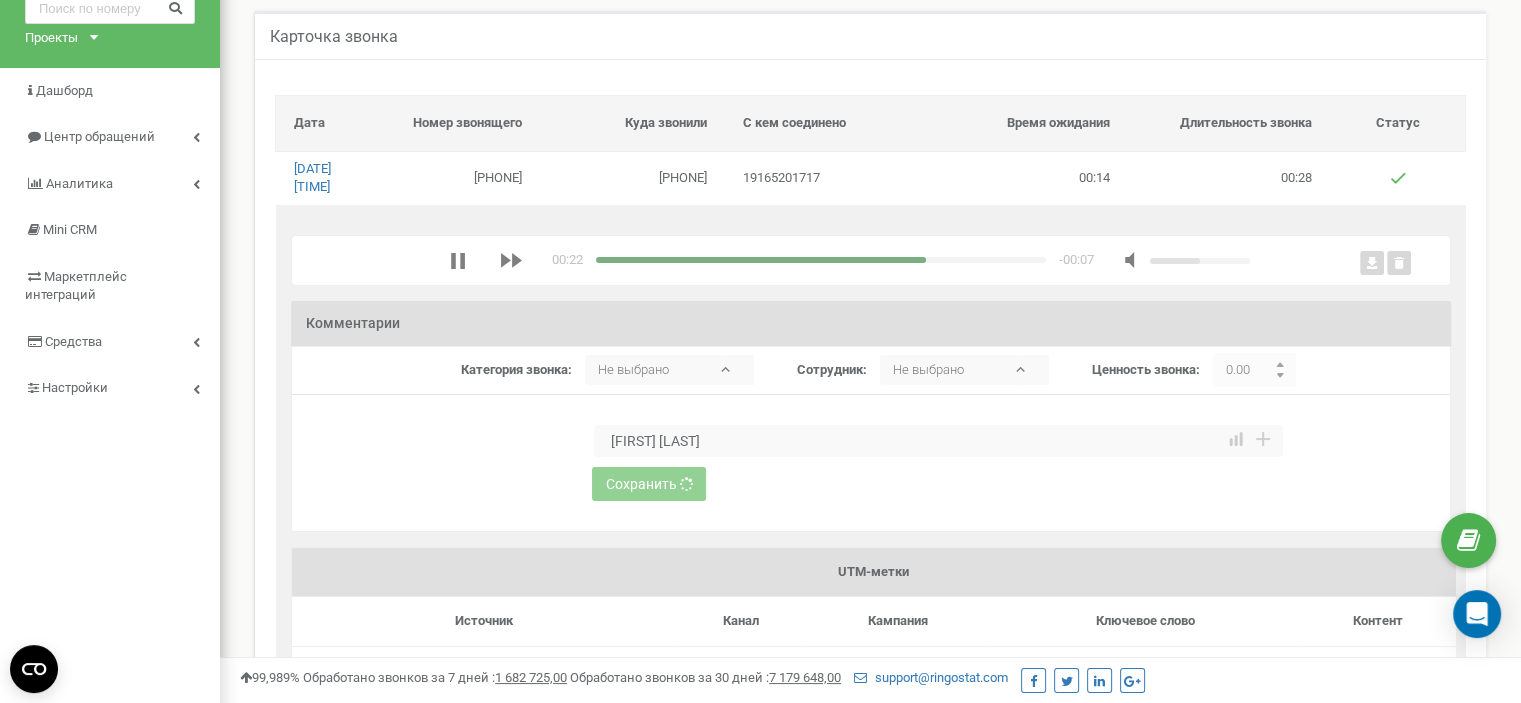 type 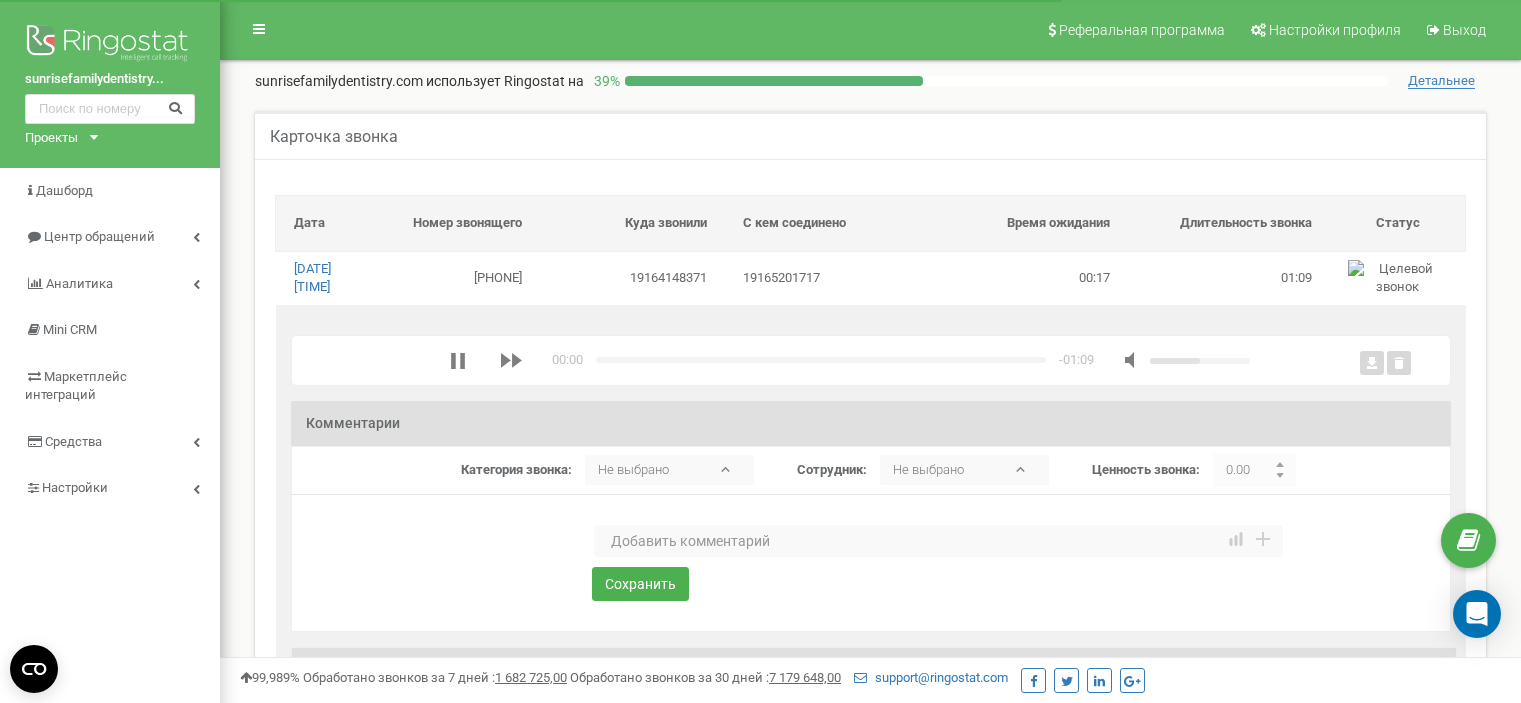 scroll, scrollTop: 0, scrollLeft: 0, axis: both 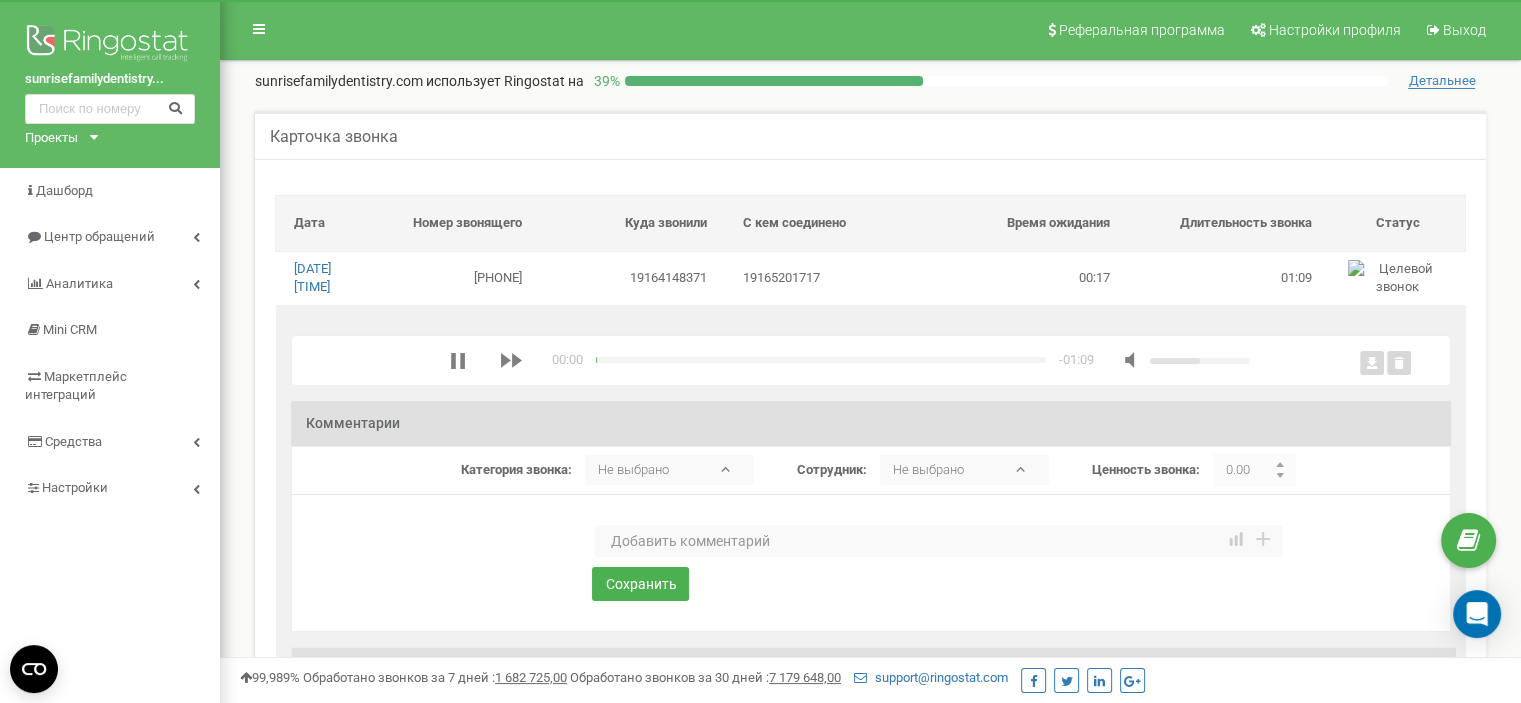 click at bounding box center (938, 541) 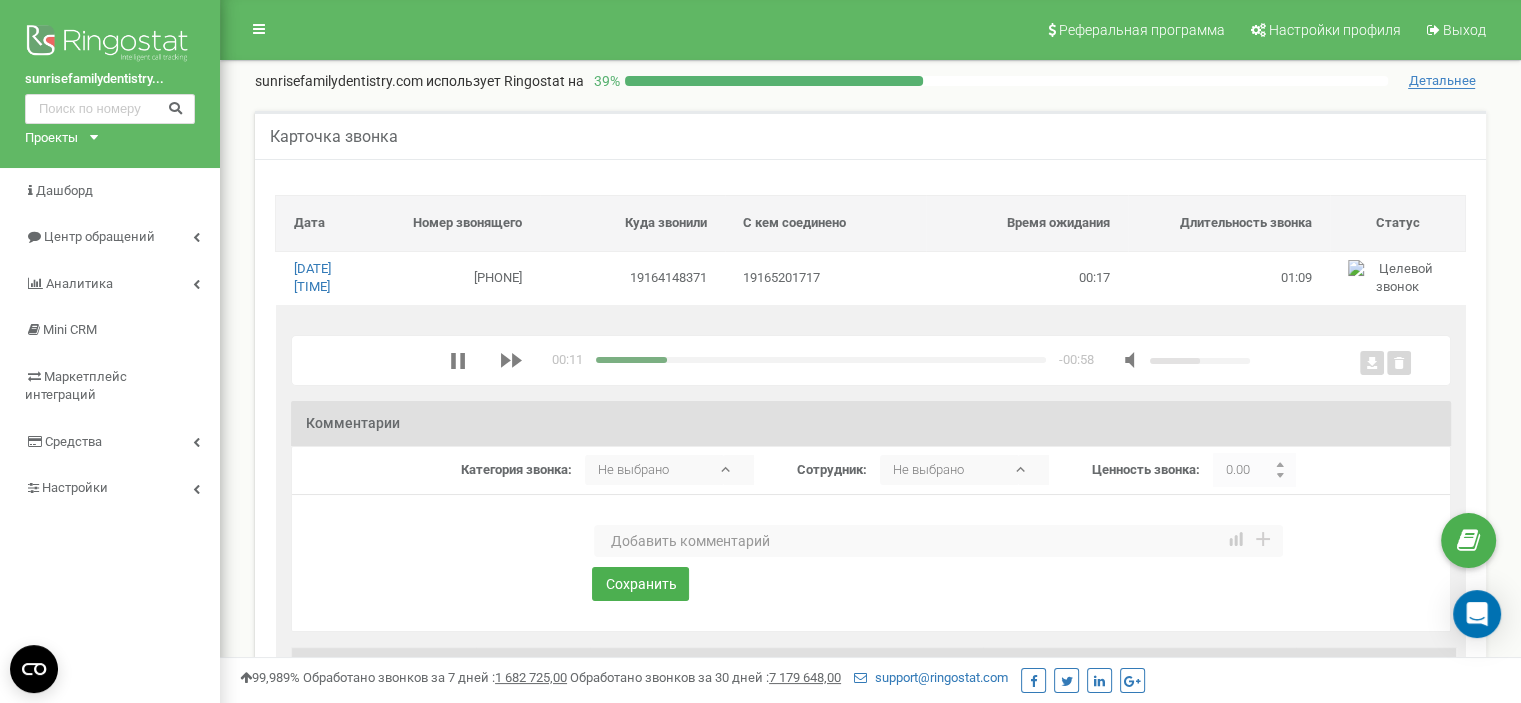 scroll, scrollTop: 0, scrollLeft: 0, axis: both 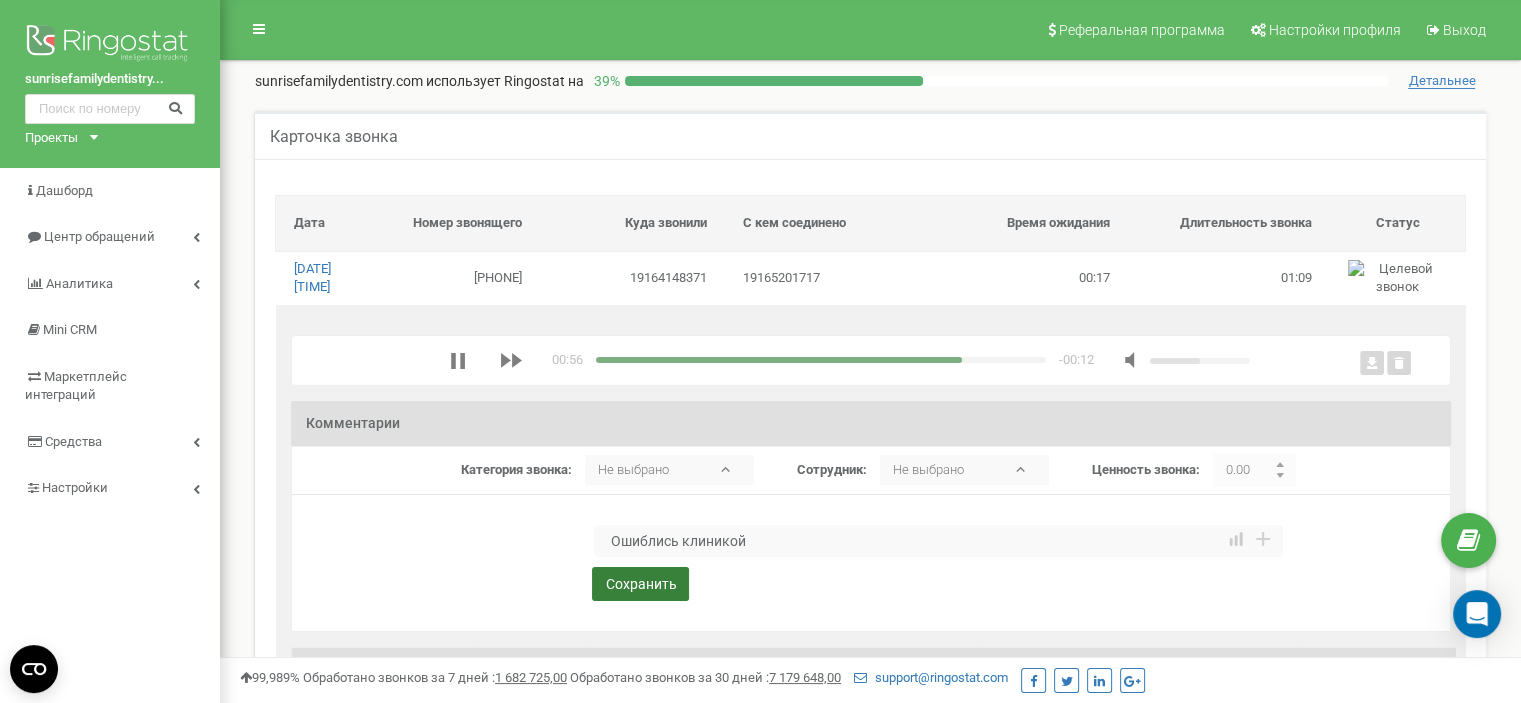 type on "Ошиблись клиникой" 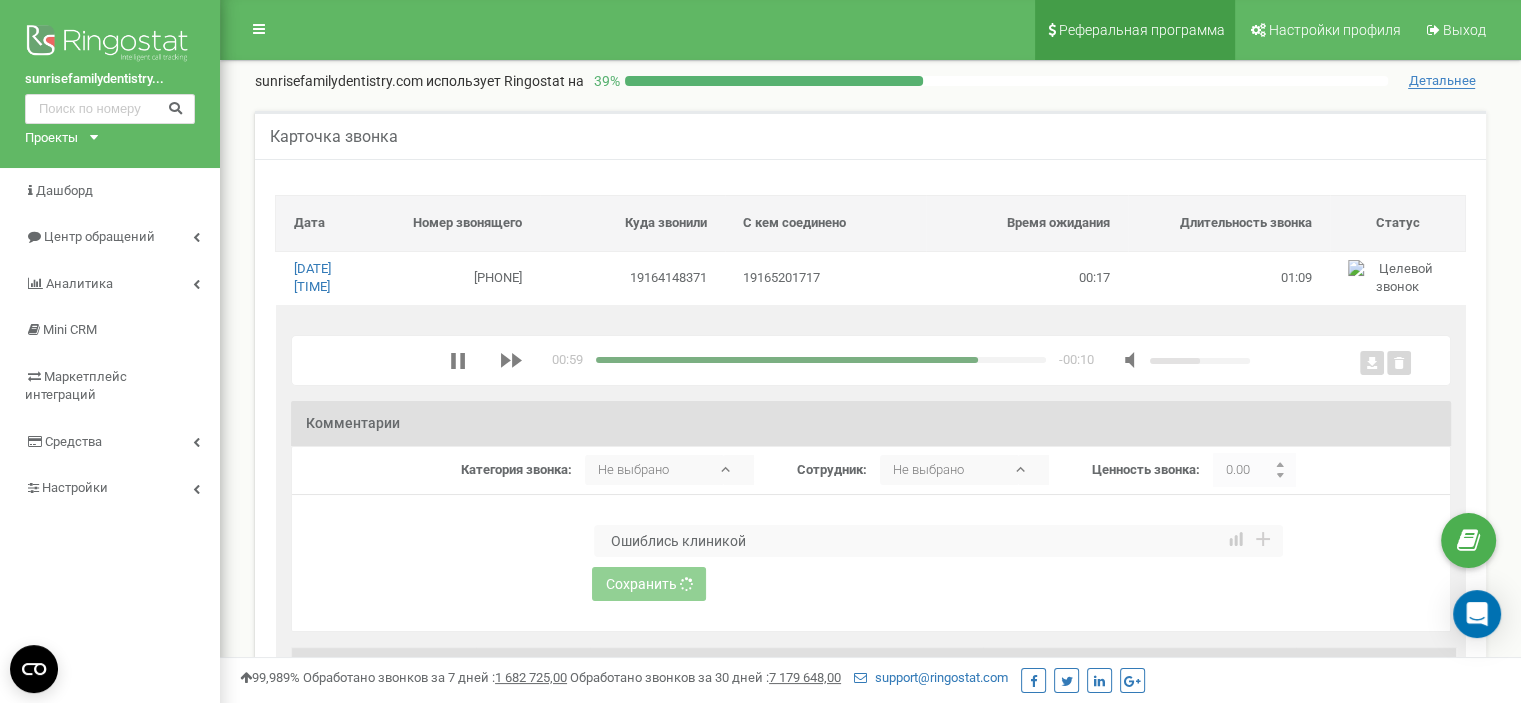 type 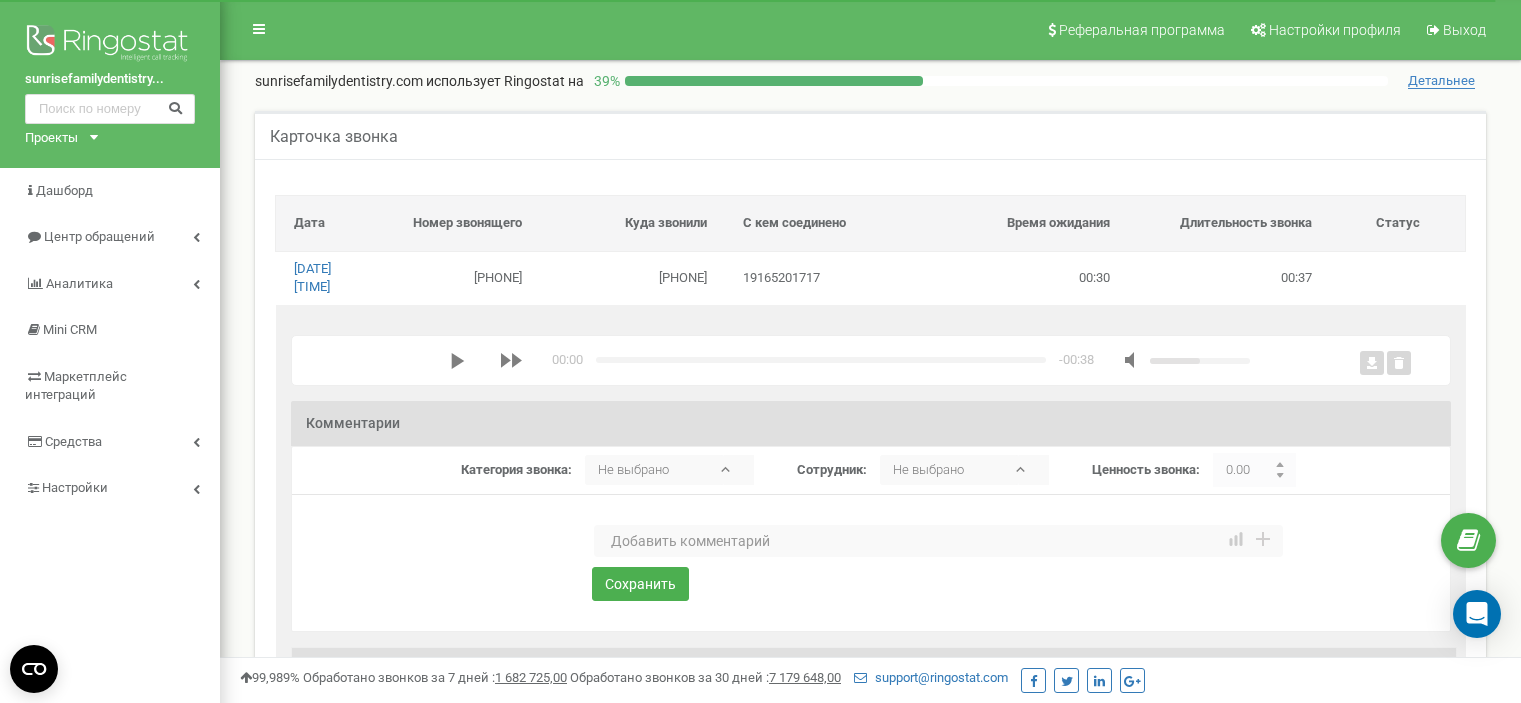 scroll, scrollTop: 0, scrollLeft: 0, axis: both 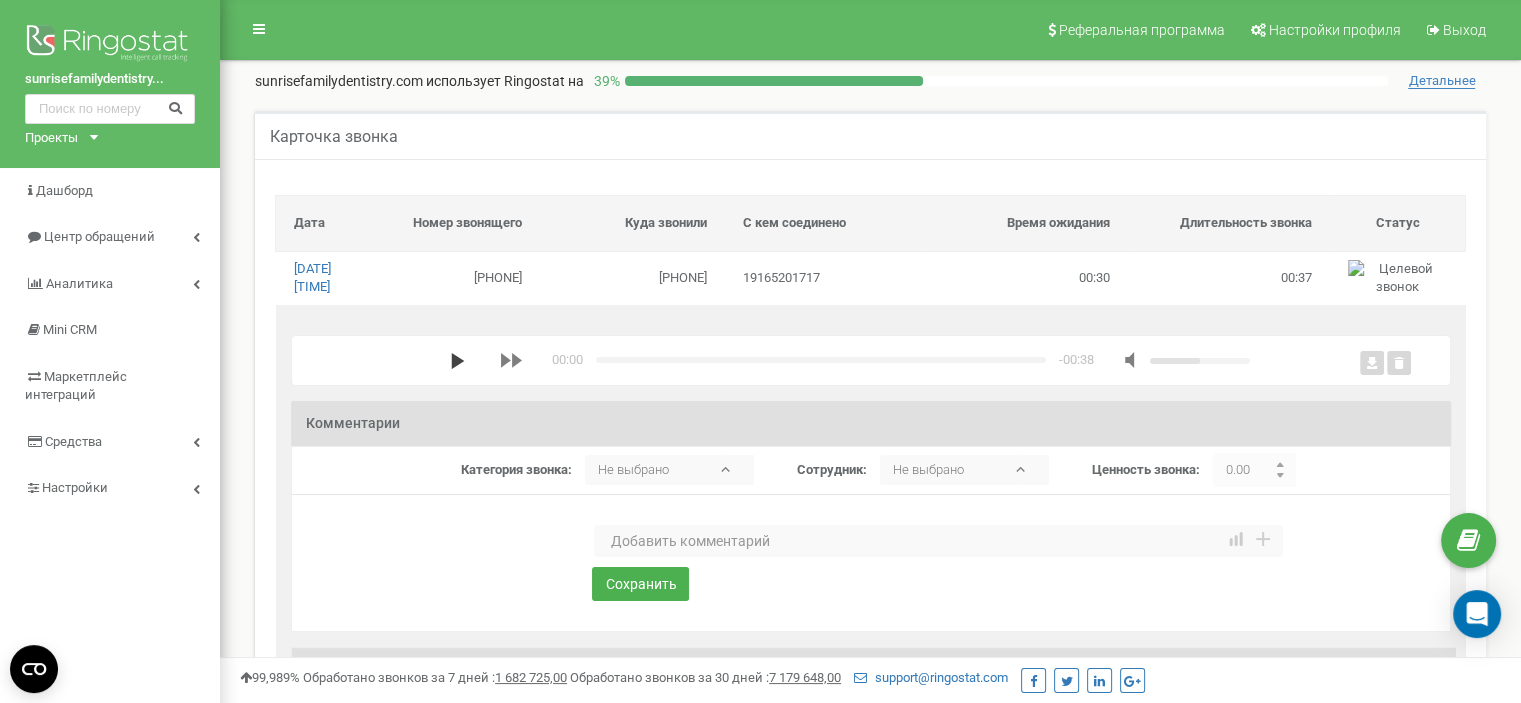 click 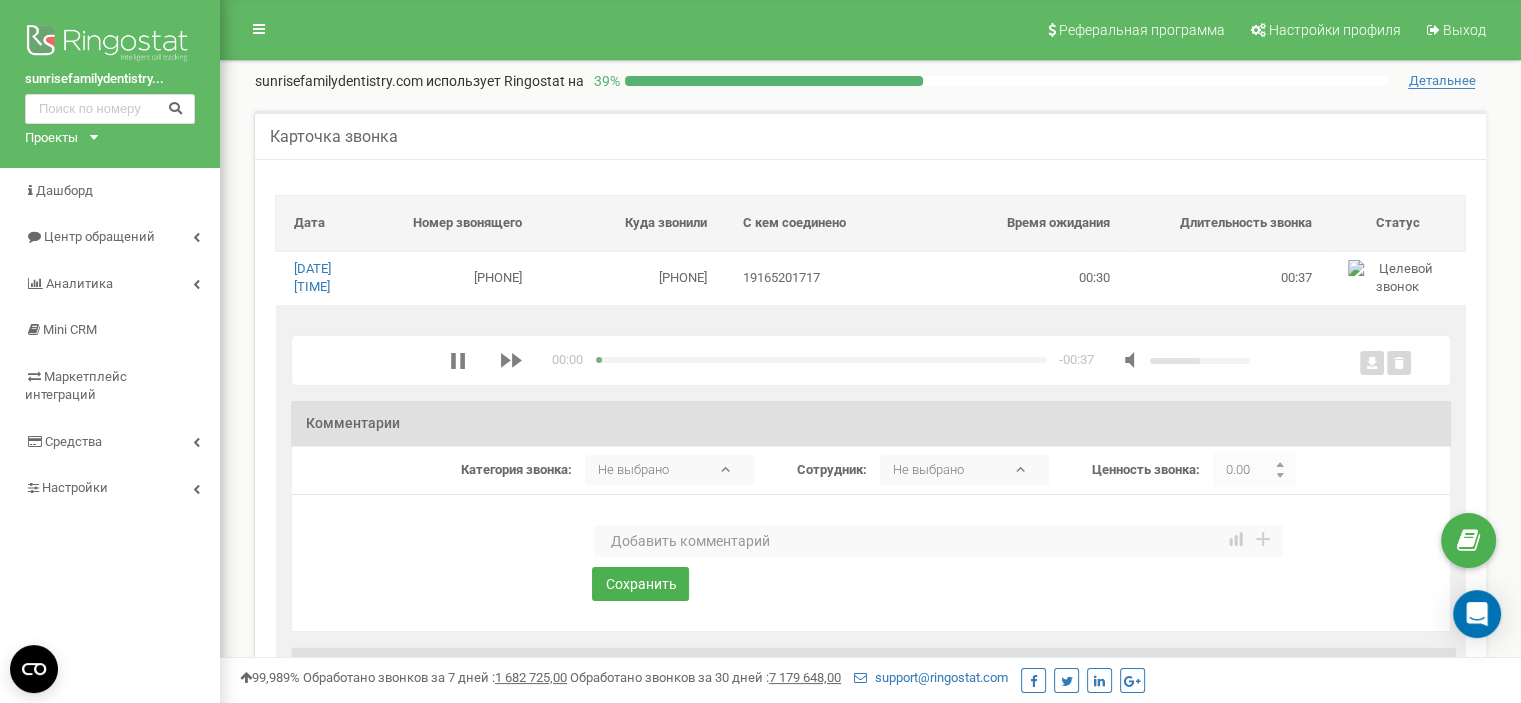 click at bounding box center [938, 541] 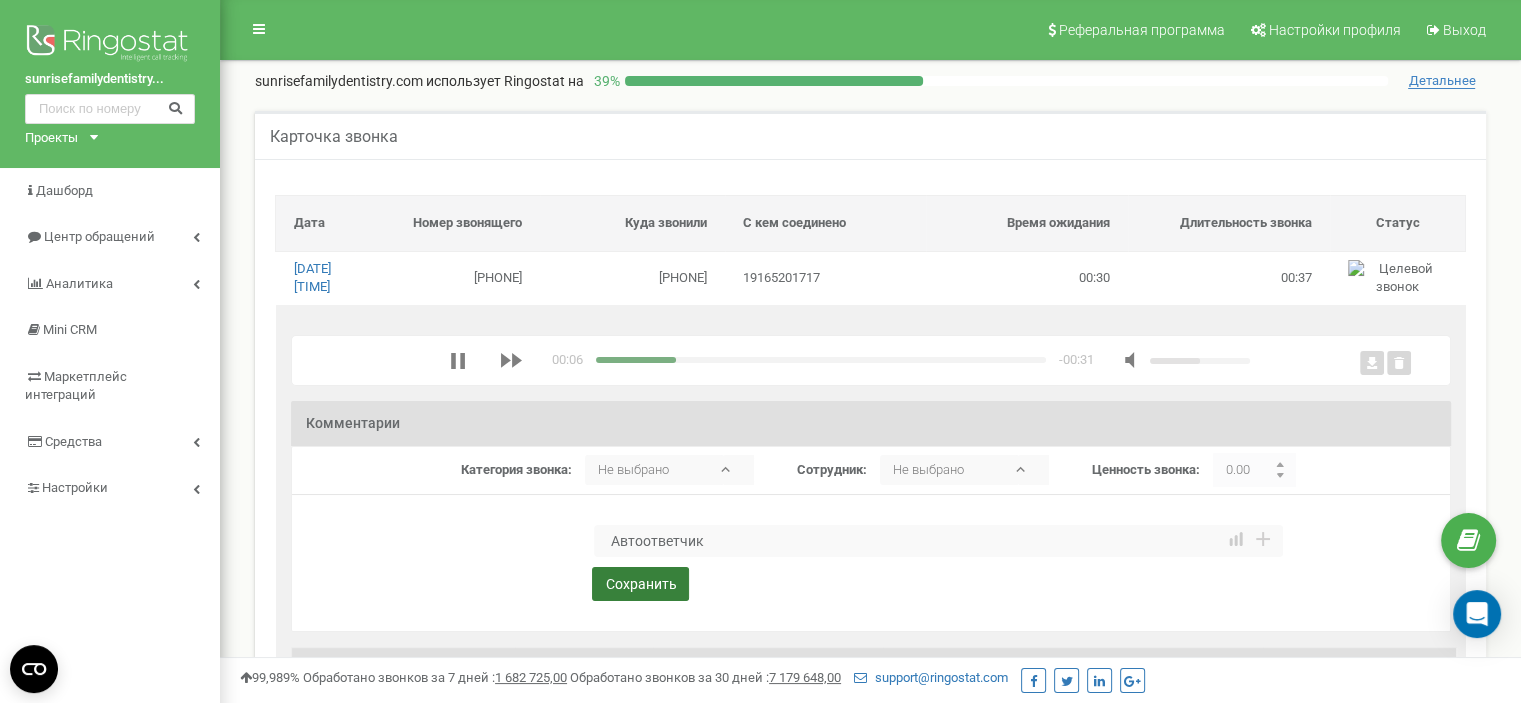 type on "Автоответчик" 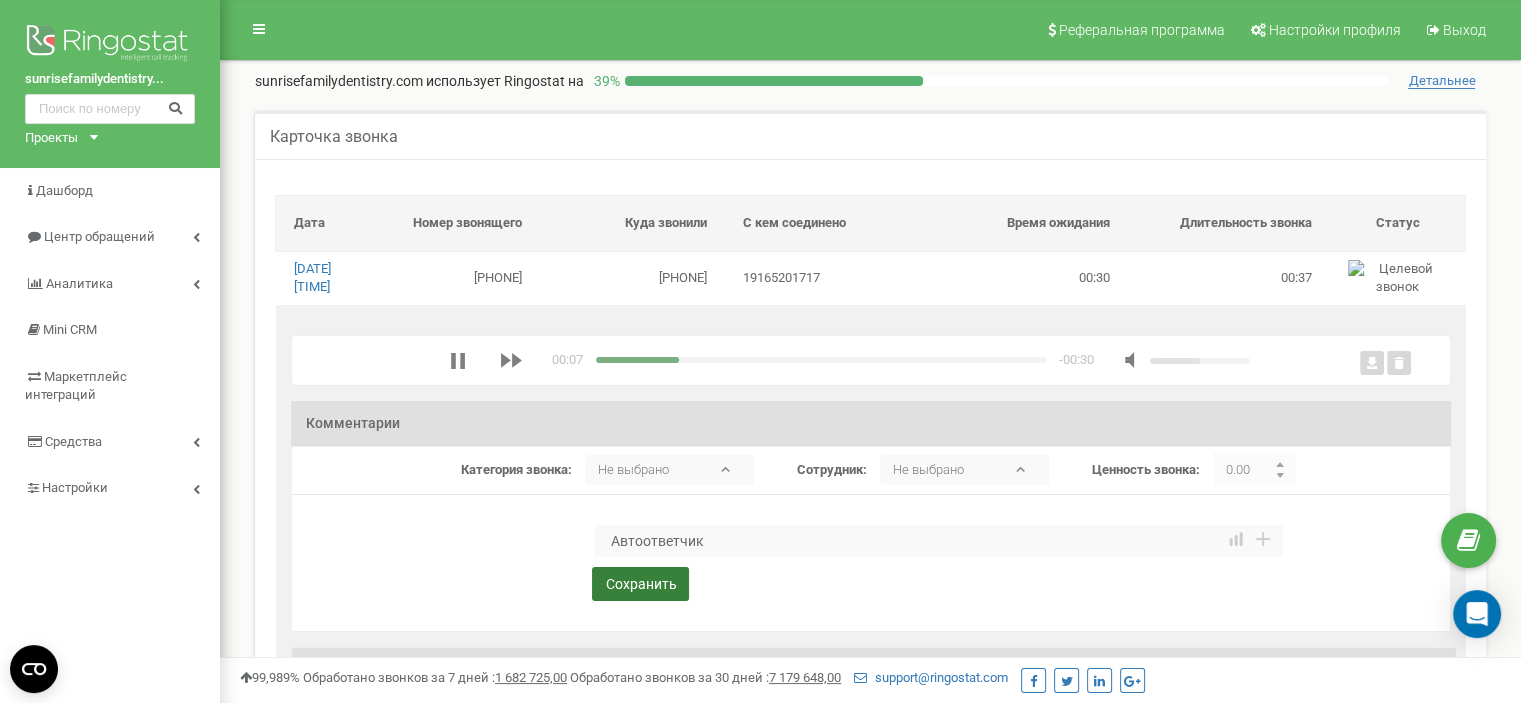 click on "Сохранить" at bounding box center [640, 584] 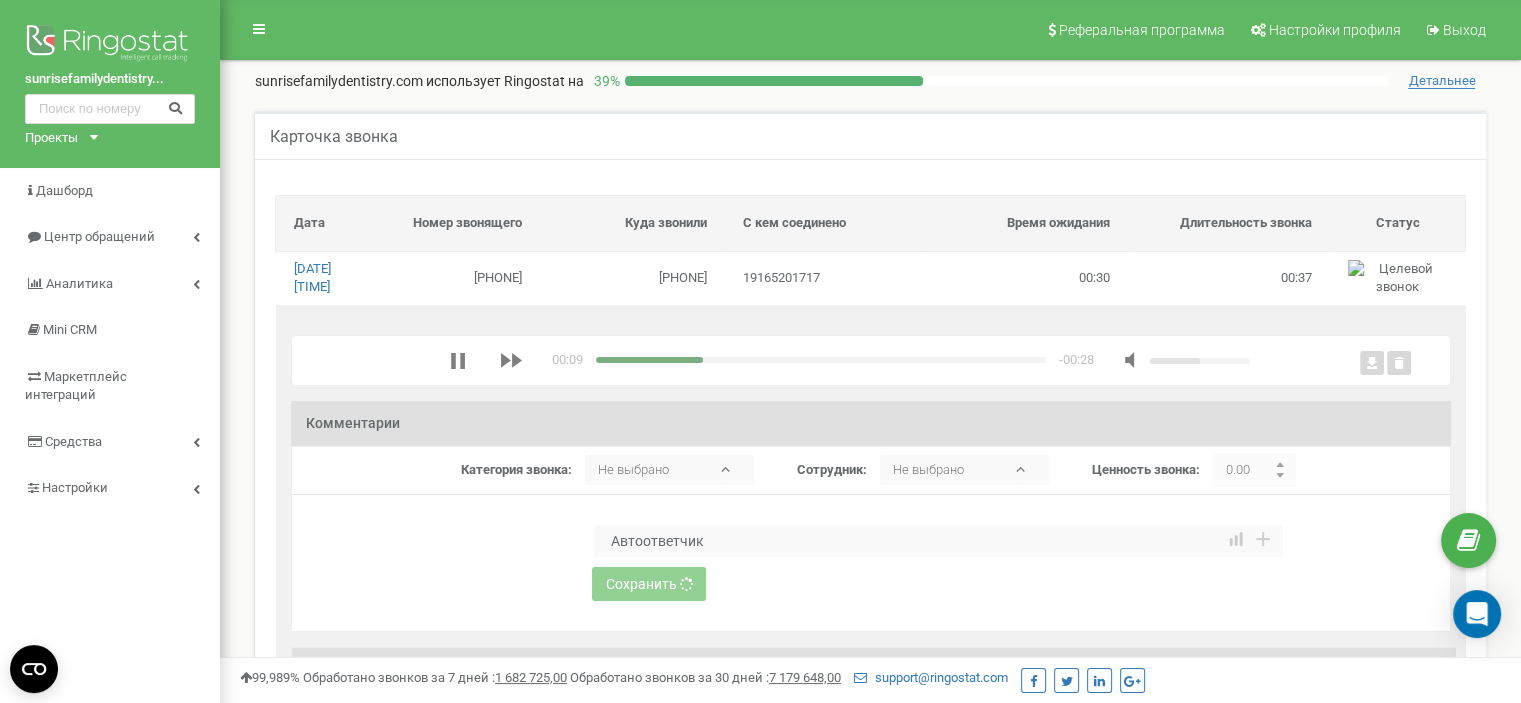 type 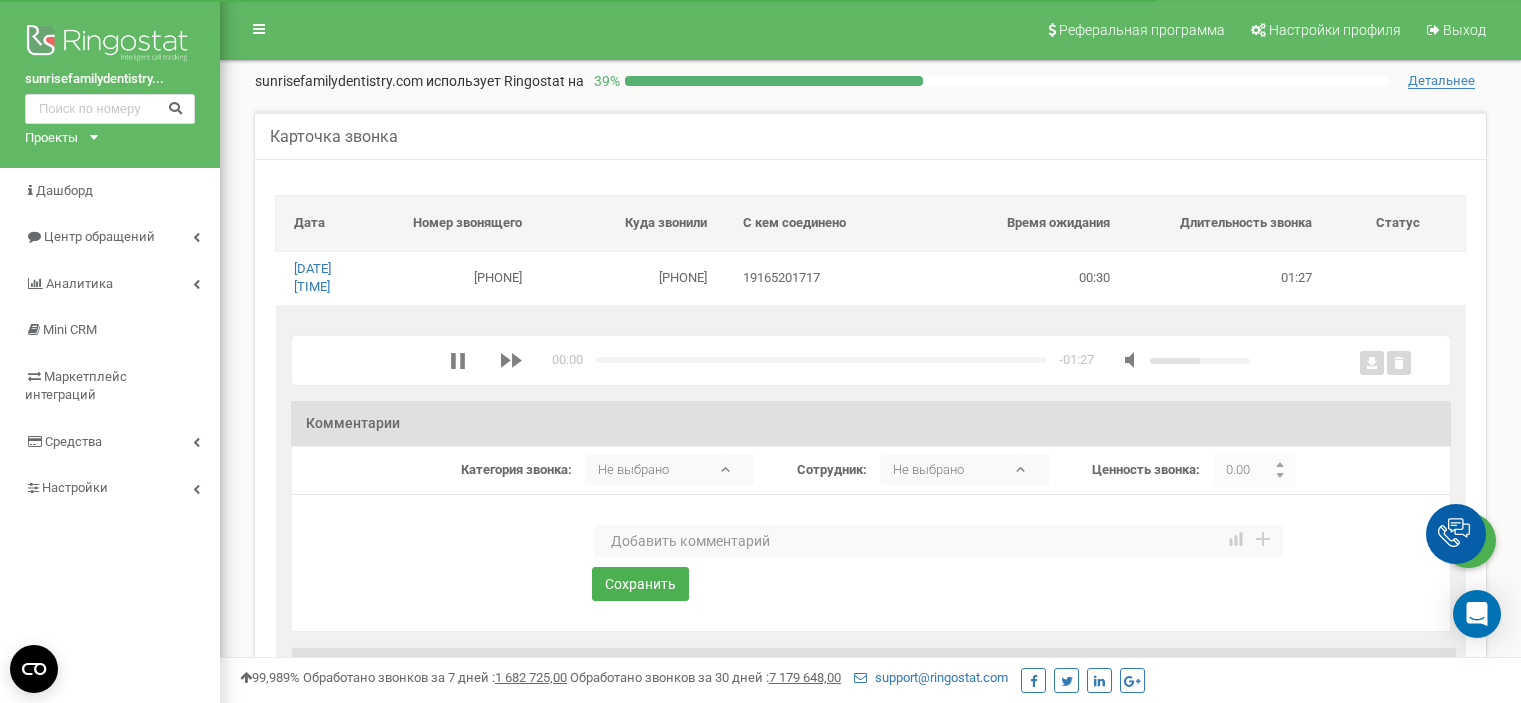 scroll, scrollTop: 0, scrollLeft: 0, axis: both 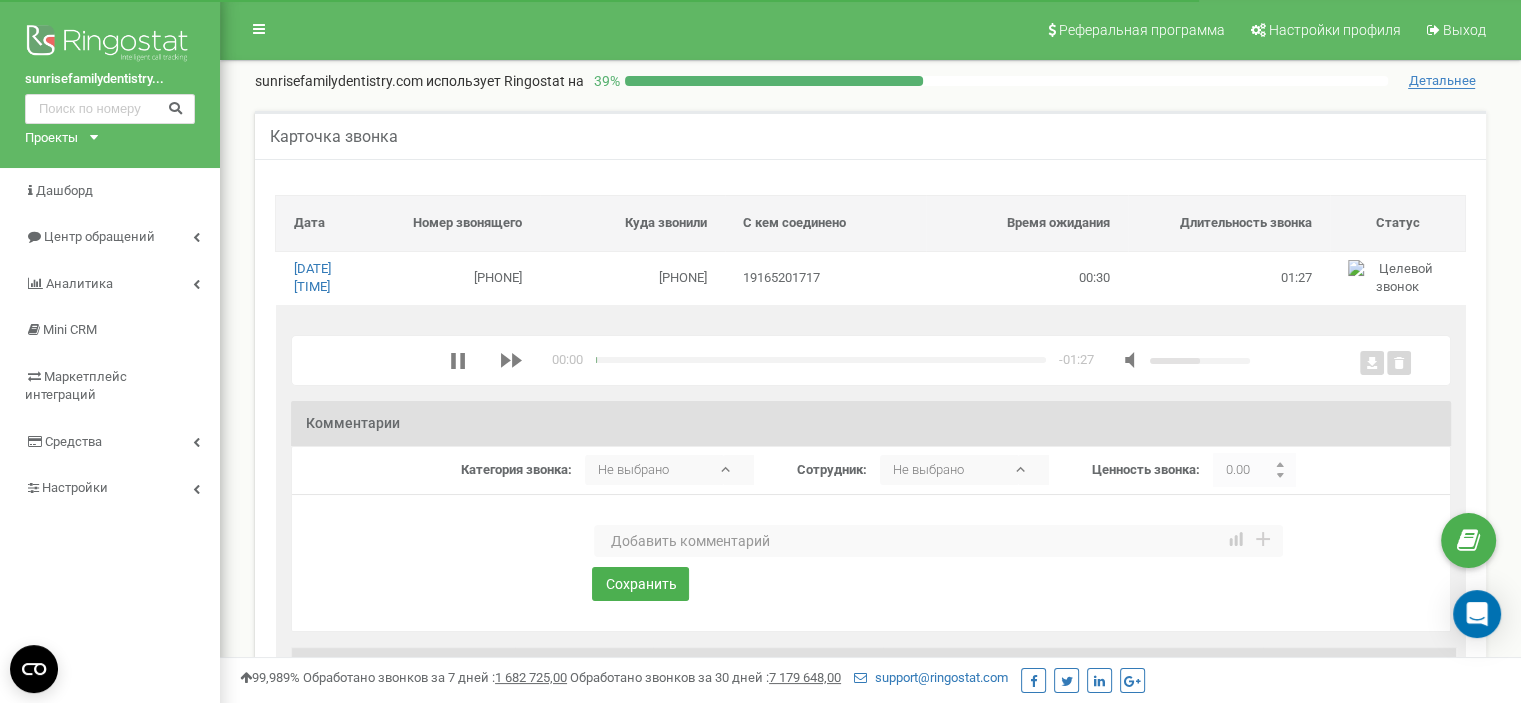 click at bounding box center [938, 541] 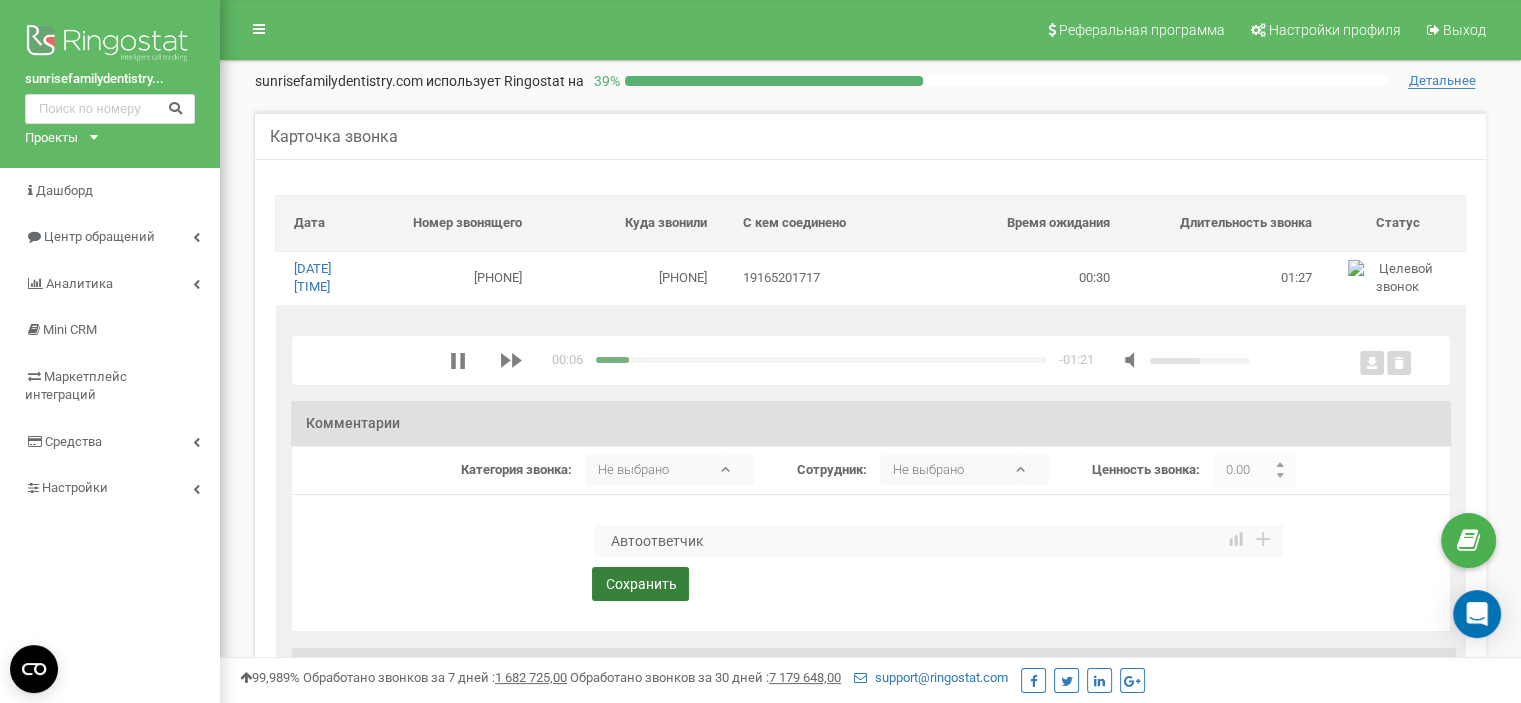 type on "Автоответчик" 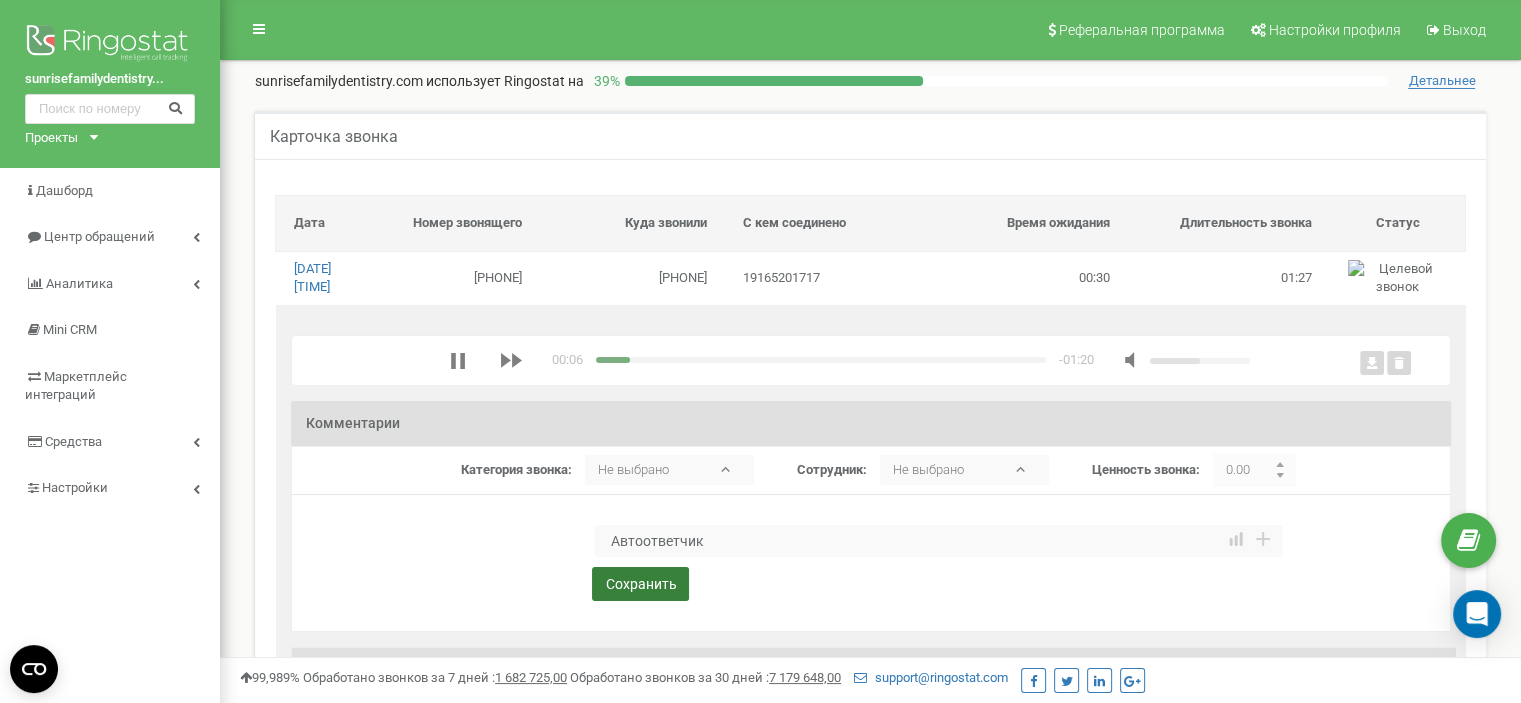 click on "Сохранить" at bounding box center (640, 584) 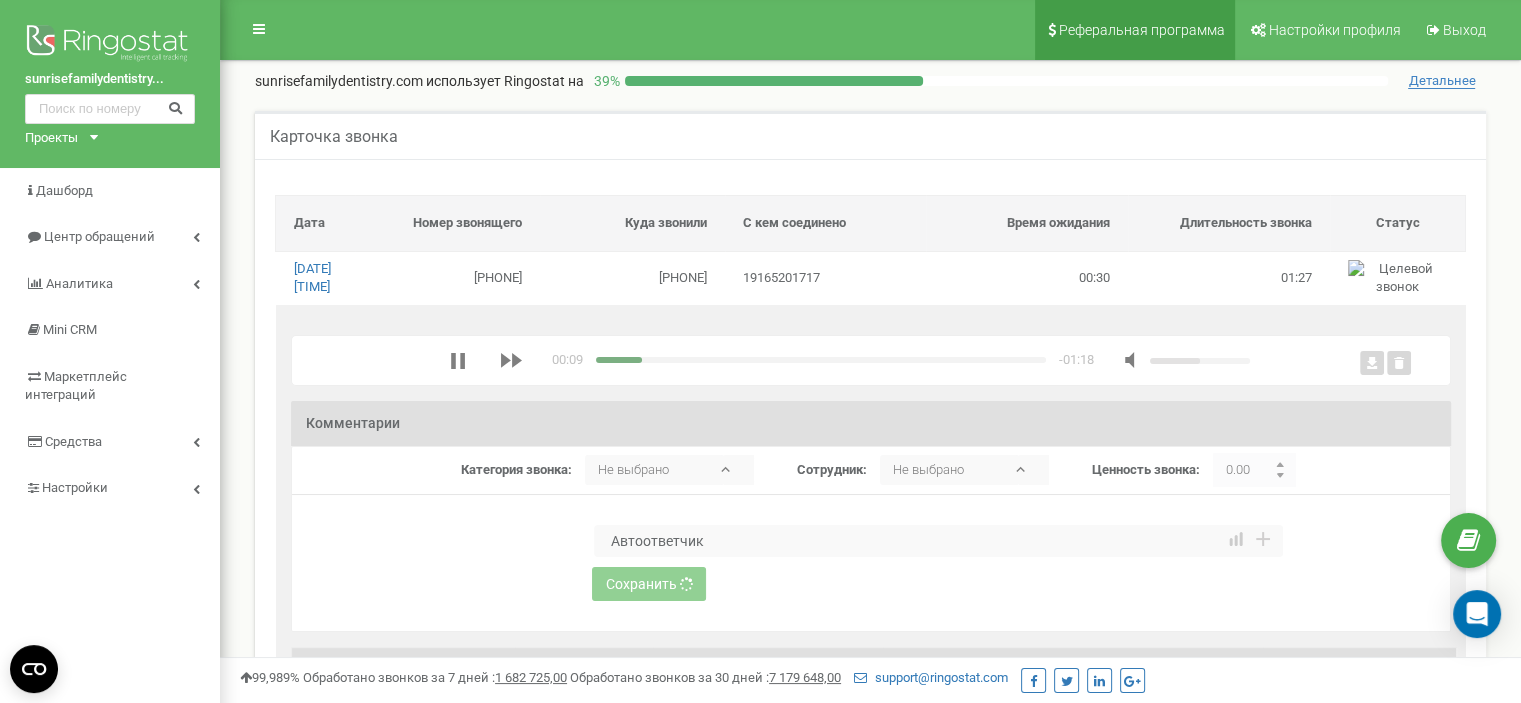 type 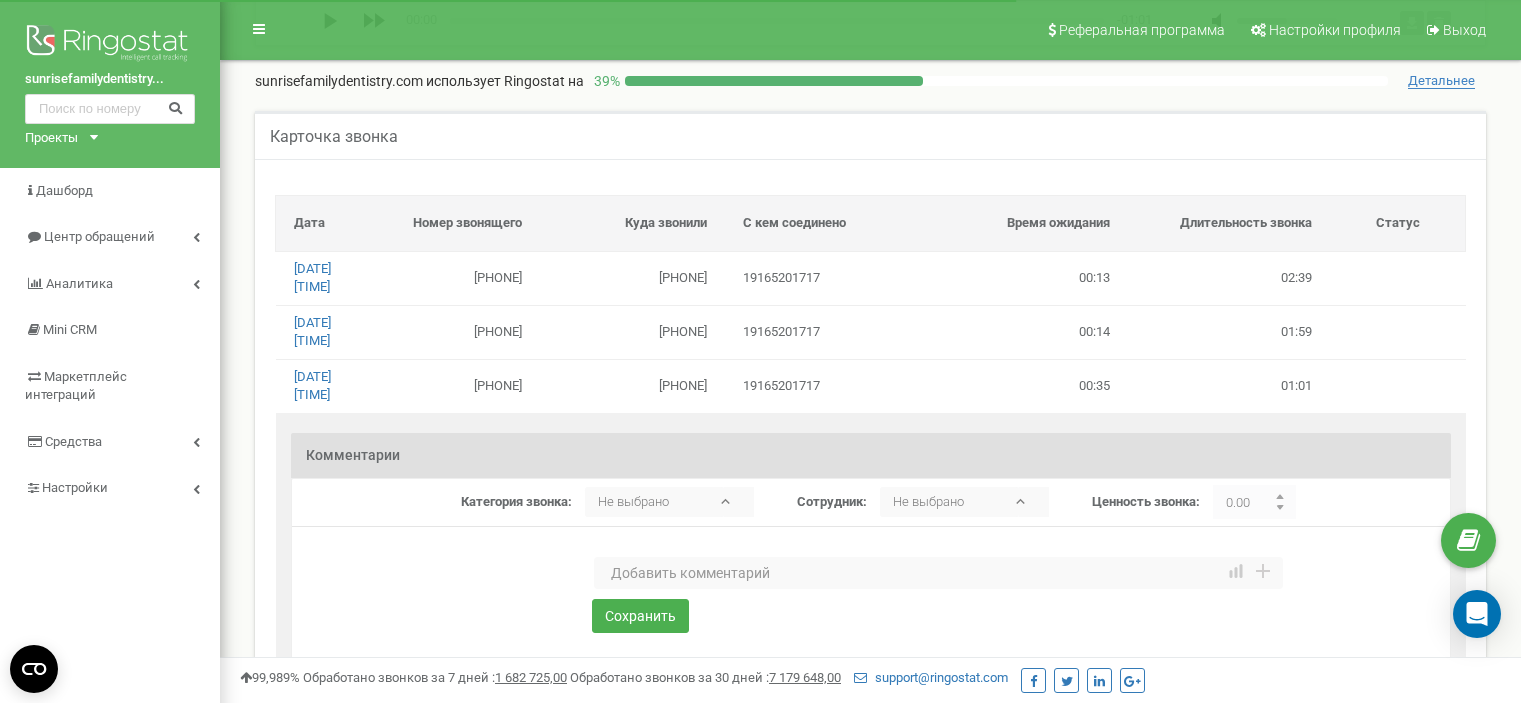 scroll, scrollTop: 800, scrollLeft: 0, axis: vertical 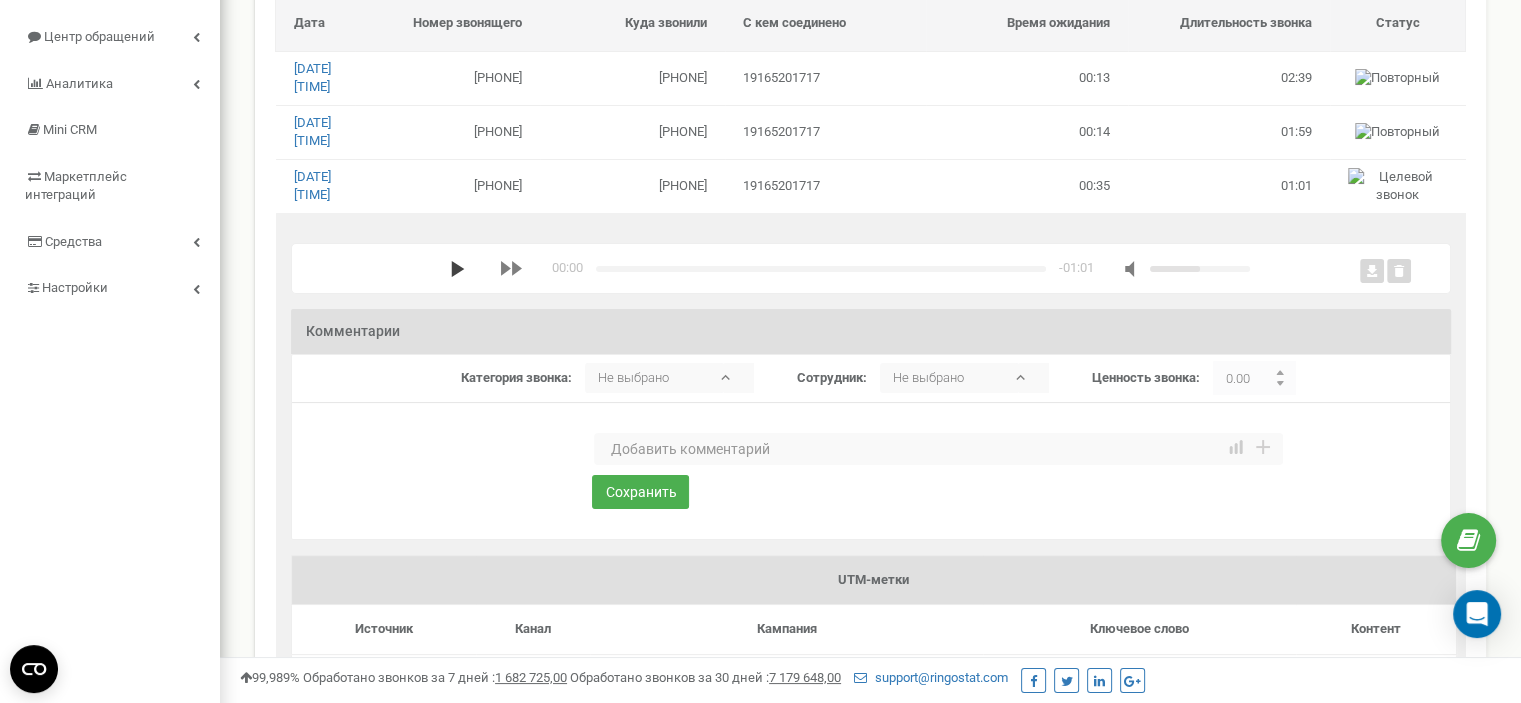 click 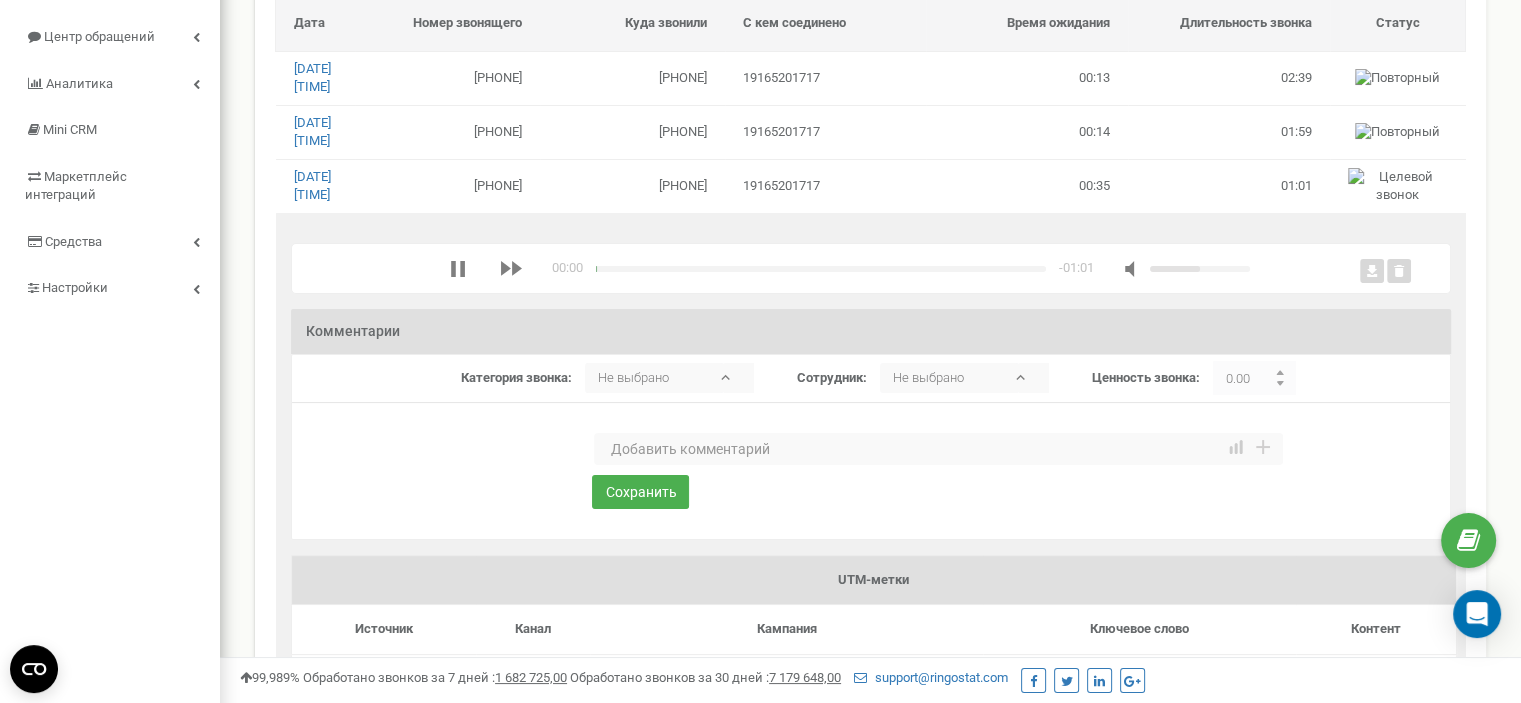 click at bounding box center (938, 449) 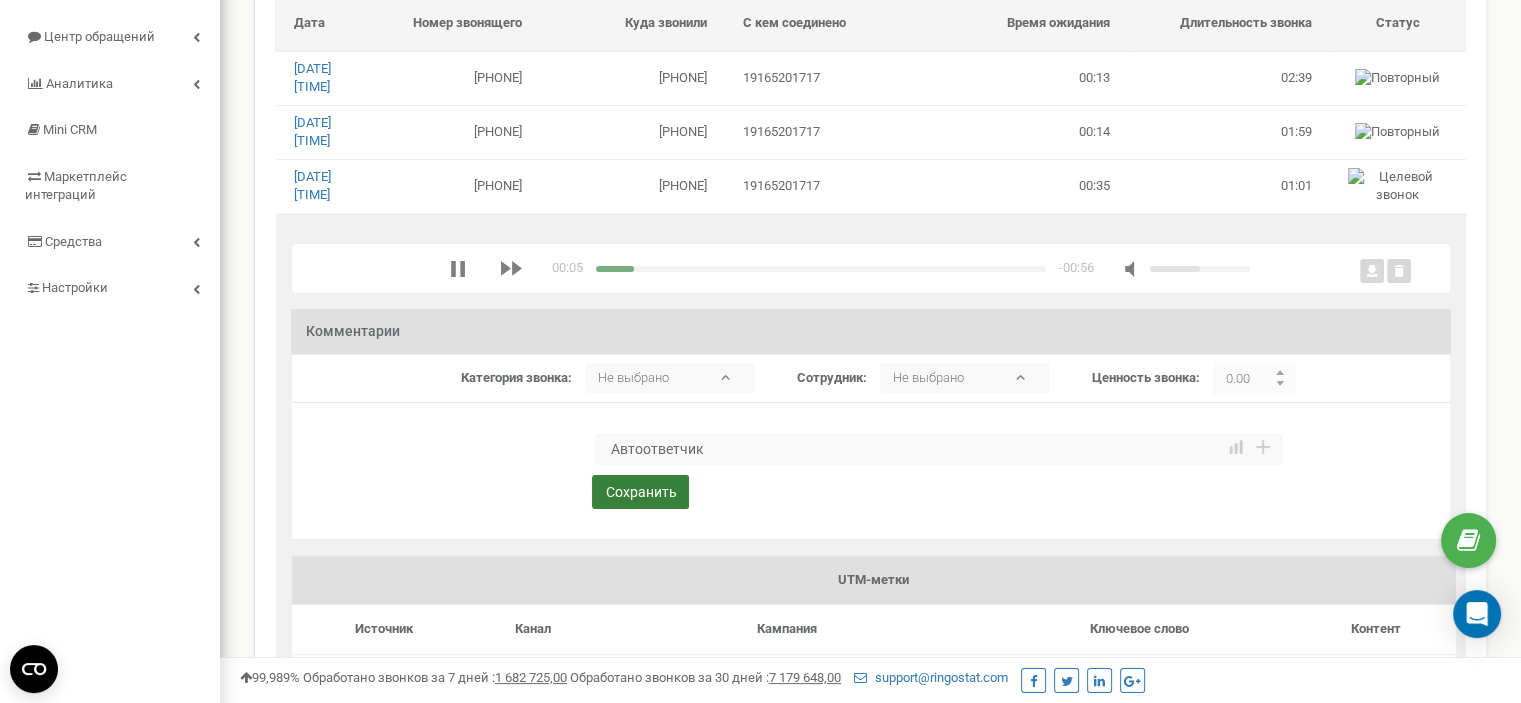 type on "Автоответчик" 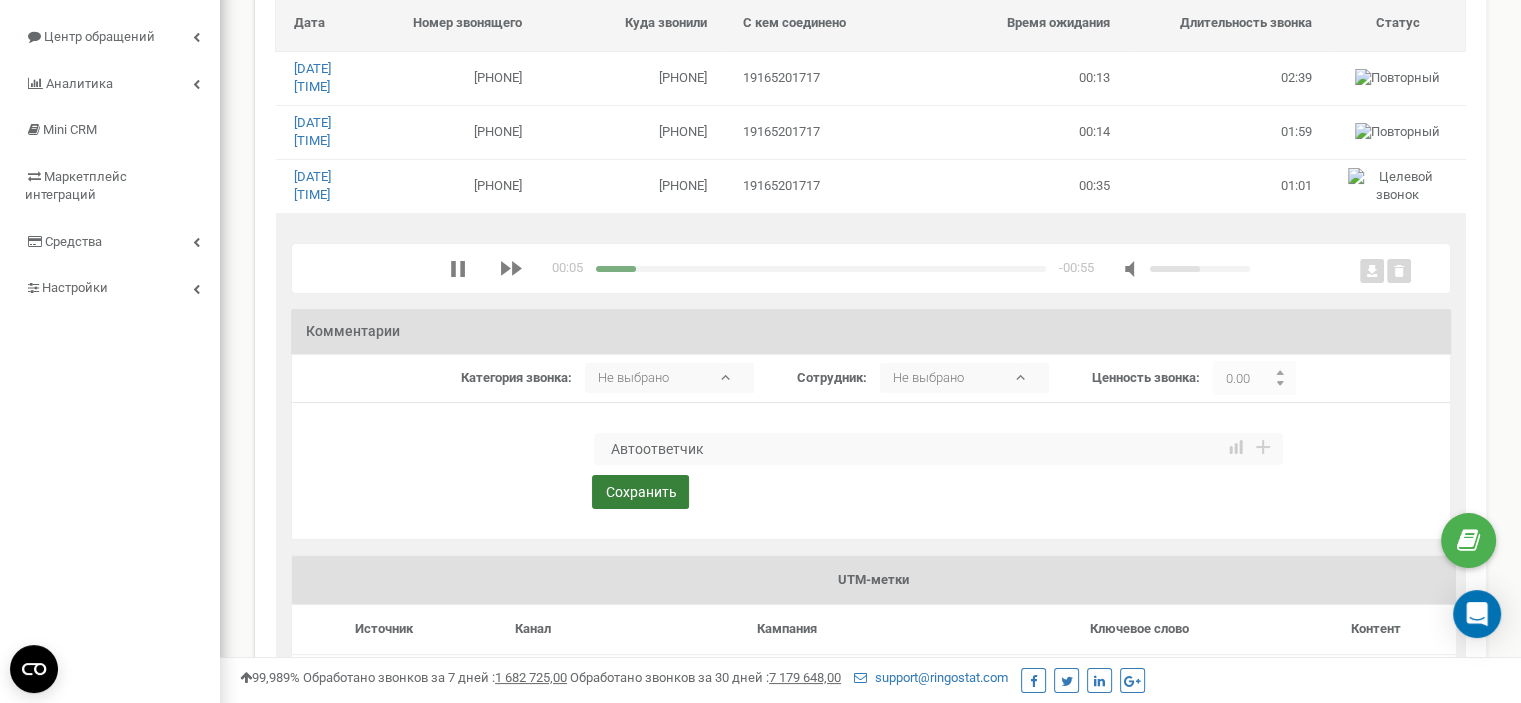 click on "Сохранить" at bounding box center (640, 492) 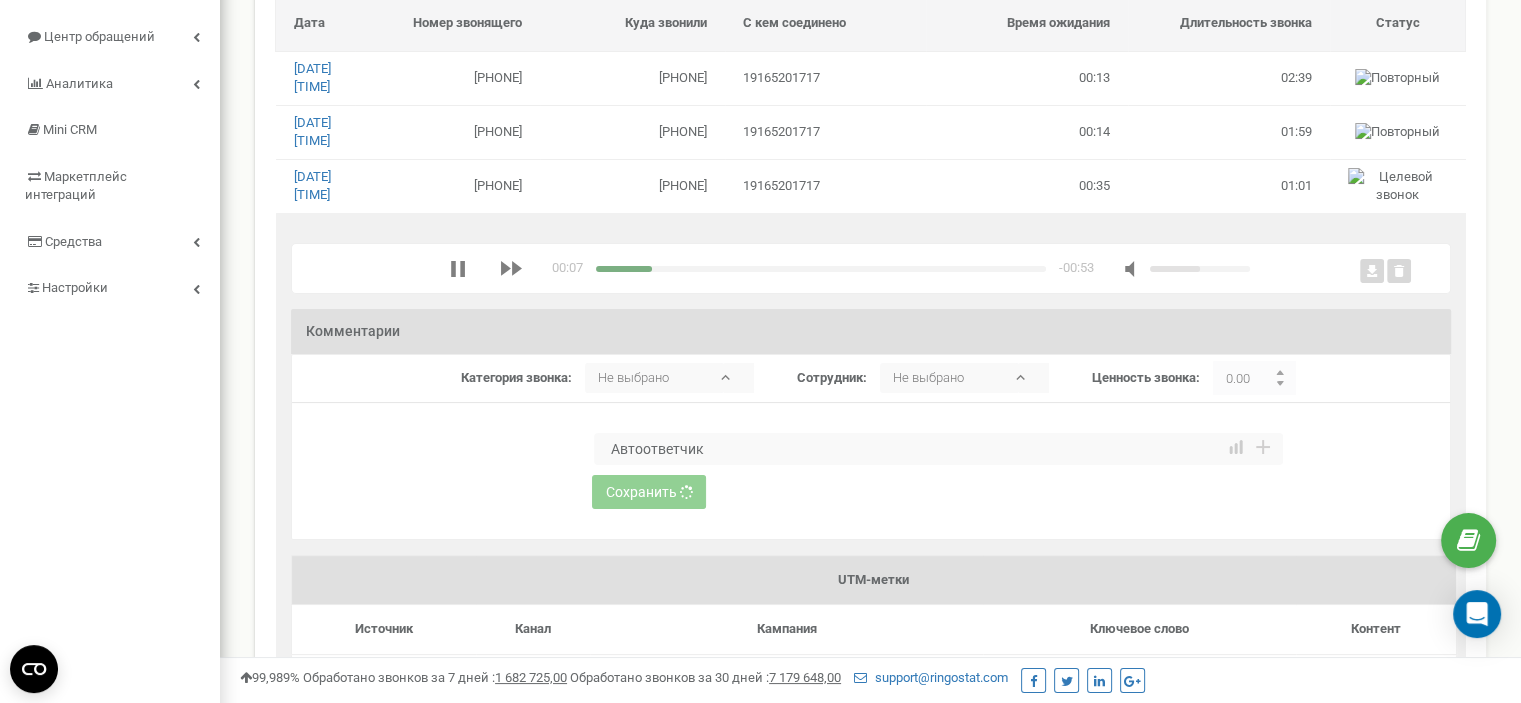 type 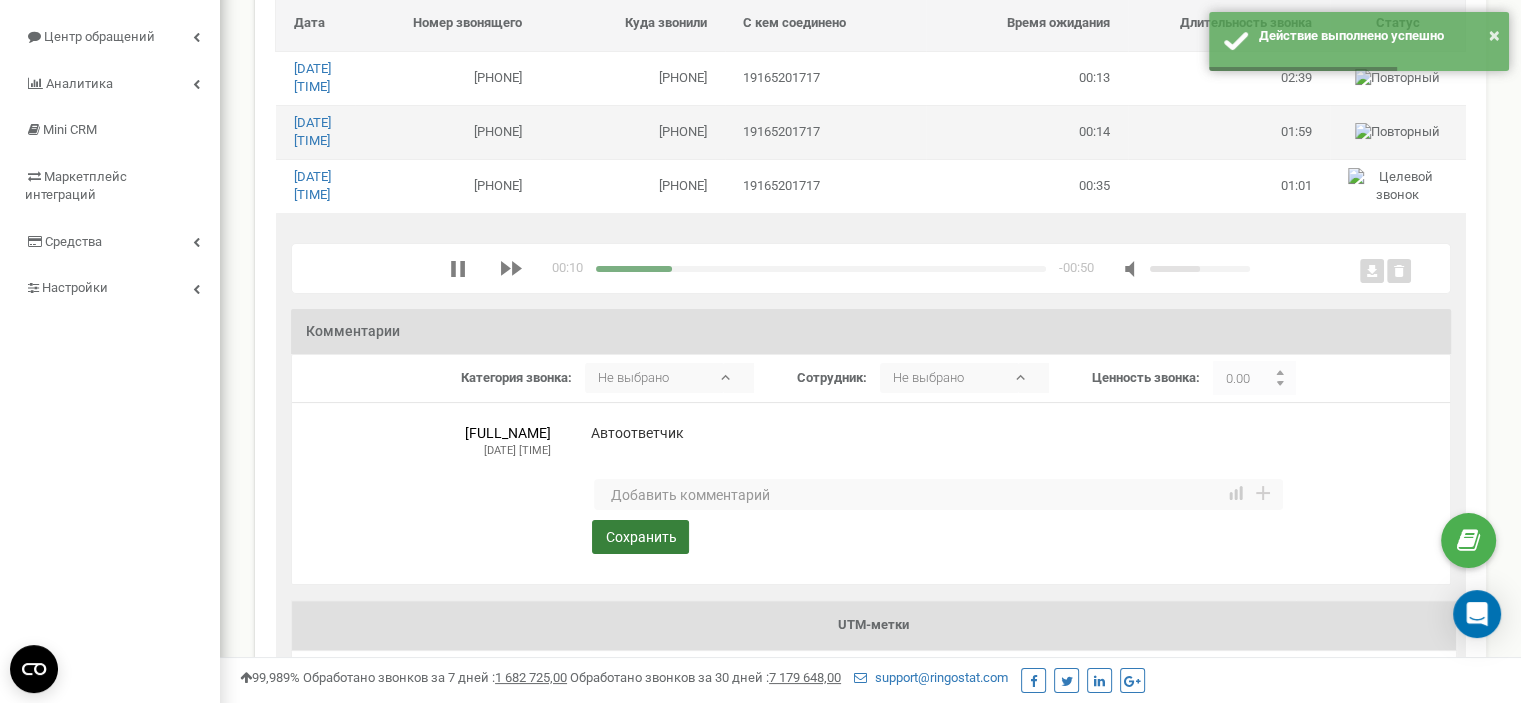 click on "[PHONE]" at bounding box center [632, 132] 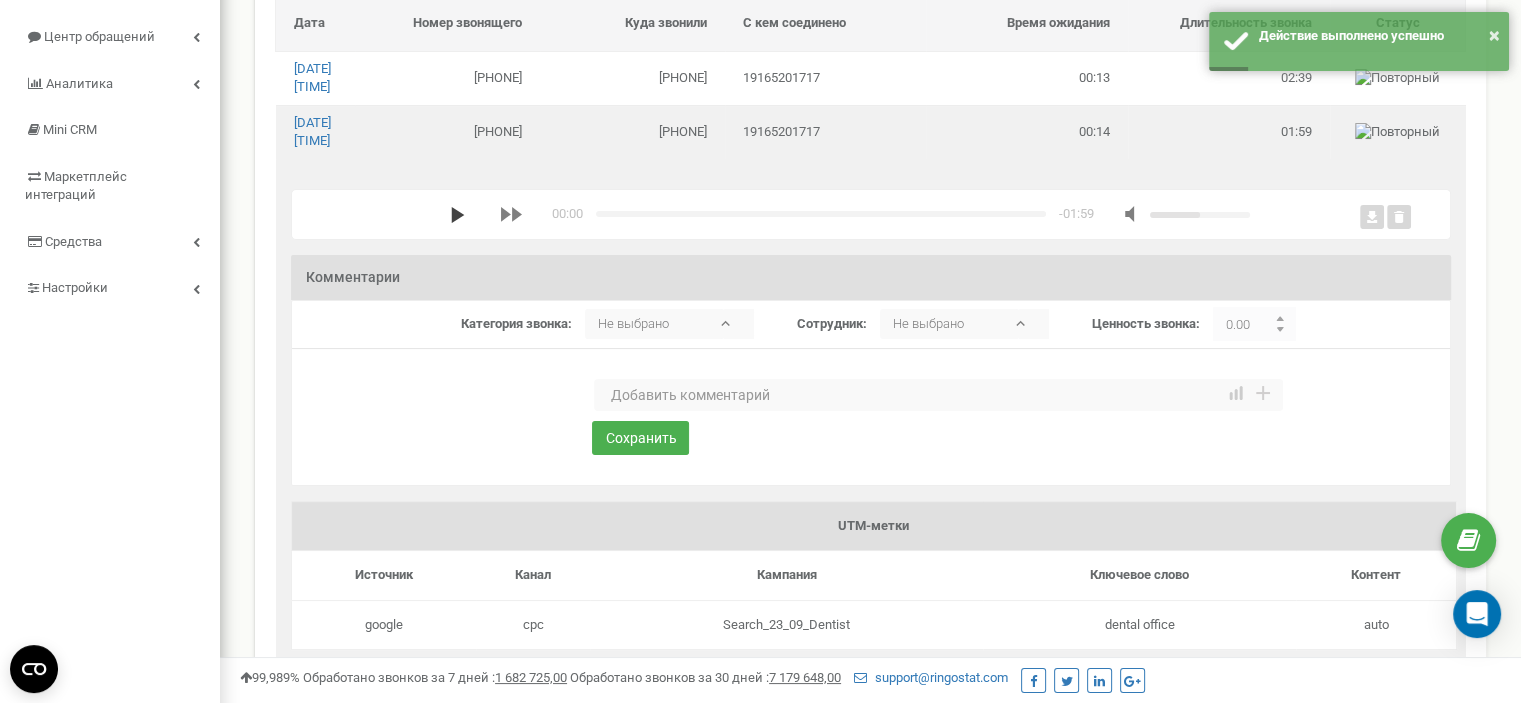 click 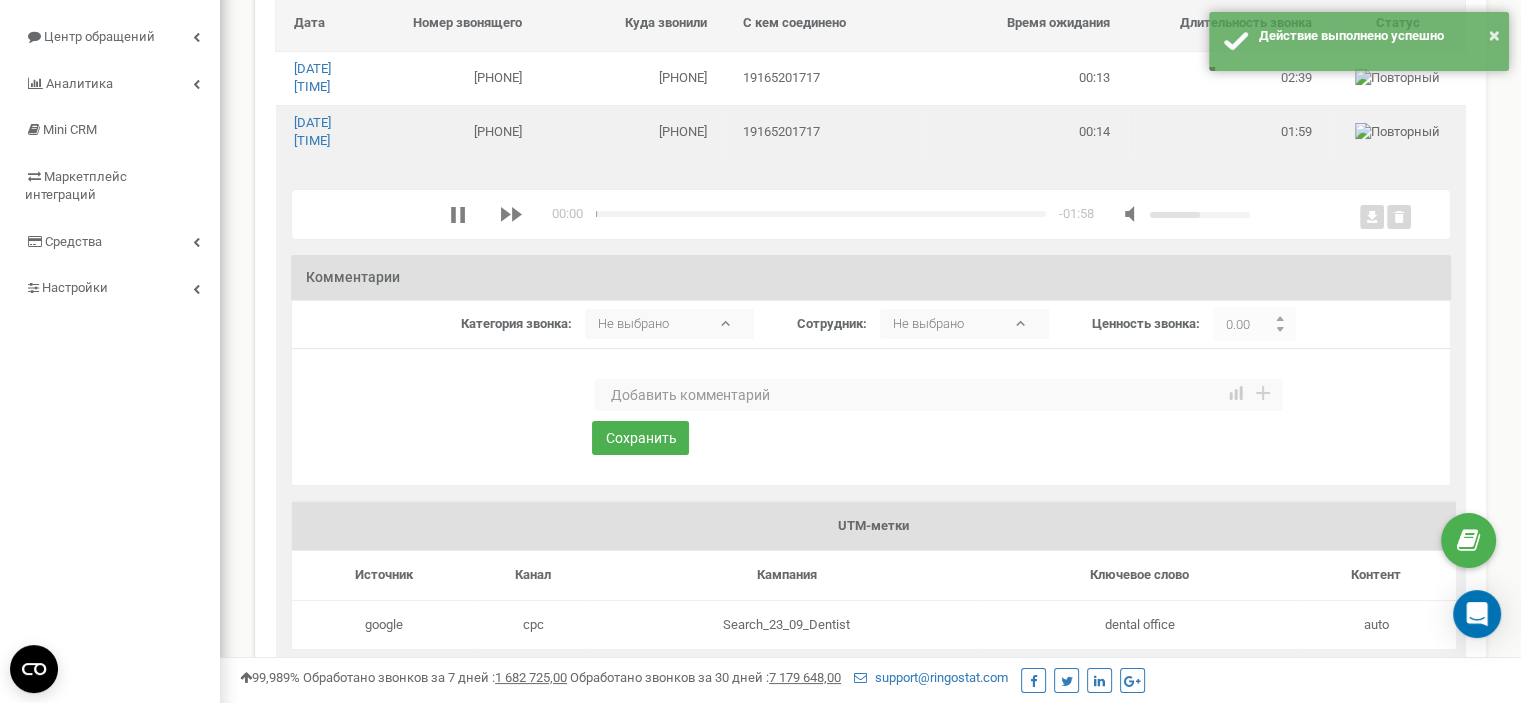 click at bounding box center (938, 395) 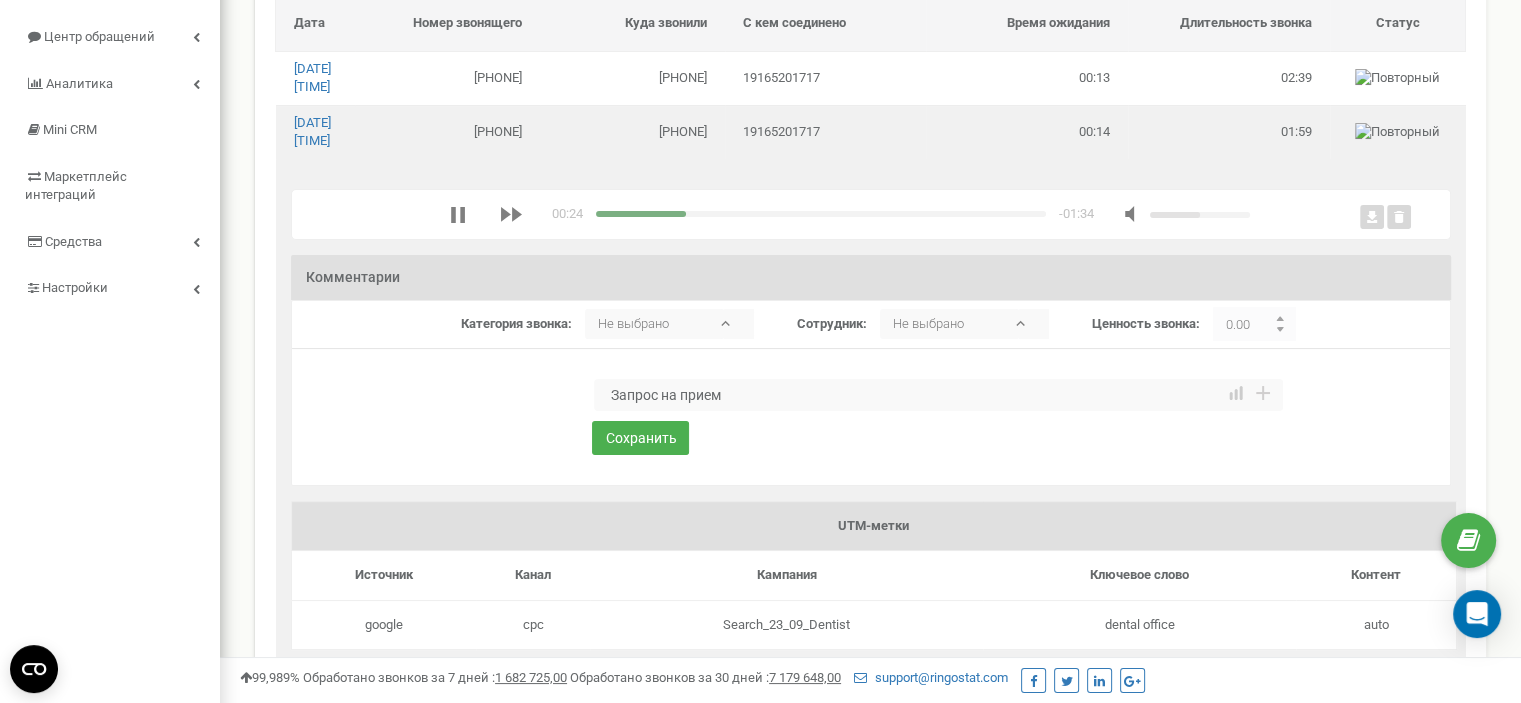 click on "Запрос на прием" at bounding box center [938, 395] 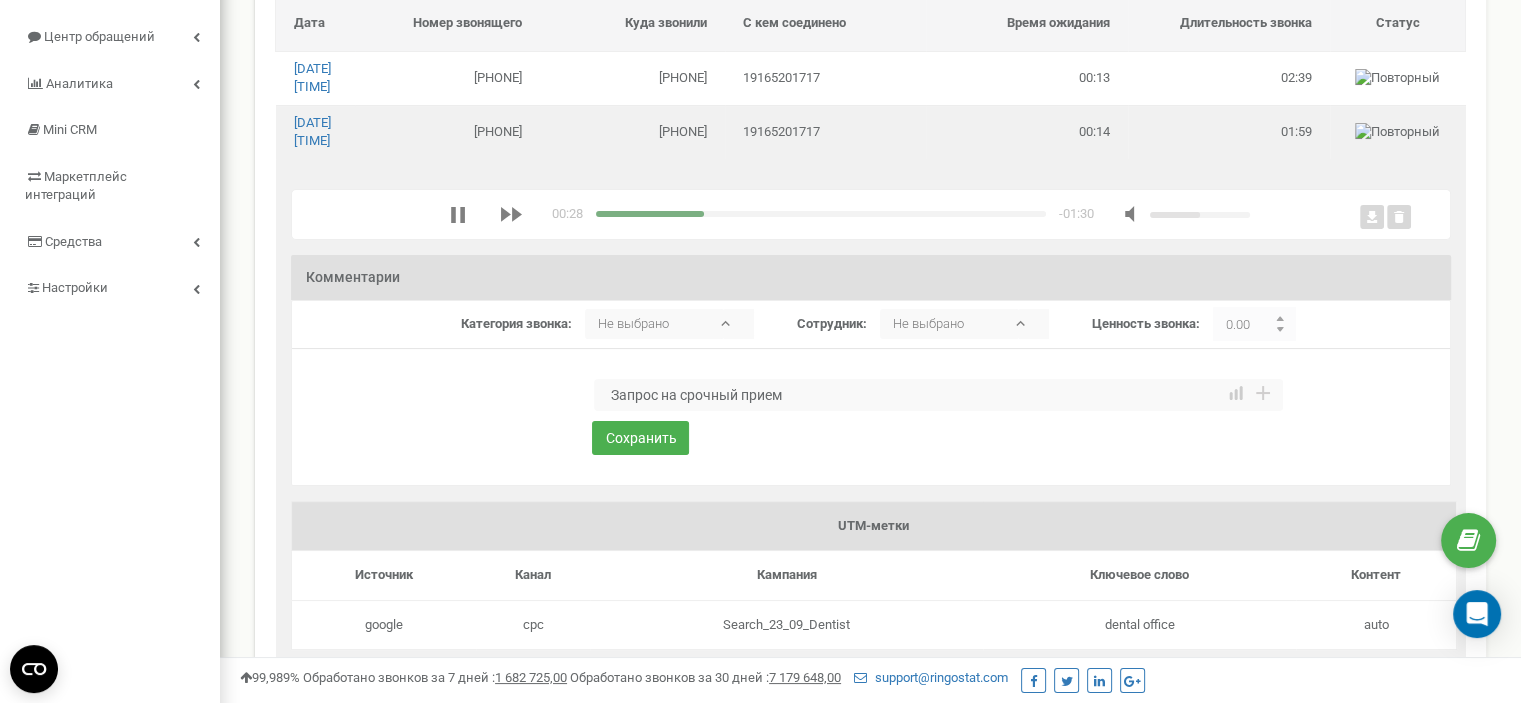 click on "Запрос на срочный прием" at bounding box center (938, 395) 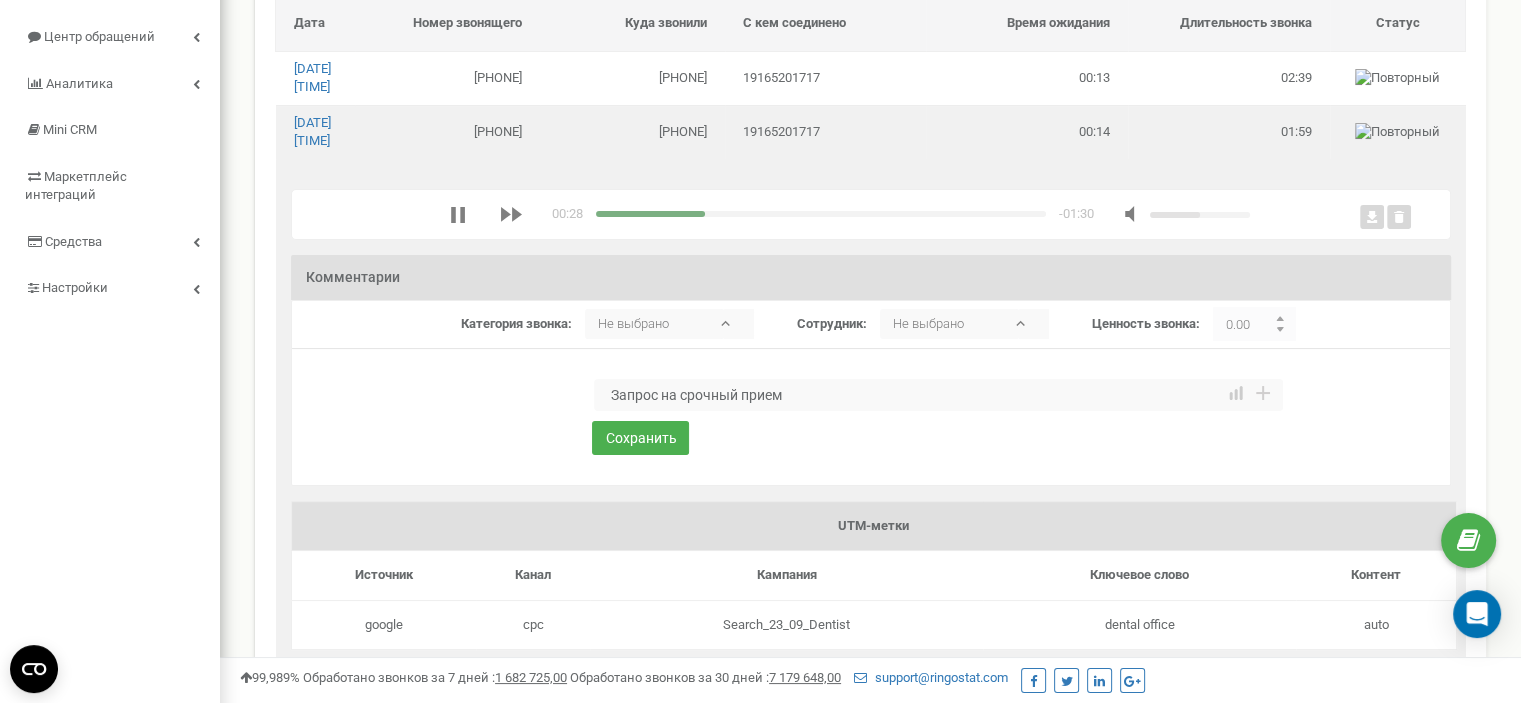 click on "Запрос на срочный прием" at bounding box center [938, 395] 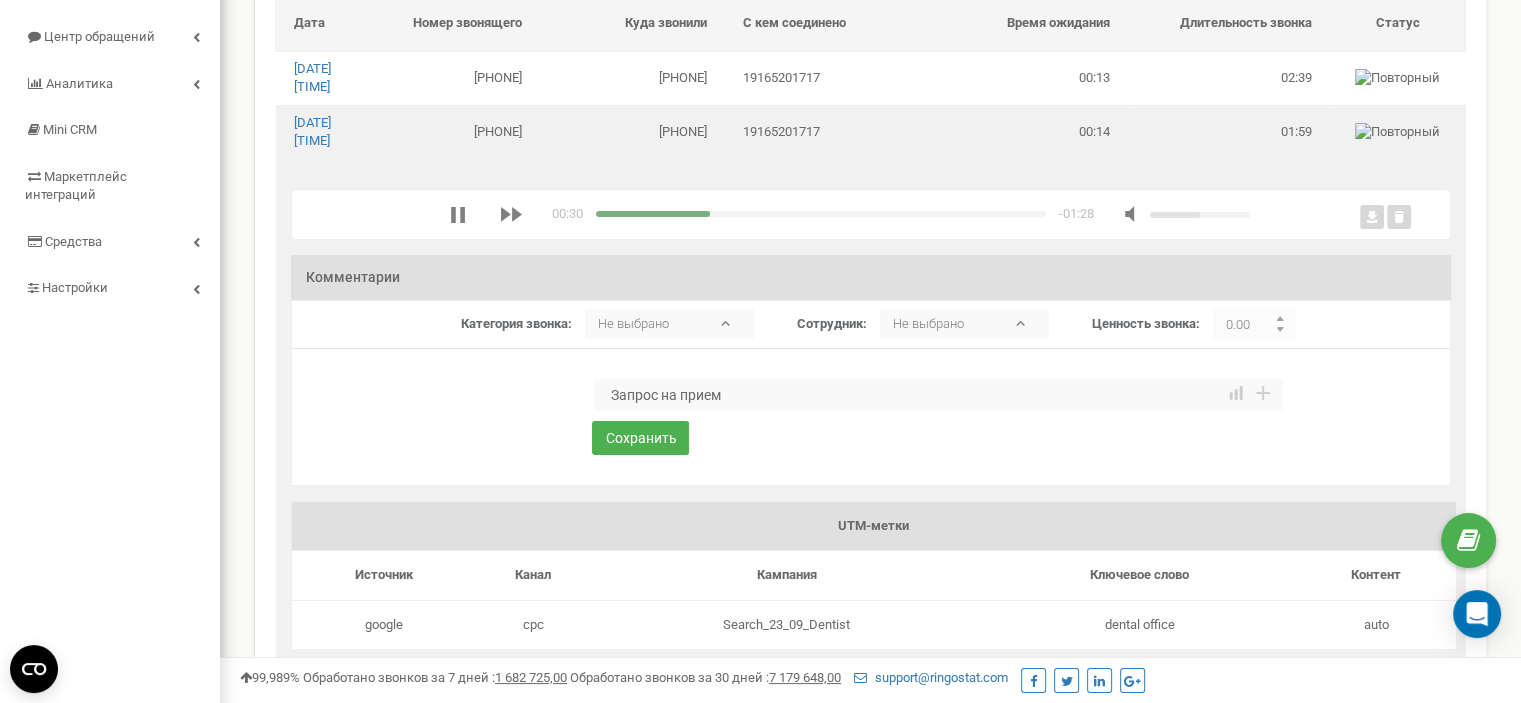 click on "Запрос на прием" at bounding box center (938, 395) 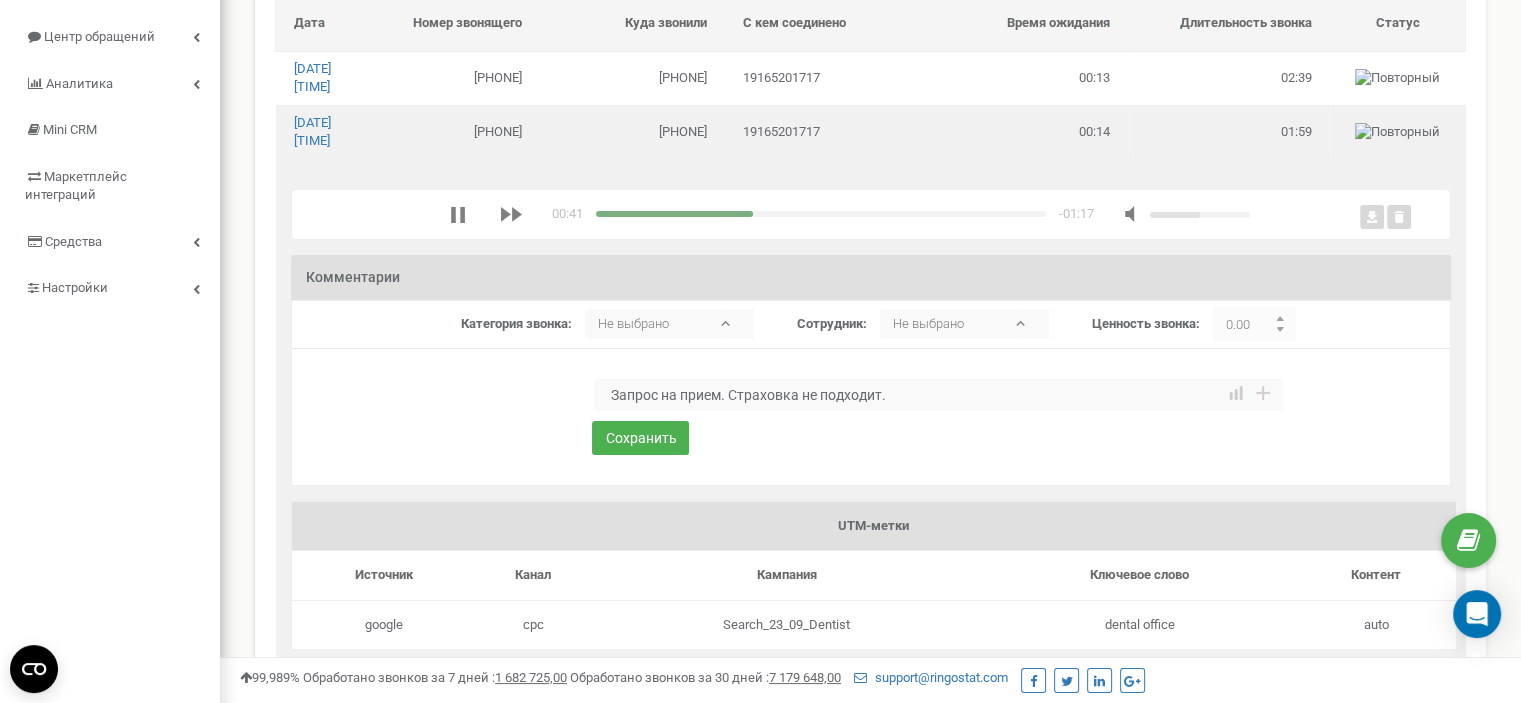 click on "Запрос на прием. Страховка не подходит." at bounding box center [938, 395] 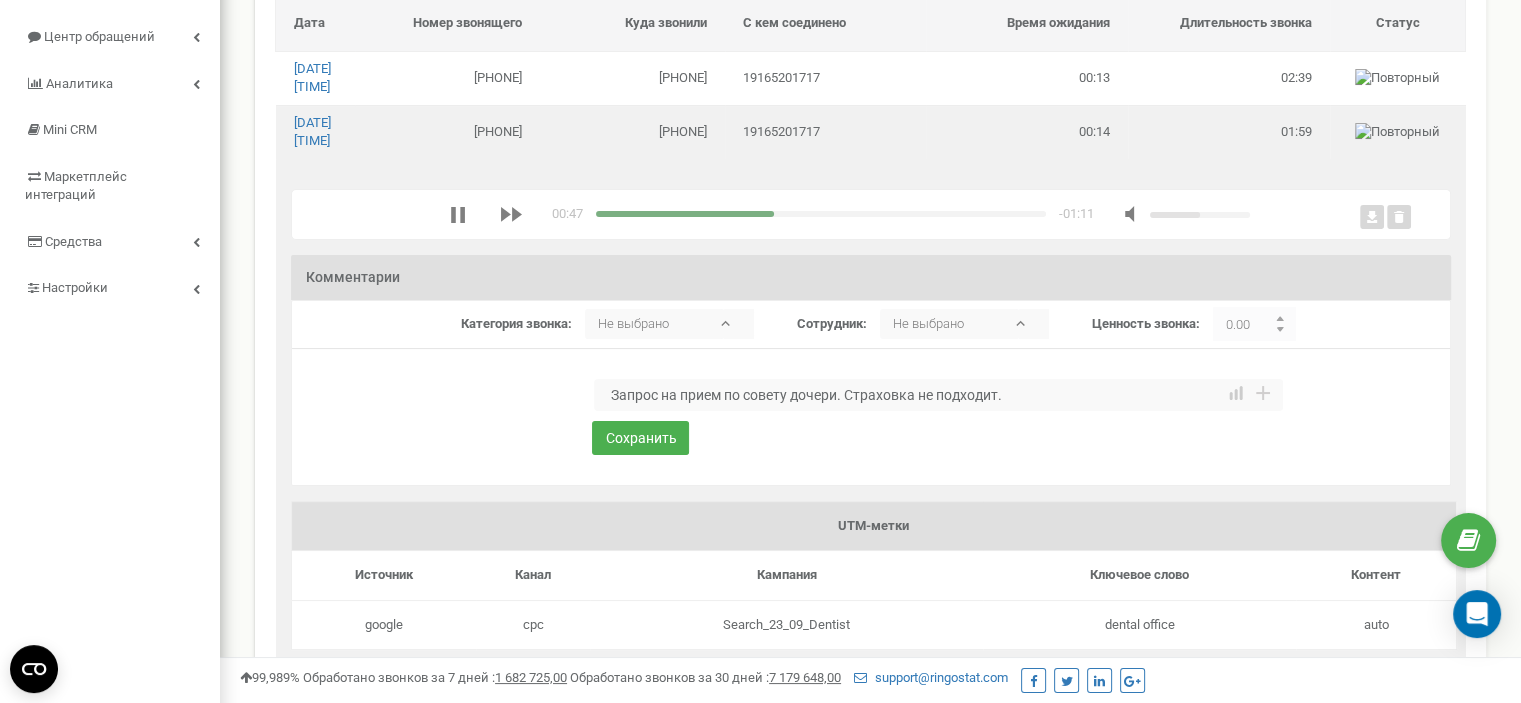 click on "Запрос на прием по совету дочери. Страховка не подходит." at bounding box center (938, 395) 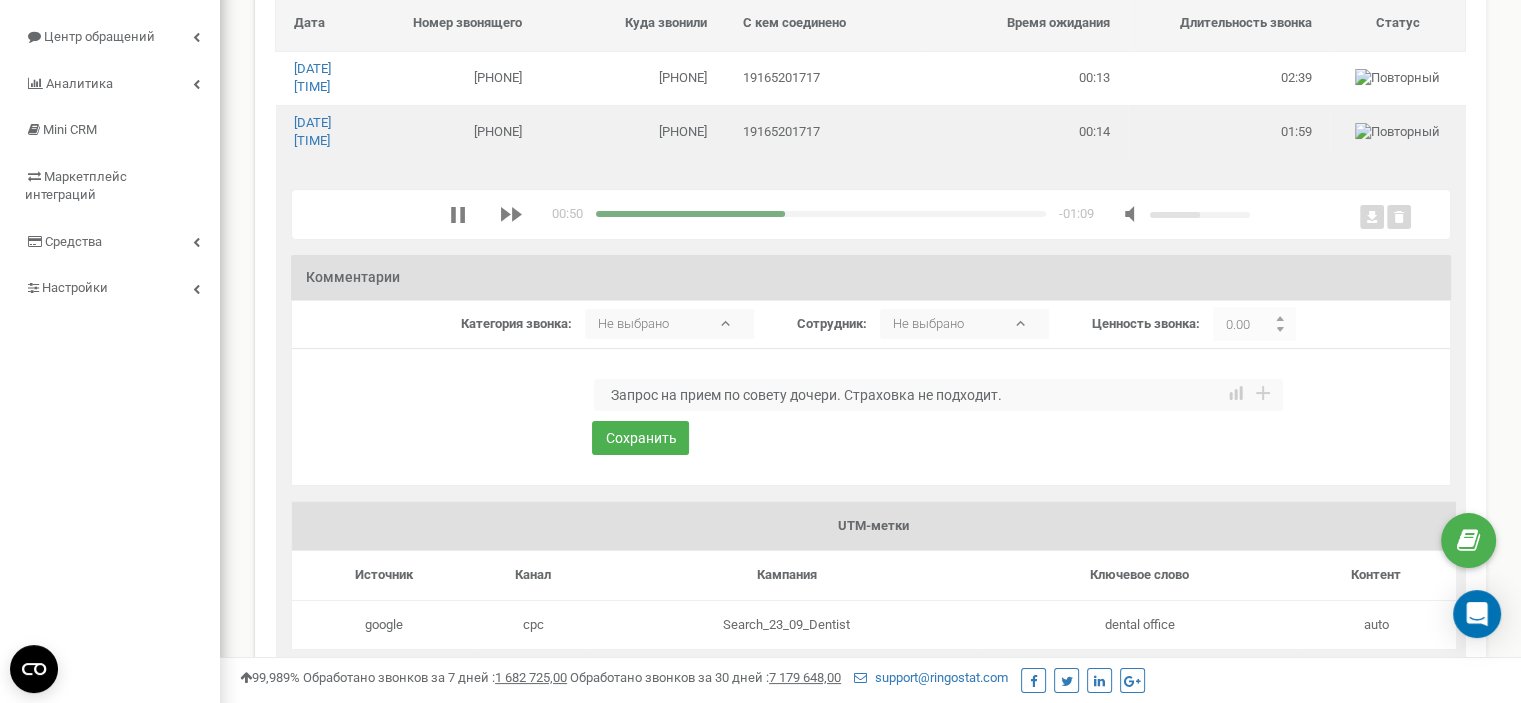click on "Запрос на прием по совету дочери. Страховка не подходит." at bounding box center (938, 395) 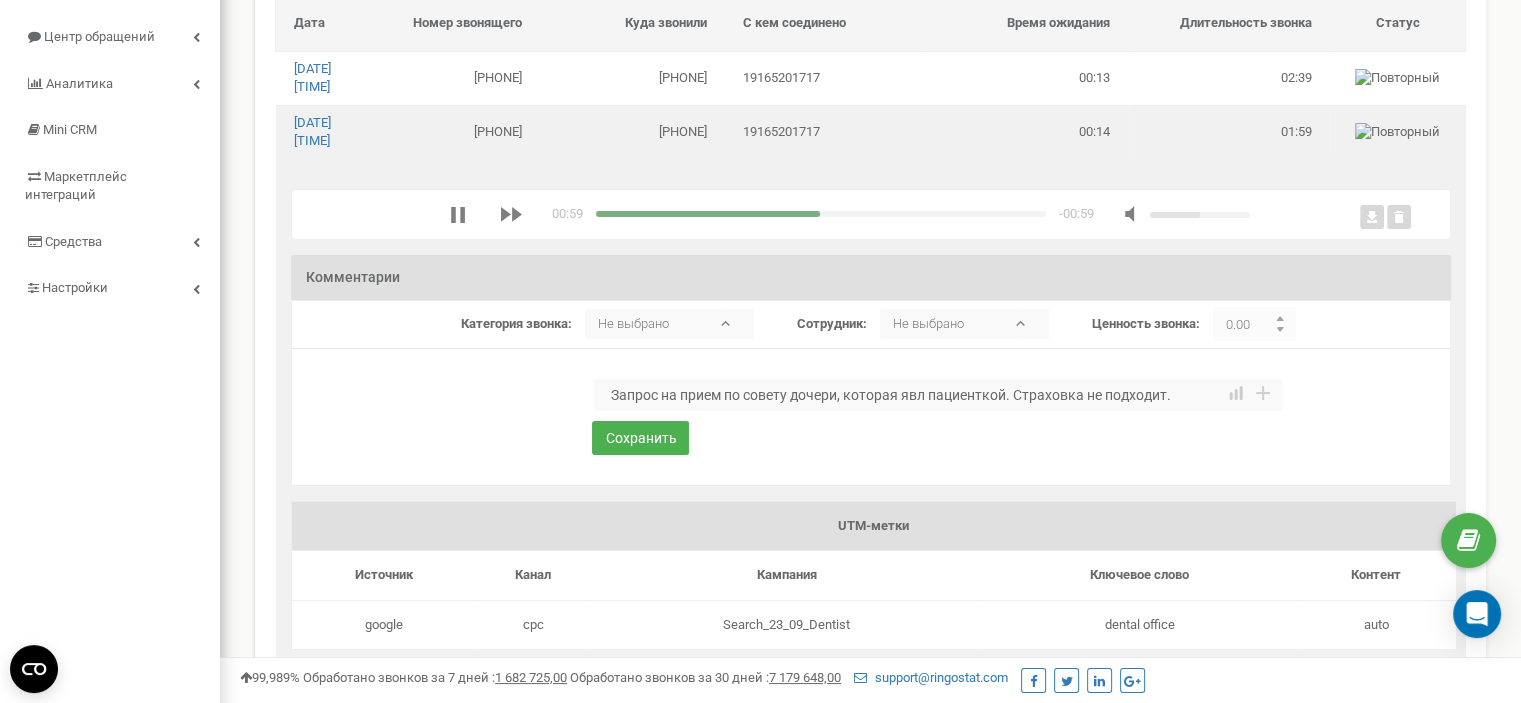 click on "Запрос на прием по совету дочери, которая явл пациенткой. Страховка не подходит." at bounding box center (938, 395) 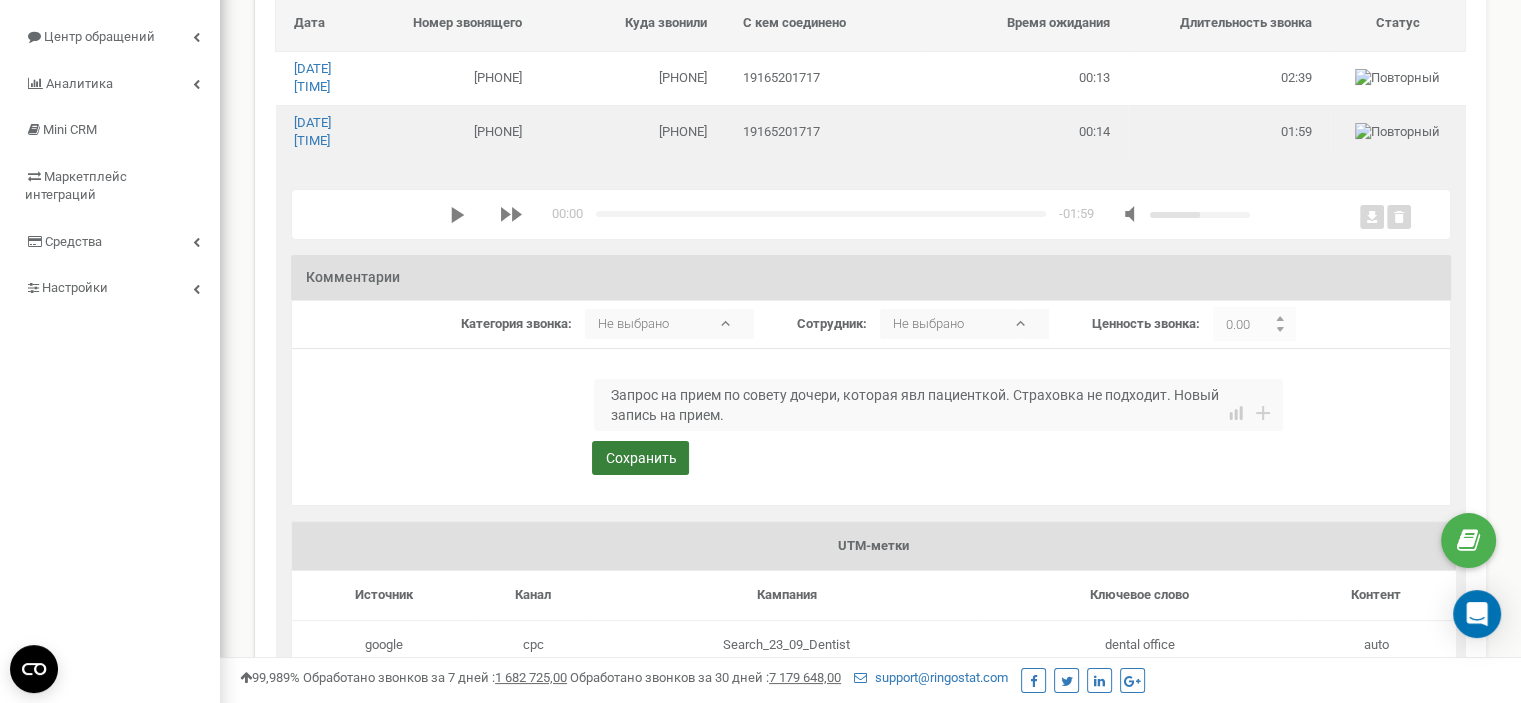 type on "Запрос на прием по совету дочери, которая явл пациенткой. Страховка не подходит. Новый запись на прием." 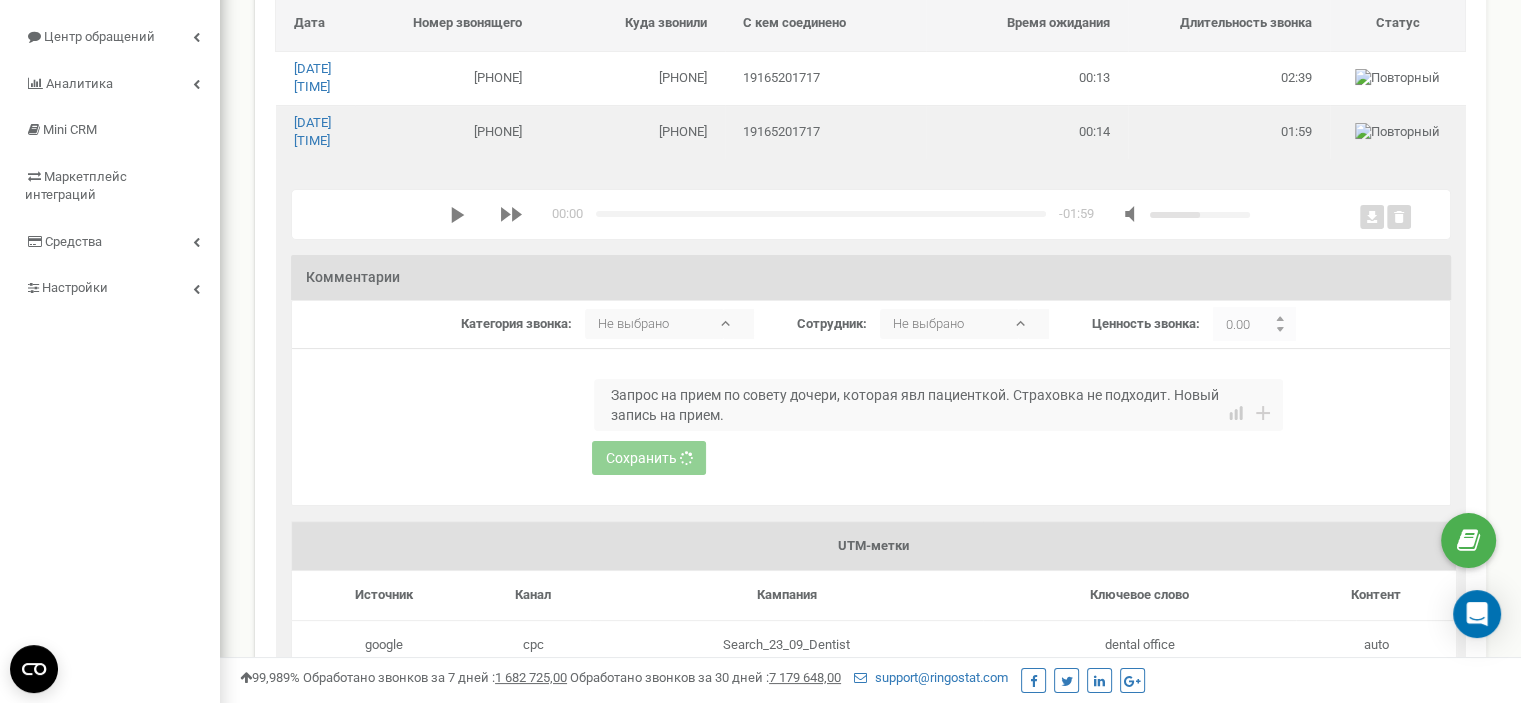 type 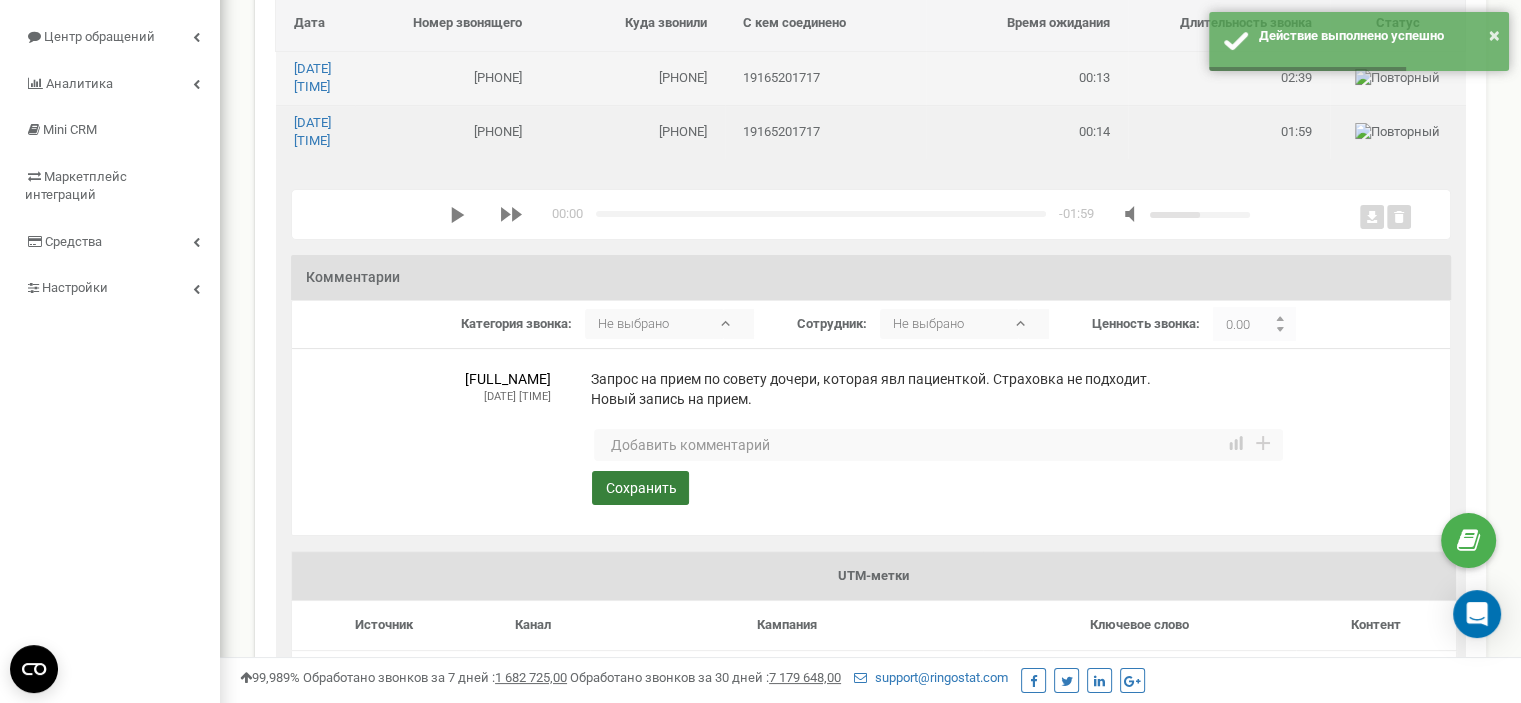 click on "19164148365" at bounding box center (632, 78) 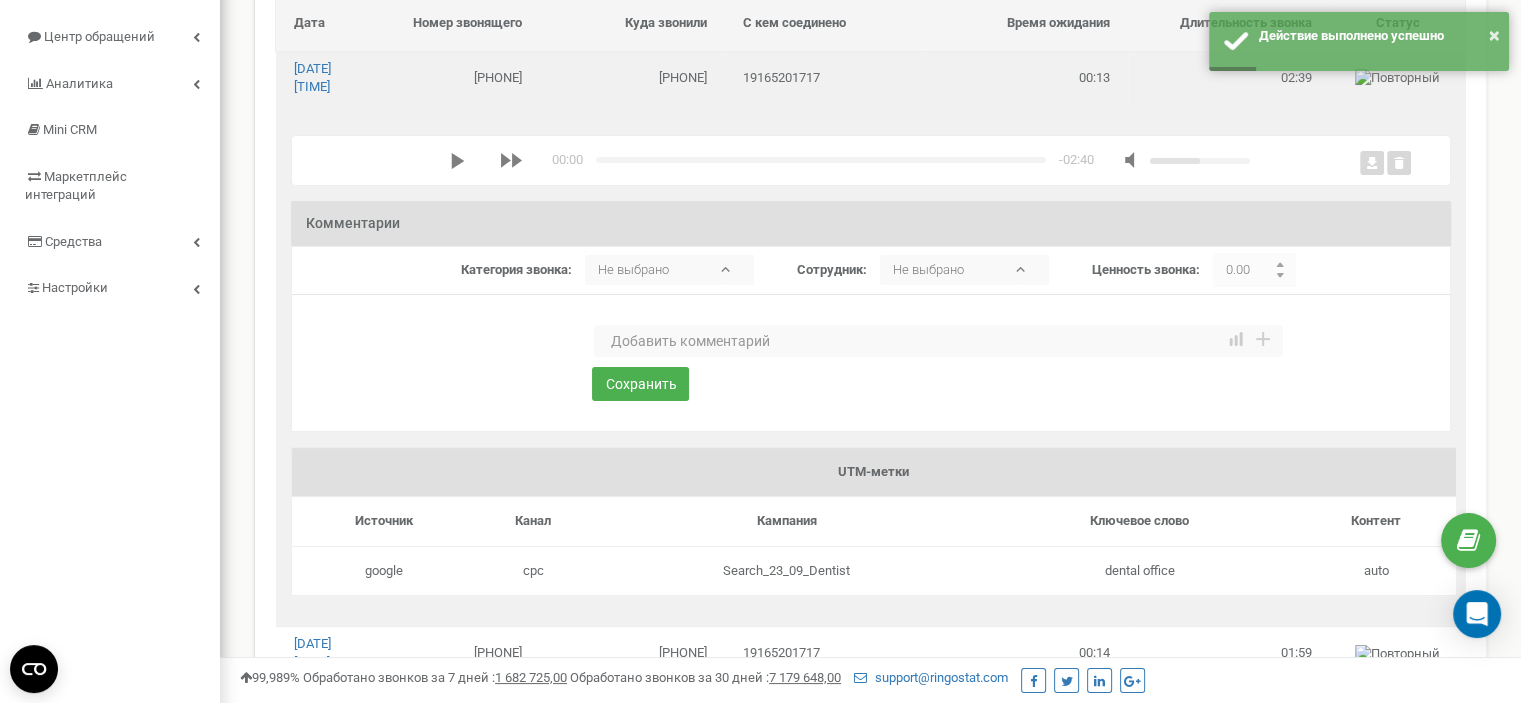 click on "00:00 x -02:40" at bounding box center (871, 160) 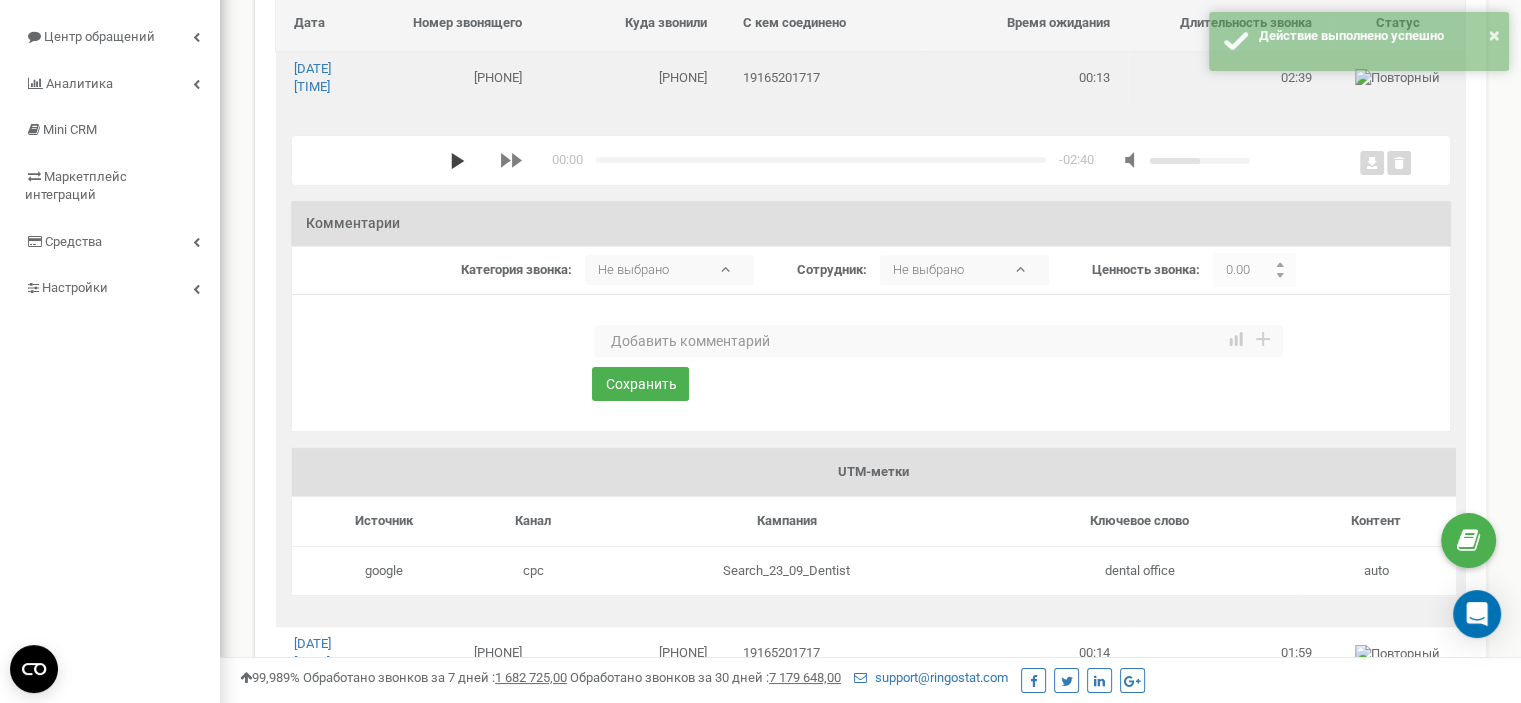 click 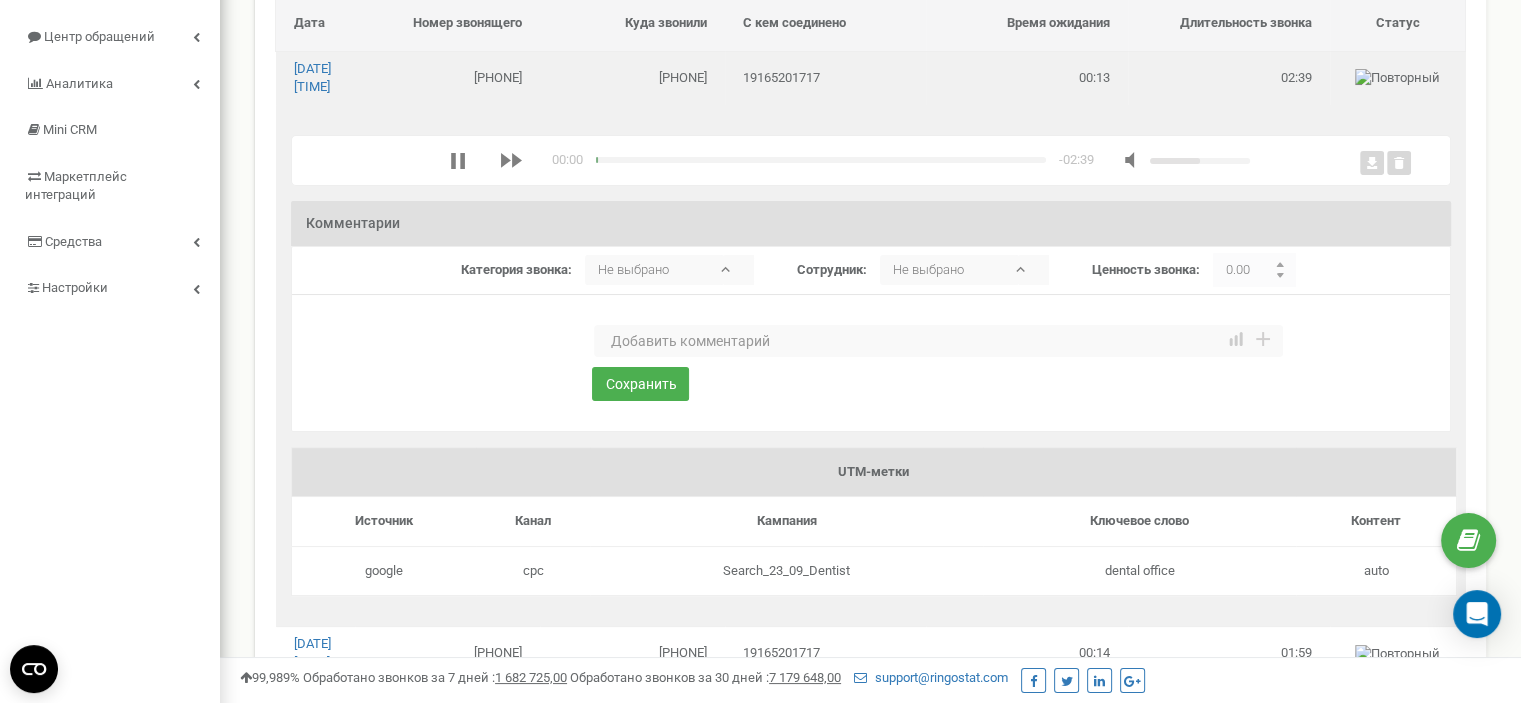 click at bounding box center (938, 341) 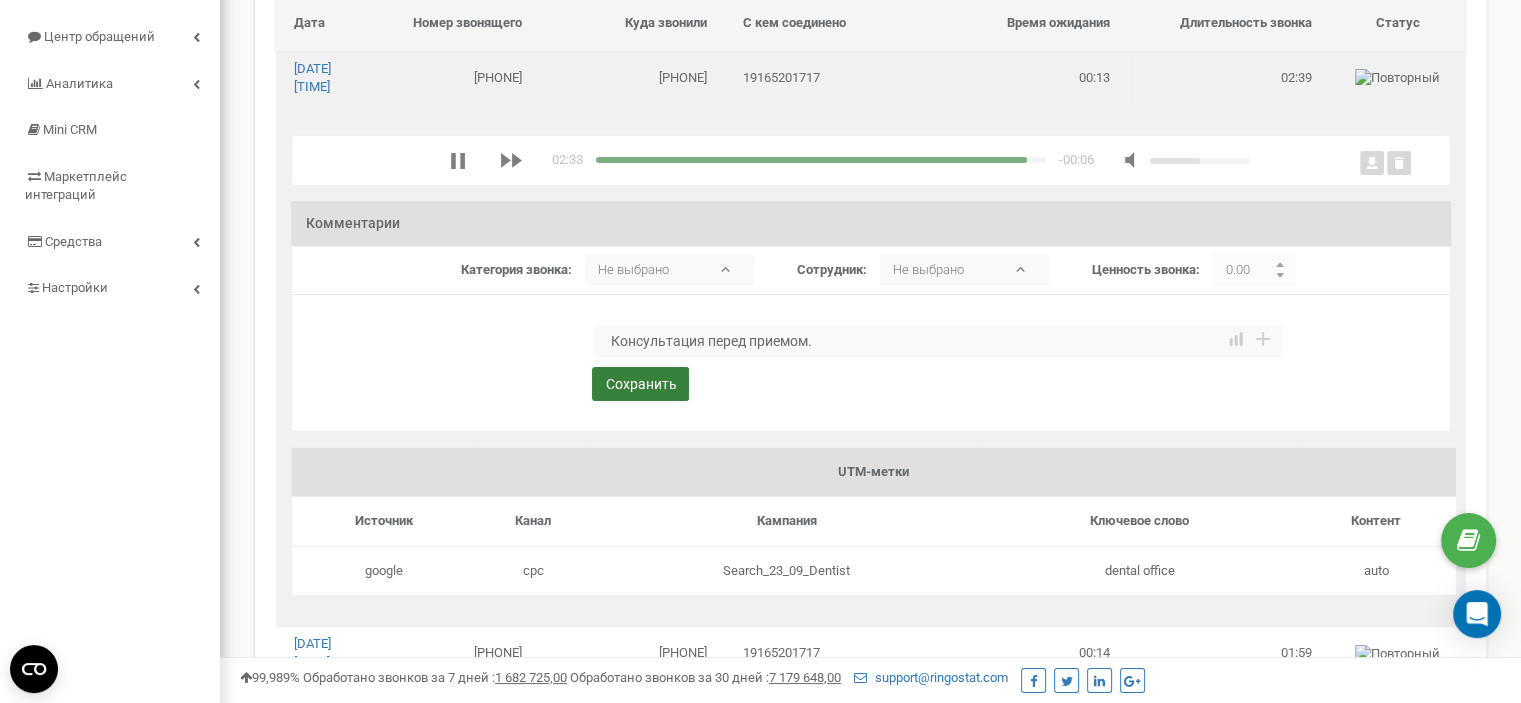 type on "Консультация перед приемом." 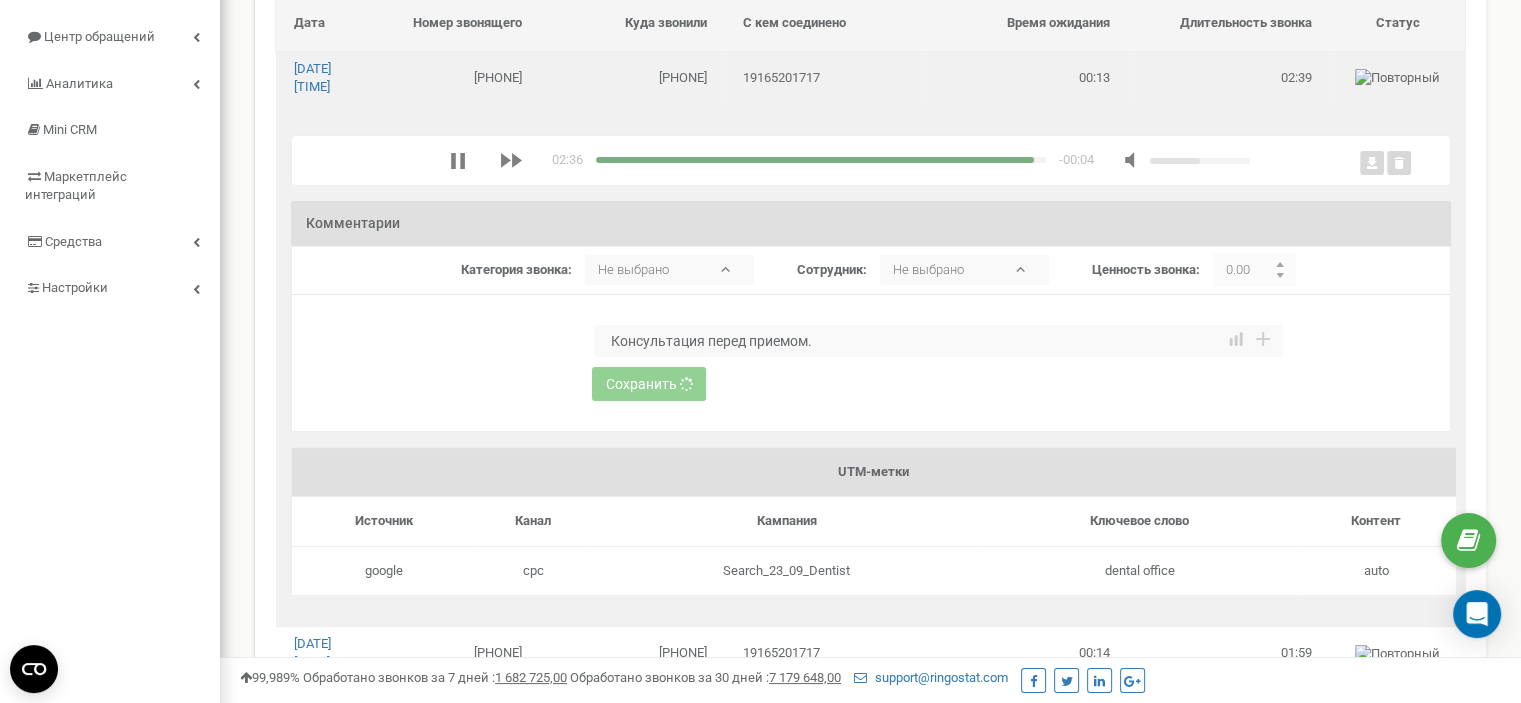 type 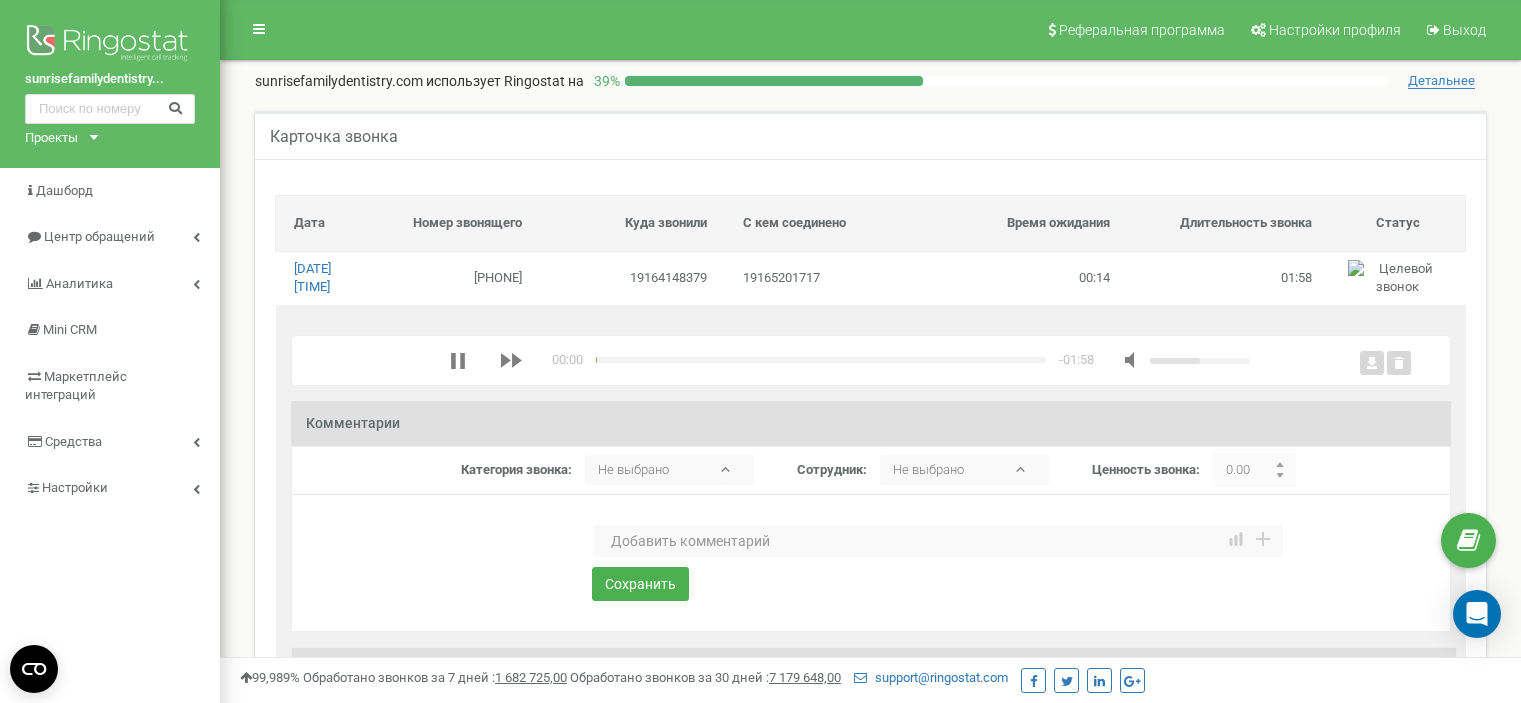 scroll, scrollTop: 0, scrollLeft: 0, axis: both 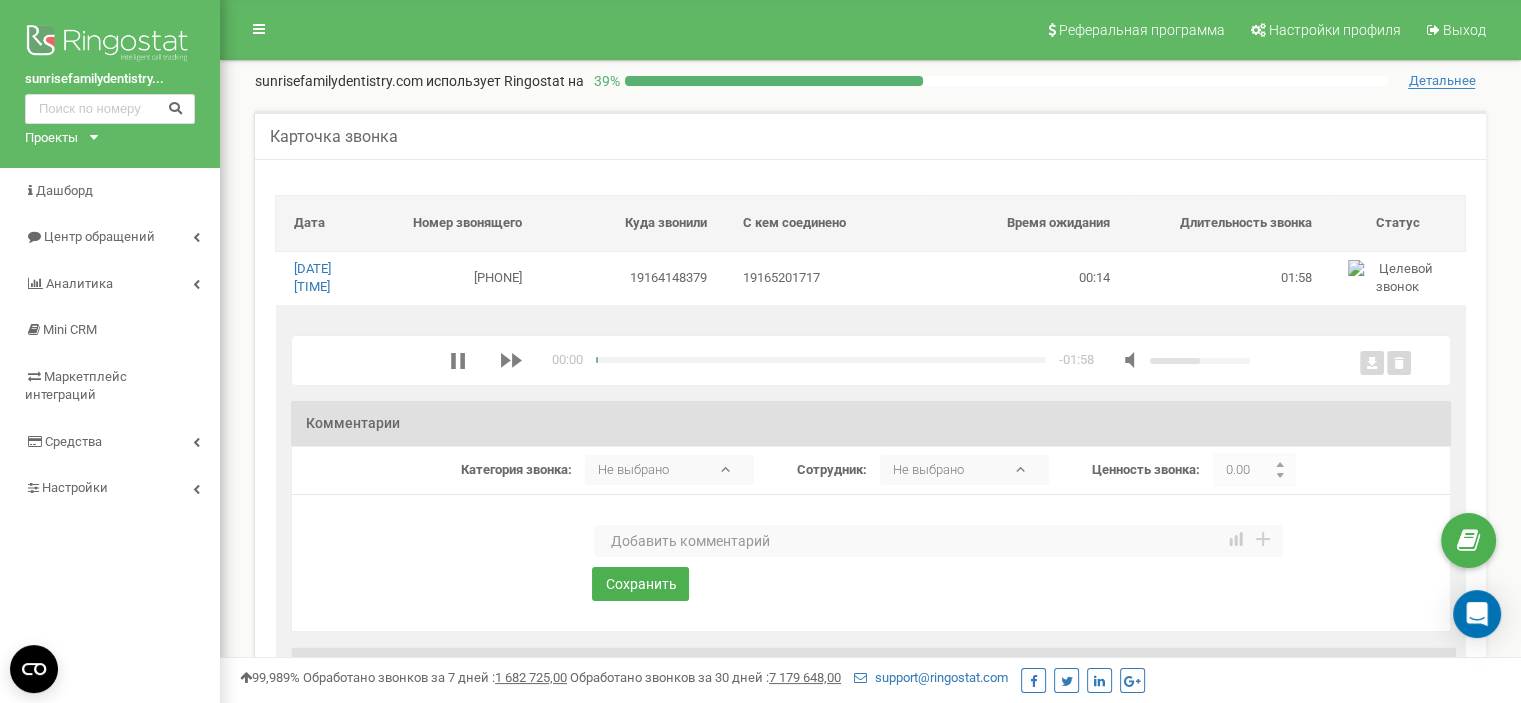 click at bounding box center (938, 541) 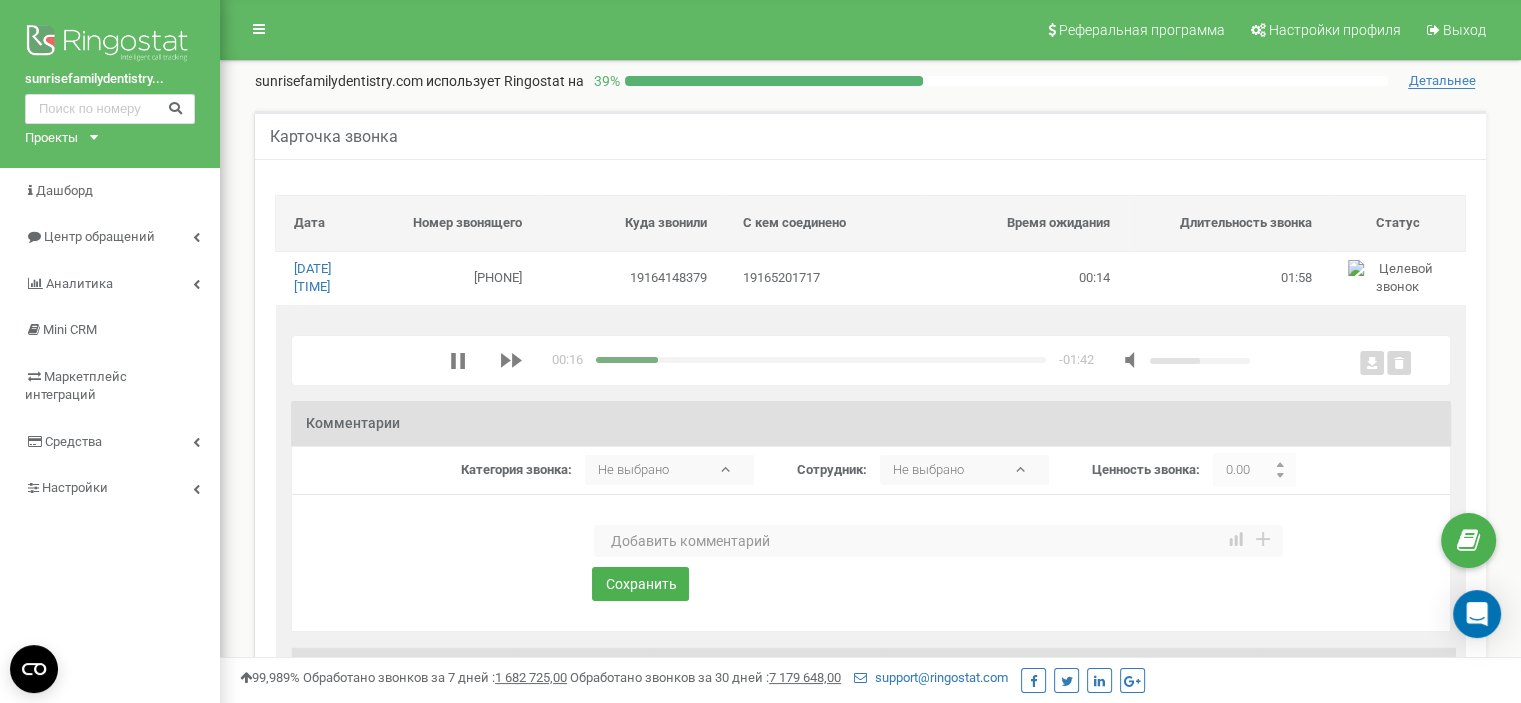 click at bounding box center [938, 541] 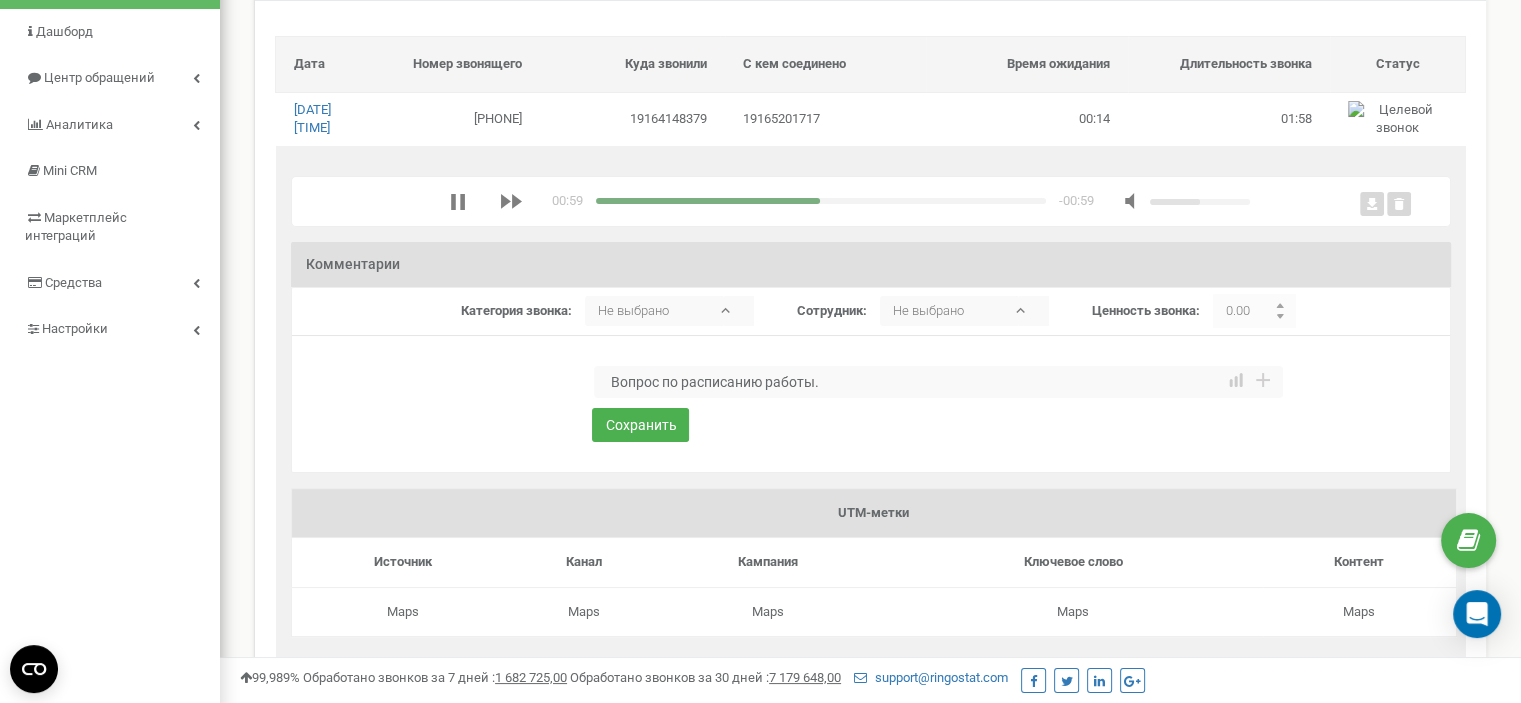 scroll, scrollTop: 100, scrollLeft: 0, axis: vertical 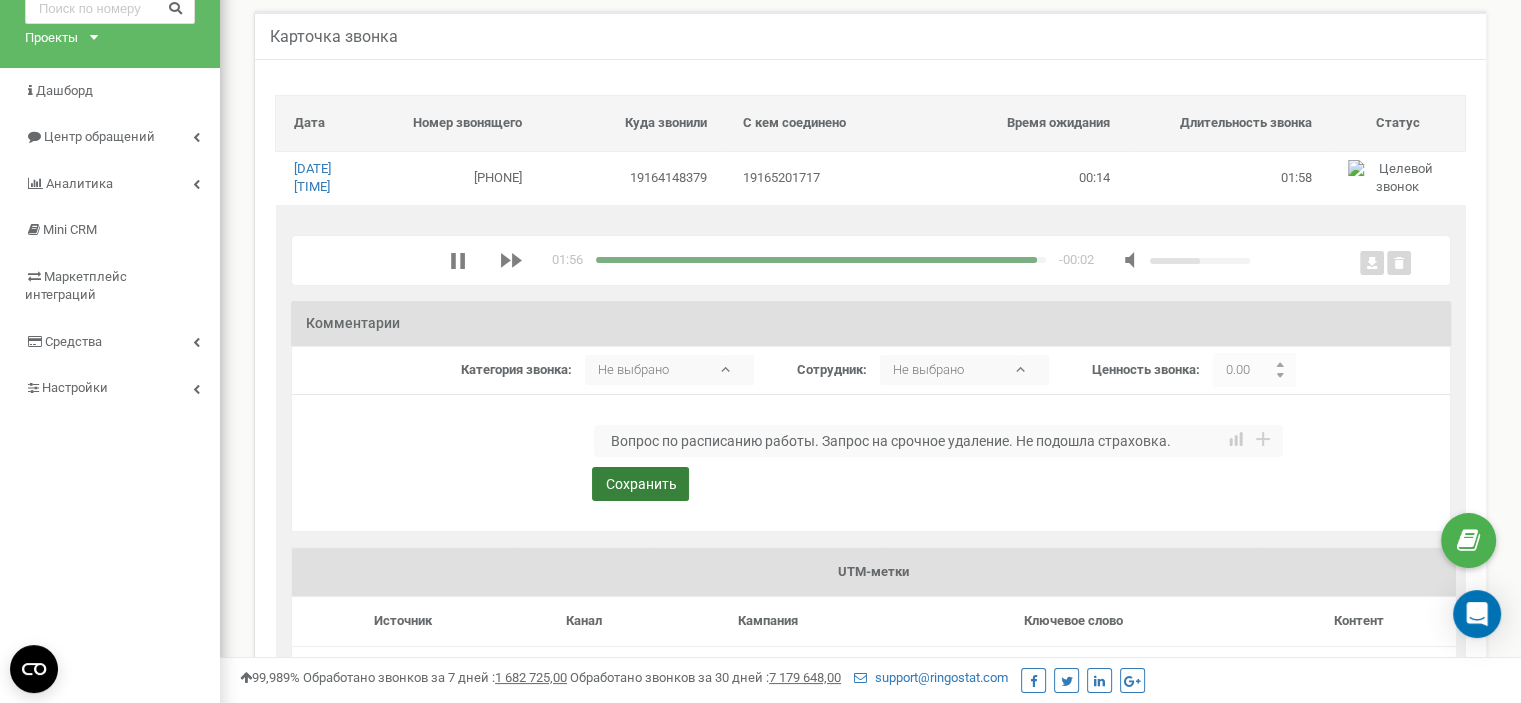 type on "Вопрос по расписанию работы. Запрос на срочное удаление. Не подошла страховка." 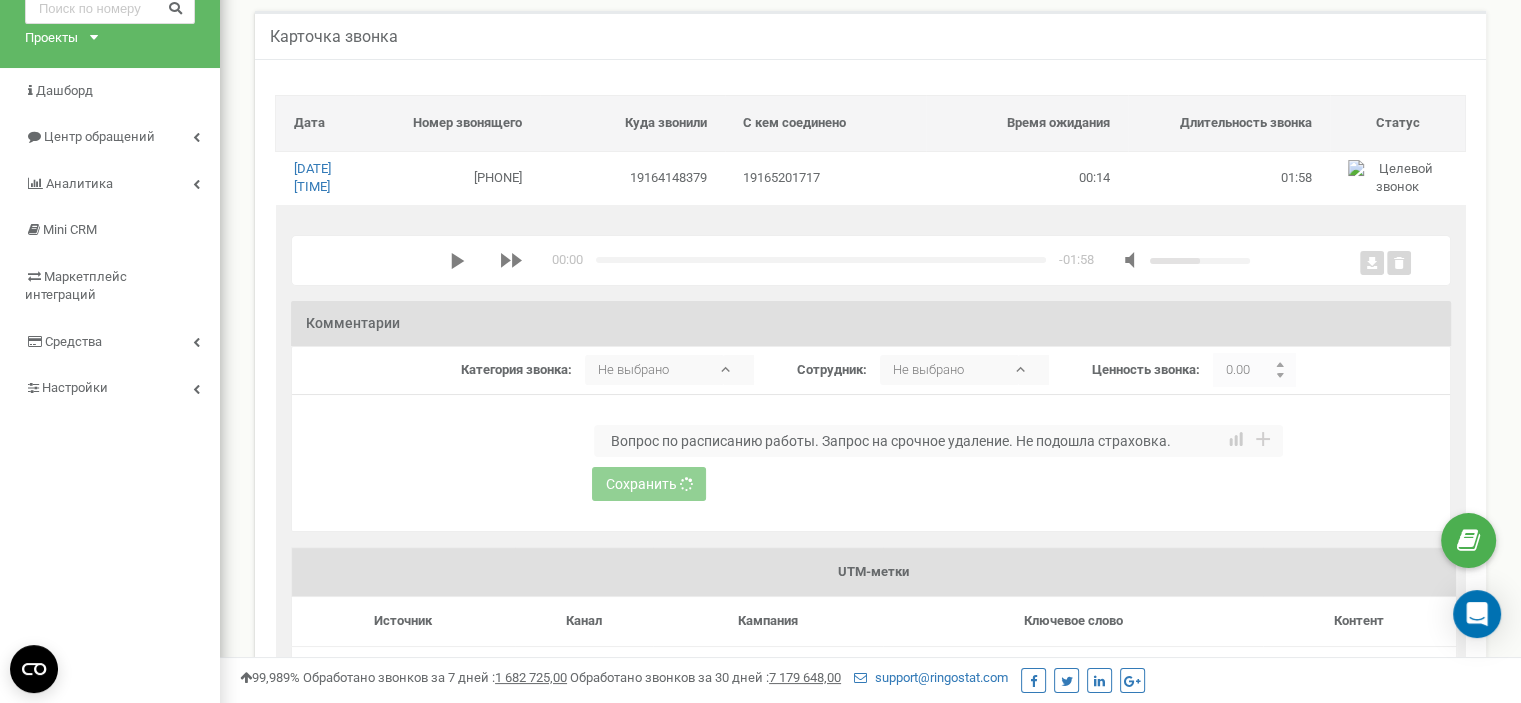 type 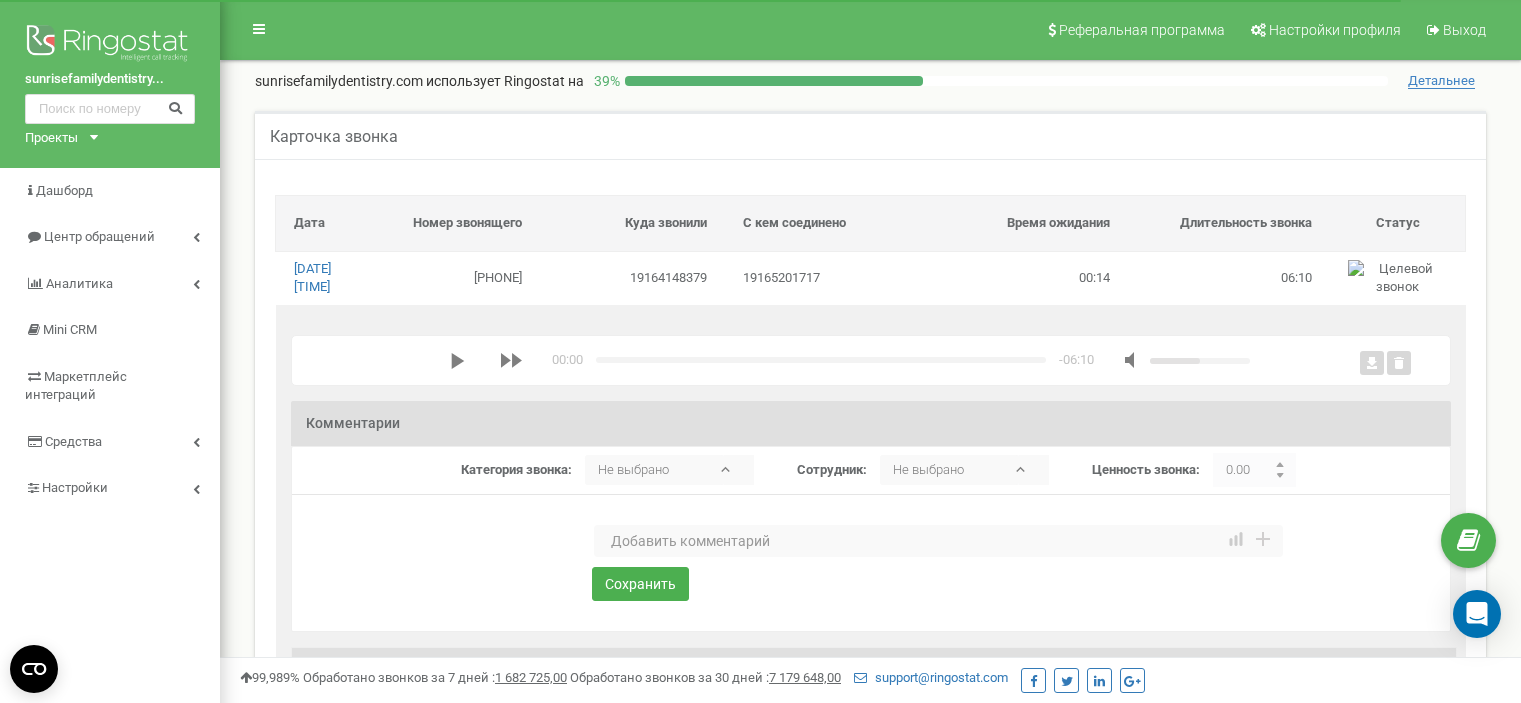 scroll, scrollTop: 0, scrollLeft: 0, axis: both 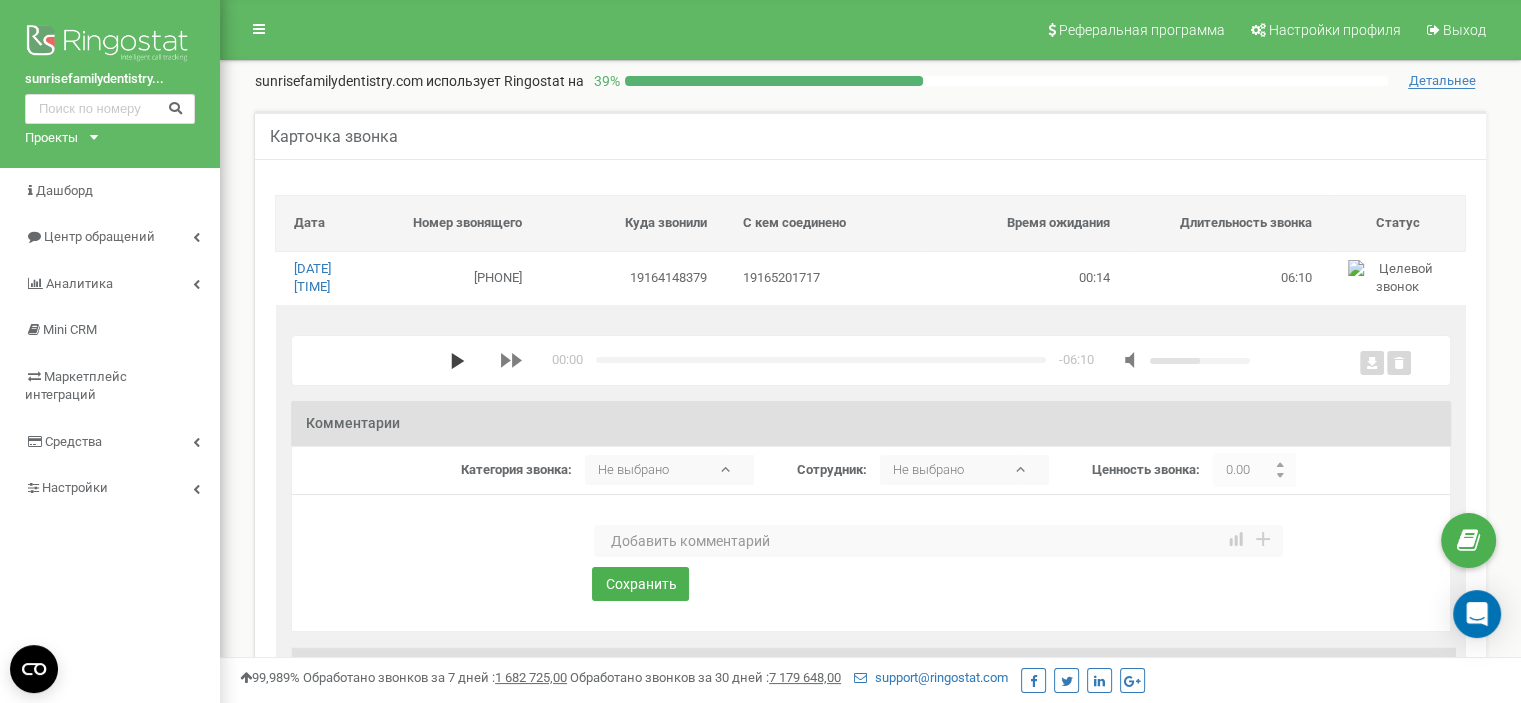 click 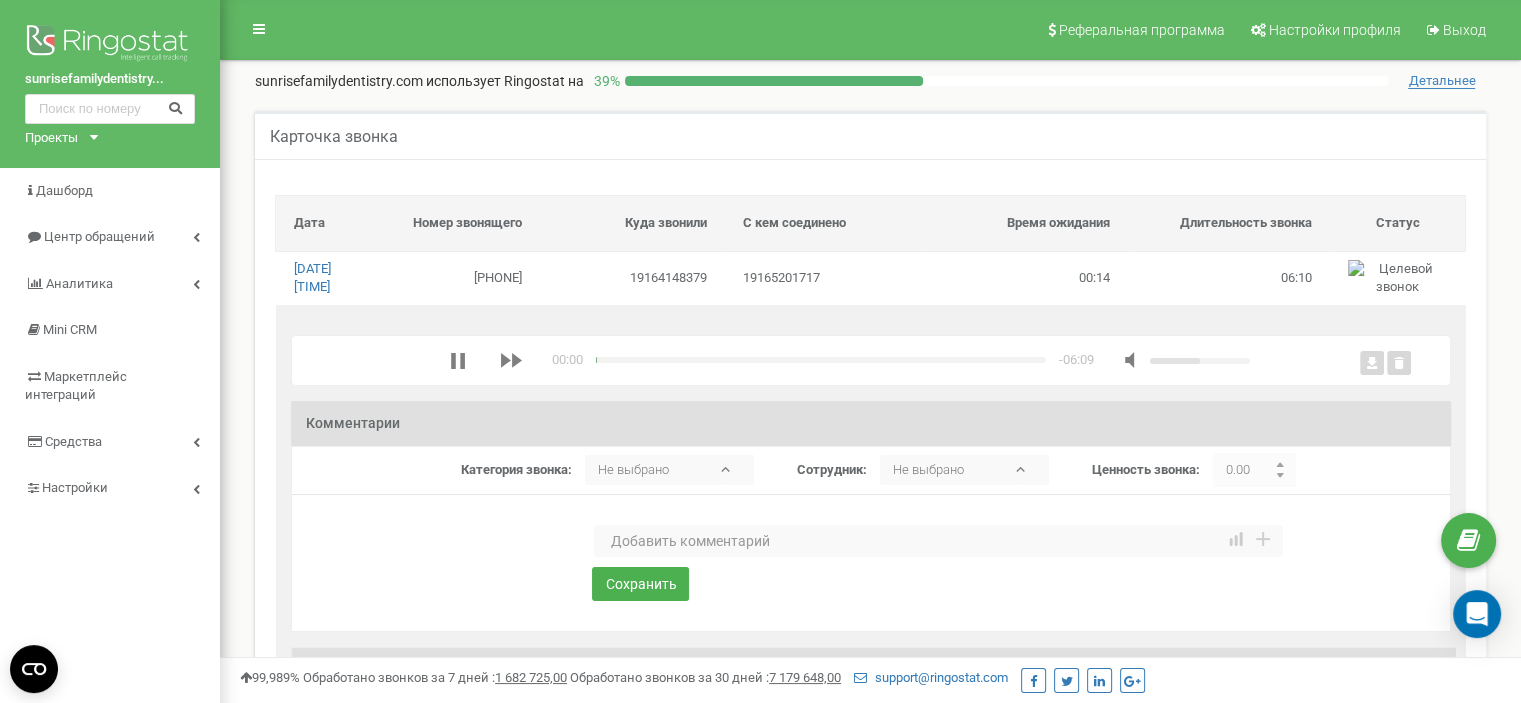 click at bounding box center (938, 541) 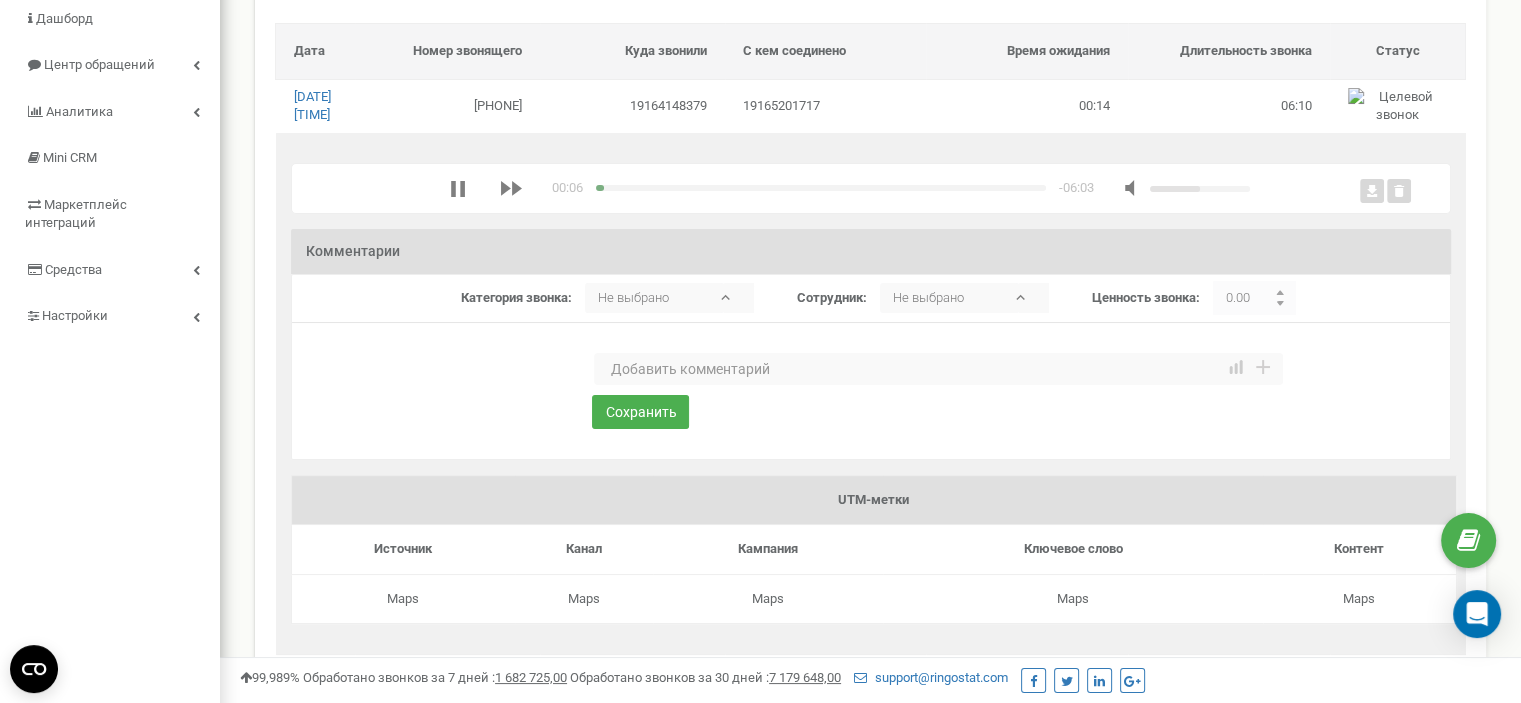 scroll, scrollTop: 200, scrollLeft: 0, axis: vertical 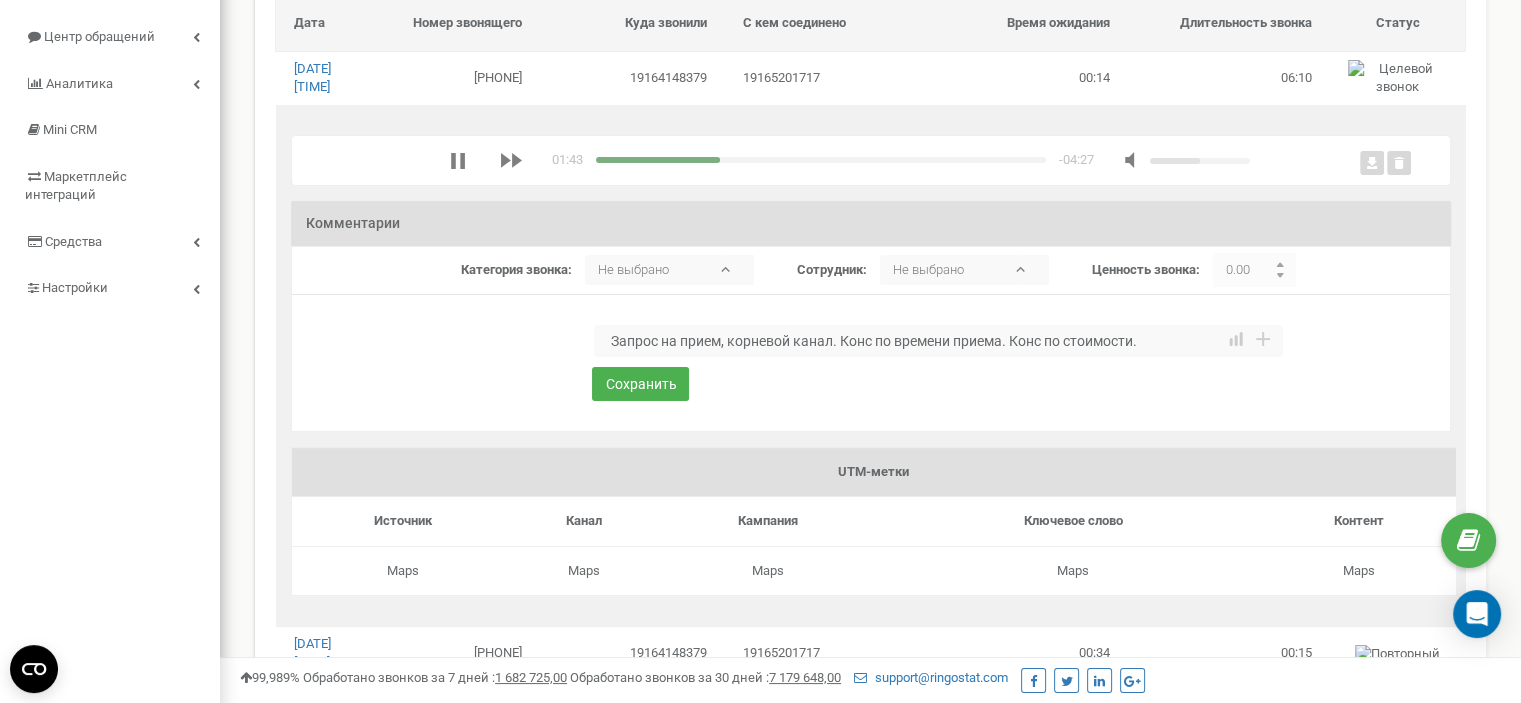 click on "Запрос на прием, корневой канал. Конс по времени приема. Конс по стоимости." at bounding box center (938, 341) 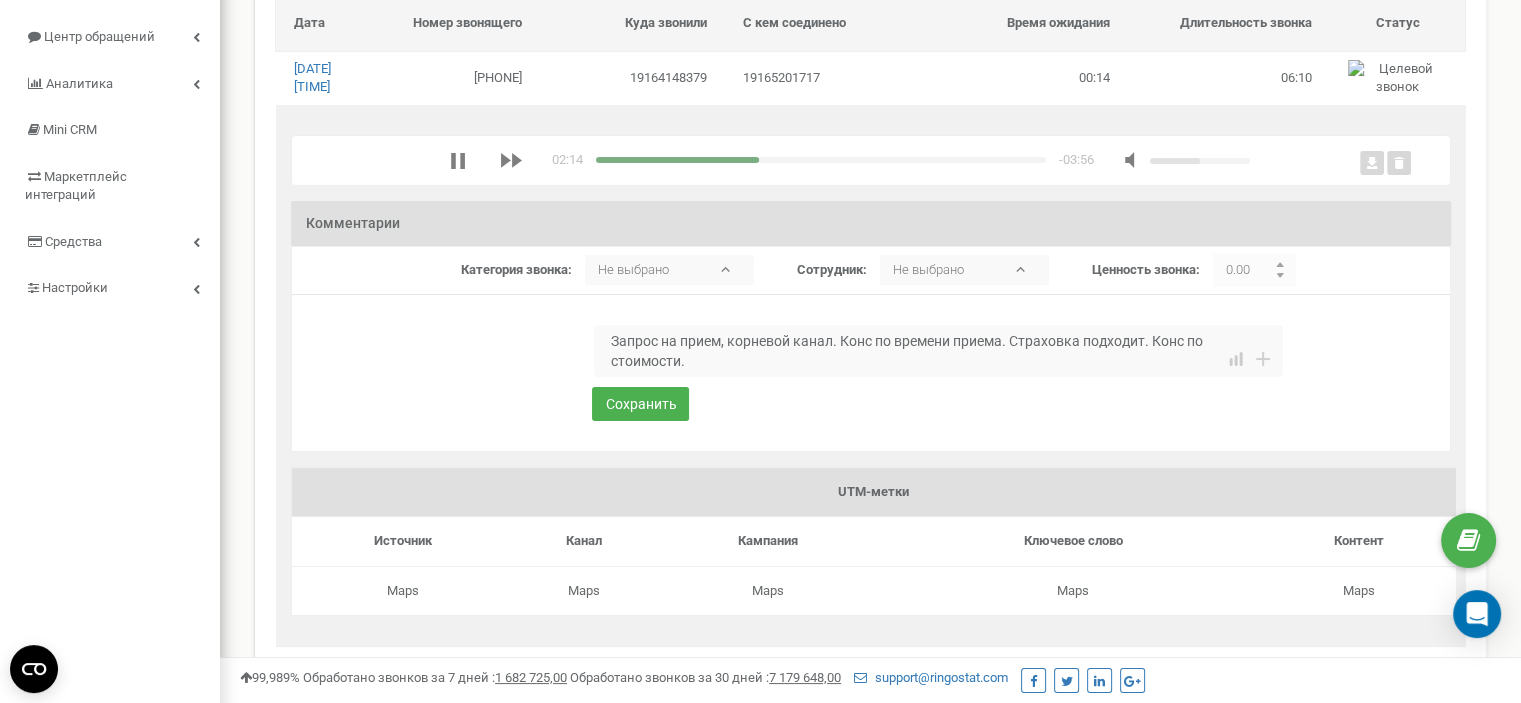 click on "Запрос на прием, корневой канал. Конс по времени приема. Страховка подходит. Конс по стоимости." at bounding box center [938, 351] 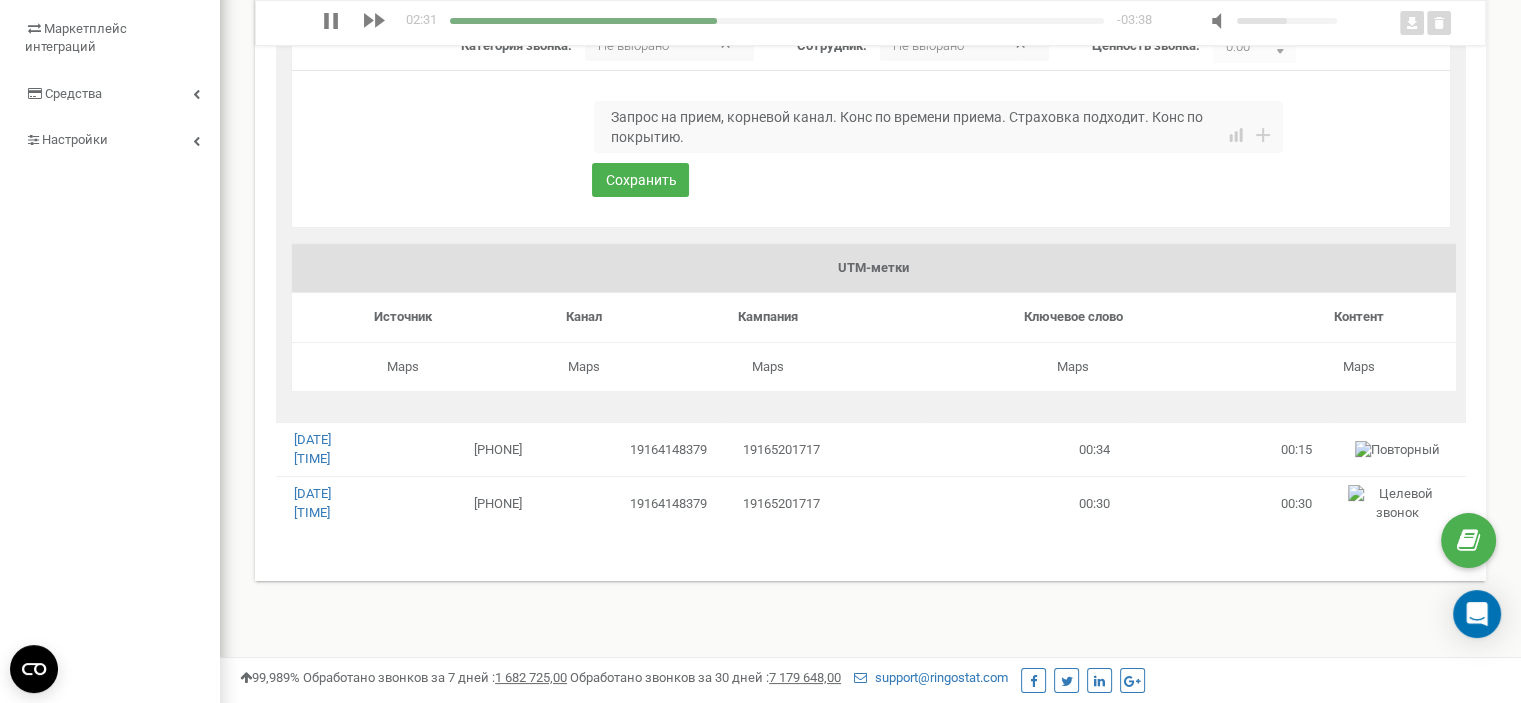 scroll, scrollTop: 300, scrollLeft: 0, axis: vertical 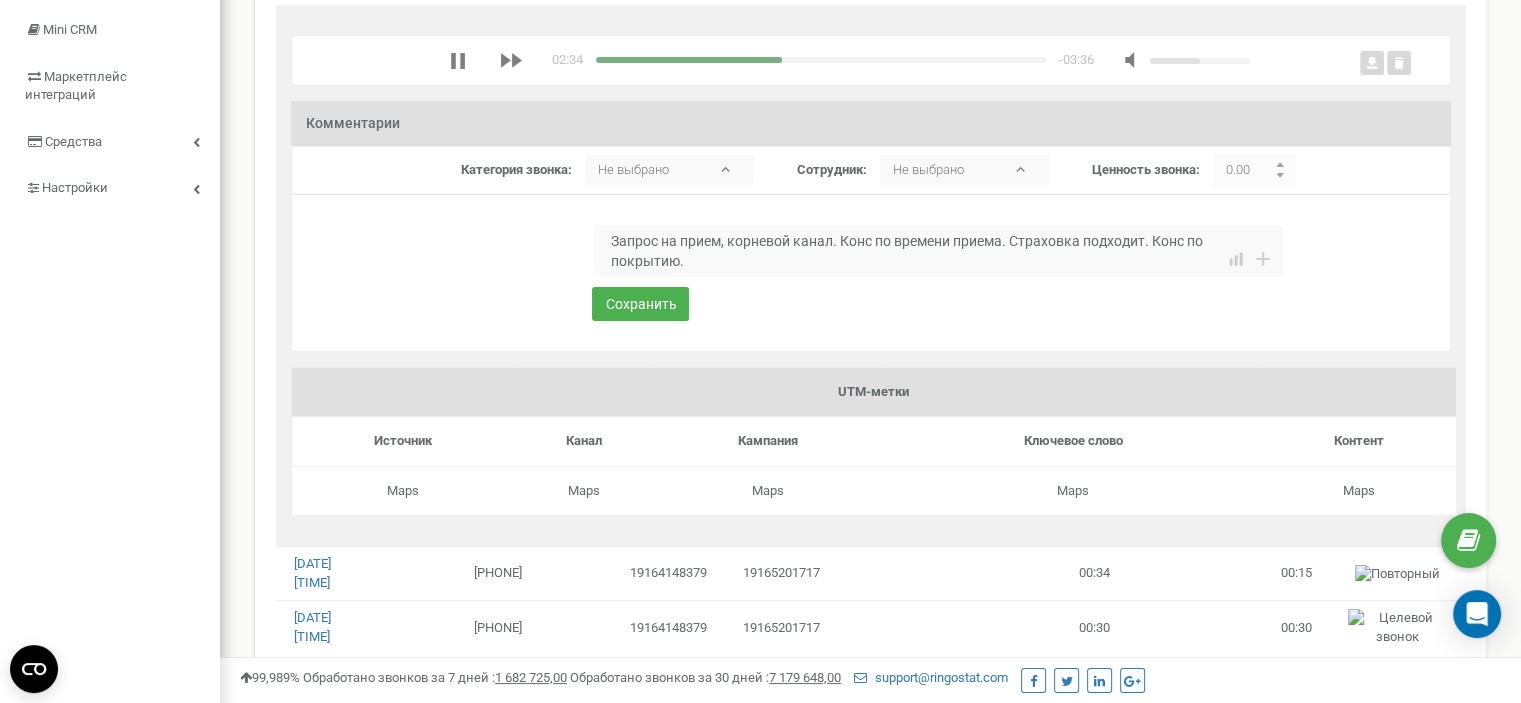 click on "Запрос на прием, корневой канал. Конс по времени приема. Страховка подходит. Конс по покрытию." at bounding box center [938, 251] 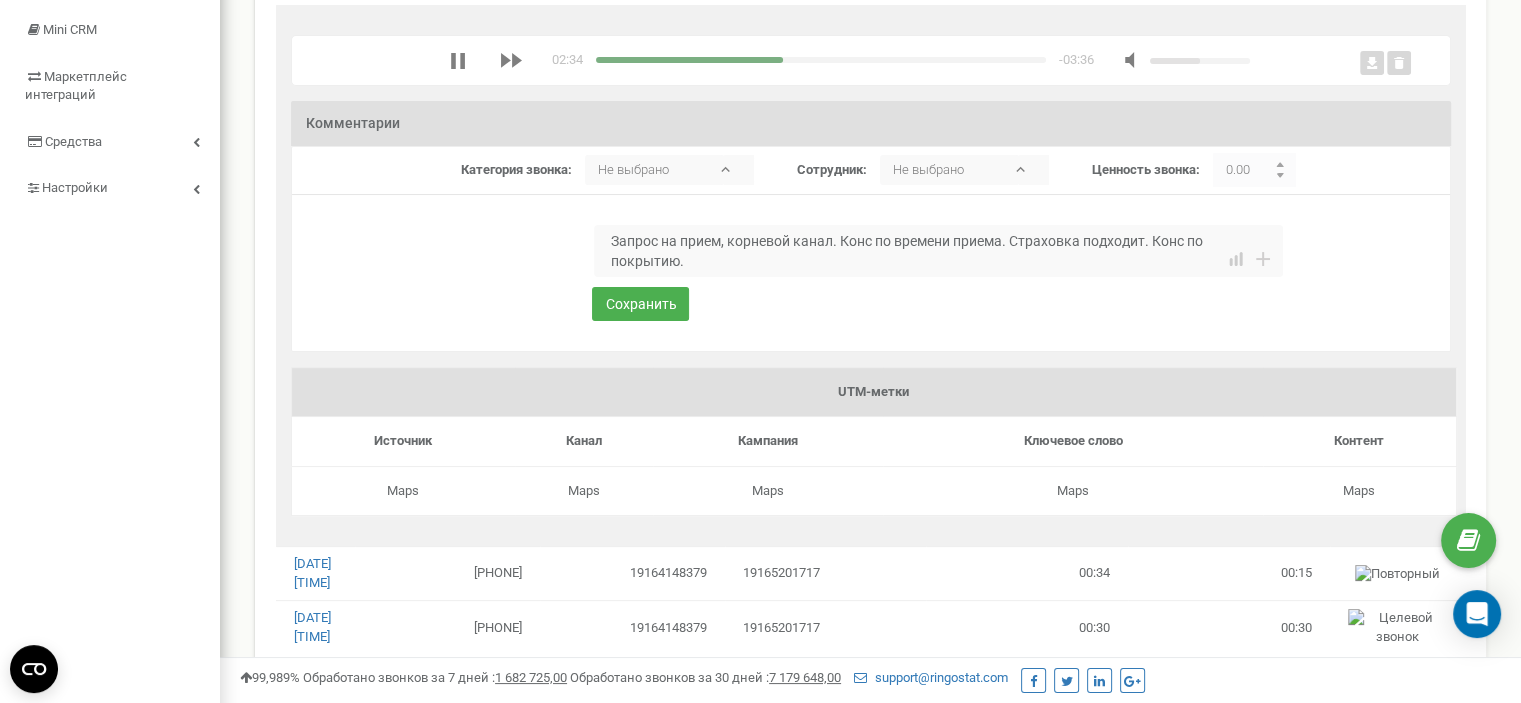 drag, startPoint x: 701, startPoint y: 289, endPoint x: 727, endPoint y: 304, distance: 30.016663 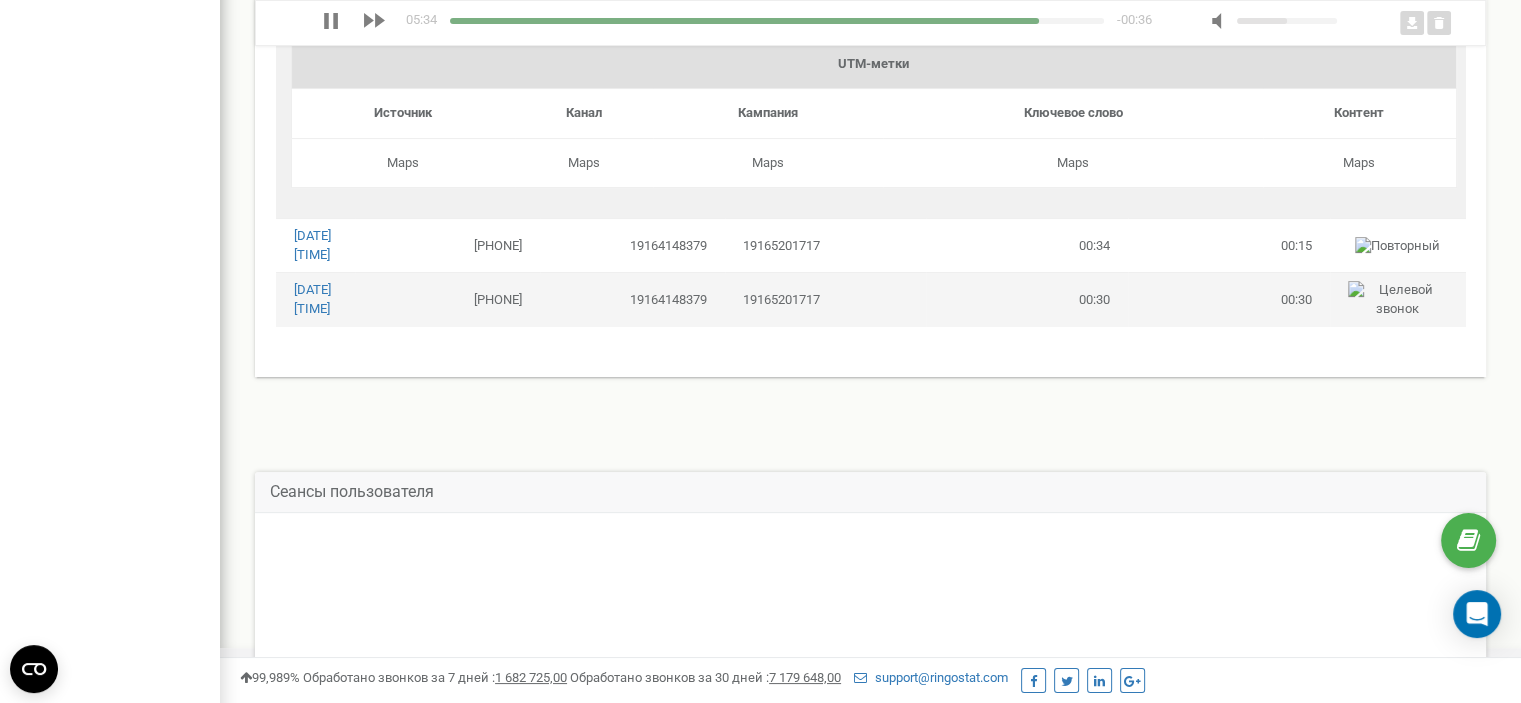 scroll, scrollTop: 600, scrollLeft: 0, axis: vertical 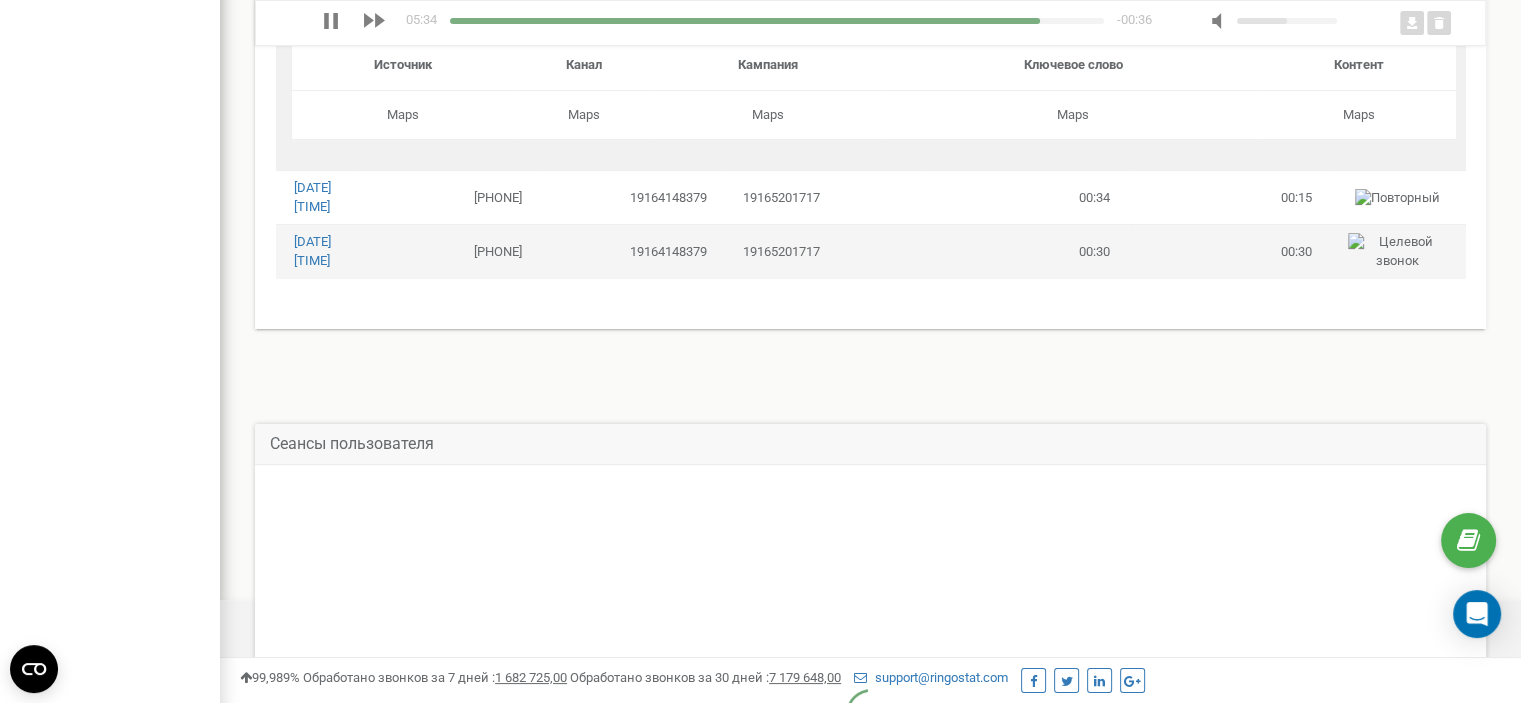 type on "Запрос на прием, корневой канал. Конс по времени приема. Страховка подходит. Конс по покрытию и процессу. Новый запись на прием." 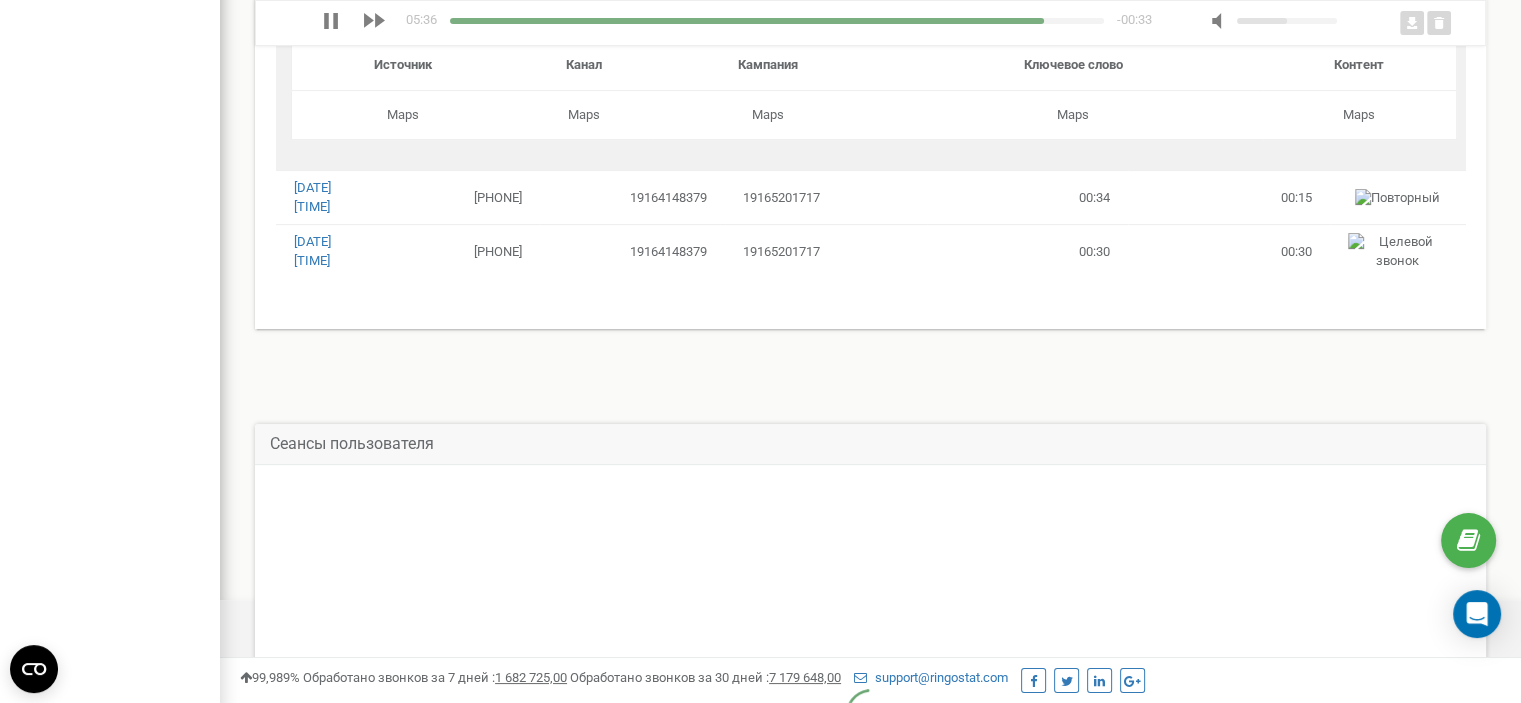 drag, startPoint x: 796, startPoint y: 361, endPoint x: 720, endPoint y: 462, distance: 126.40016 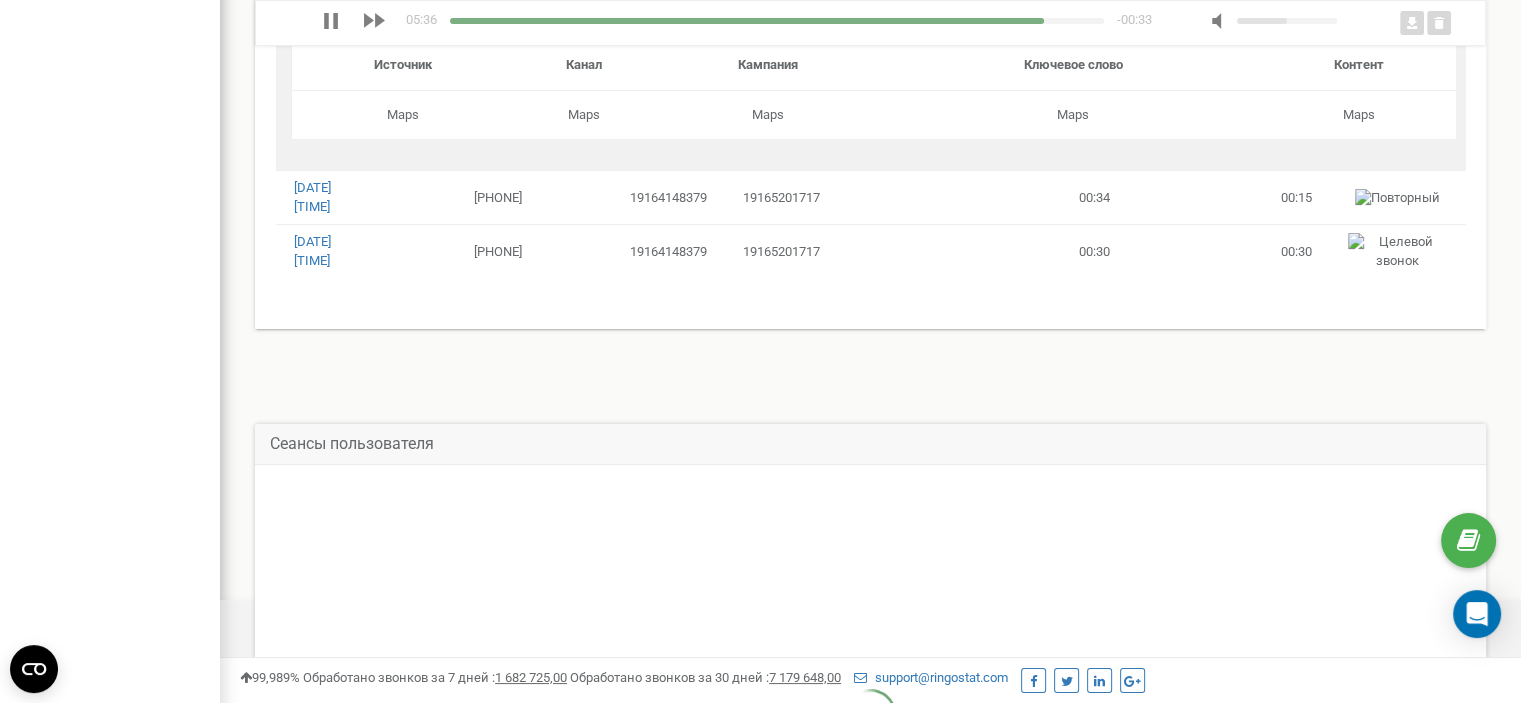 click on "Карточка звонка
Дата
Номер звонящего
Куда звонили
С кем соединено
Время ожидания
Длительность звонка
00:14" at bounding box center [870, -58] 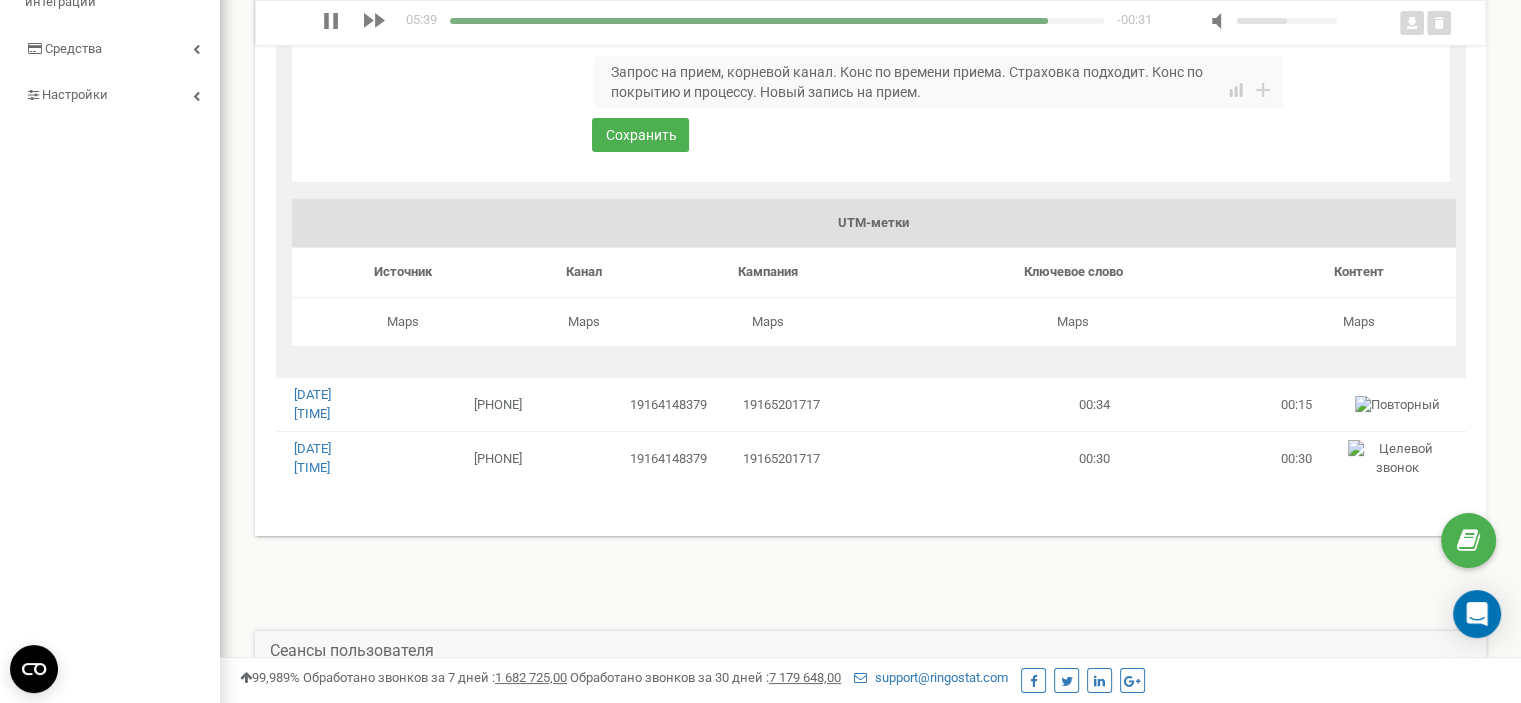 scroll, scrollTop: 300, scrollLeft: 0, axis: vertical 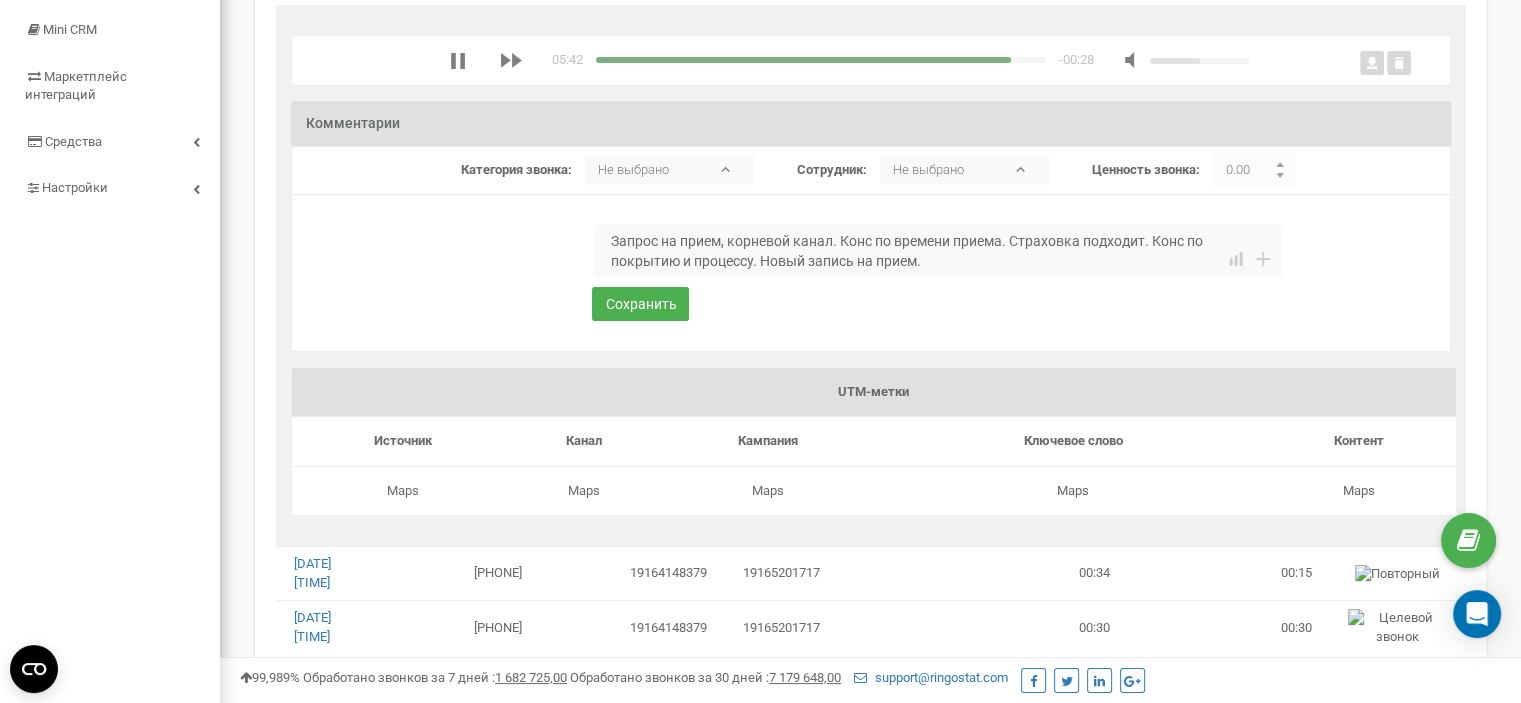 drag, startPoint x: 935, startPoint y: 298, endPoint x: 609, endPoint y: 275, distance: 326.81033 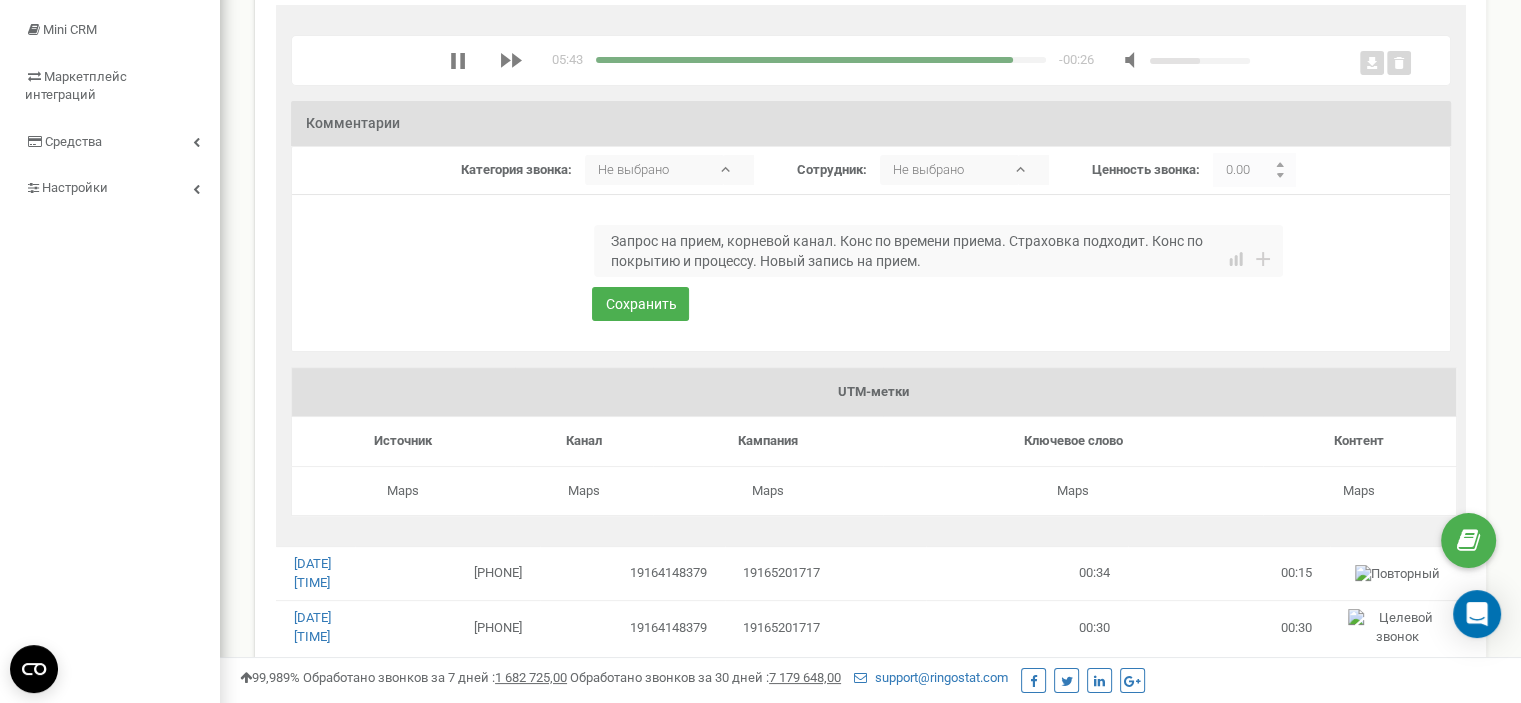 click on "* Необходимо заполнить Запрос на прием, корневой канал. Конс по времени приема. Страховка подходит. Конс по покрытию и процессу. Новый запись на прием.
1
2
3
4
5
6
7 8 9 10                   1 2 3 4 5 6" at bounding box center [871, 288] 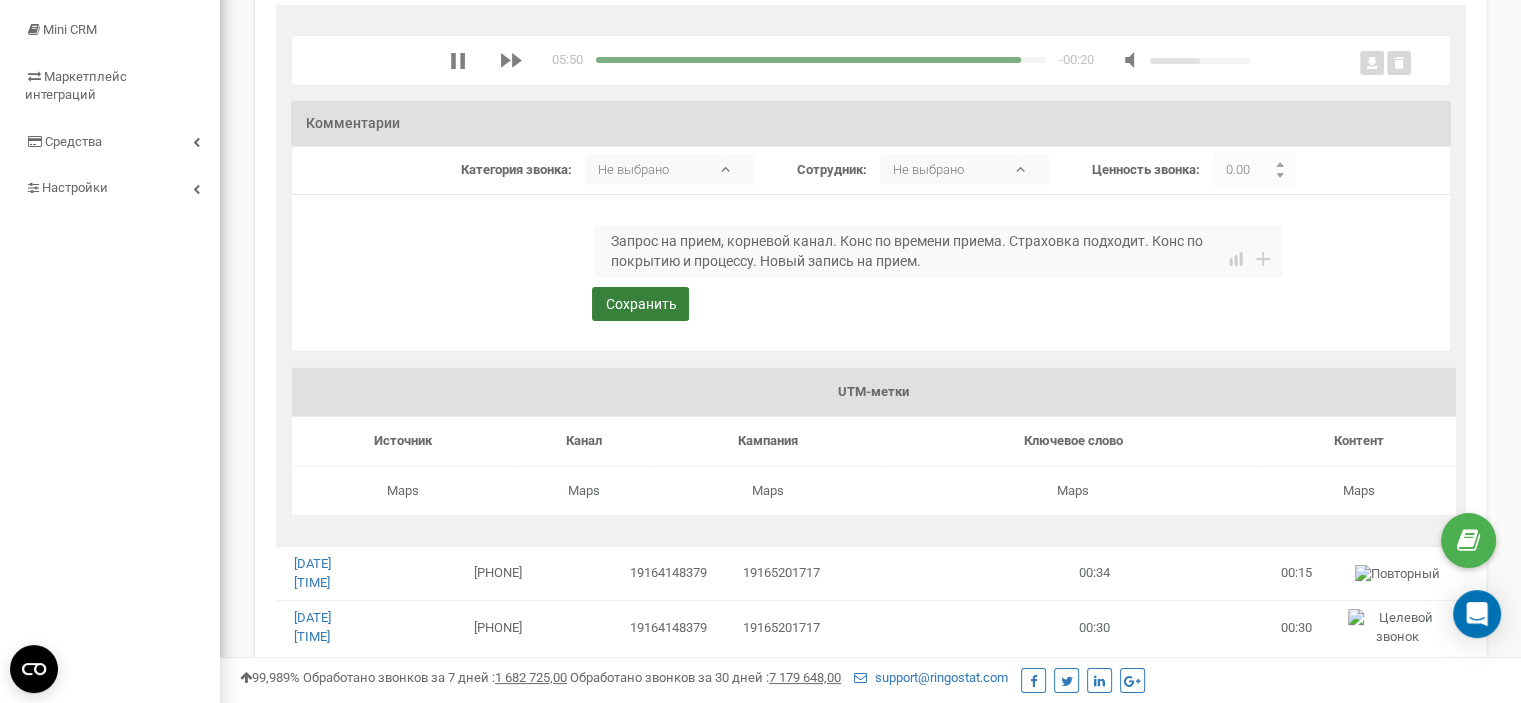 click on "Сохранить" at bounding box center [640, 304] 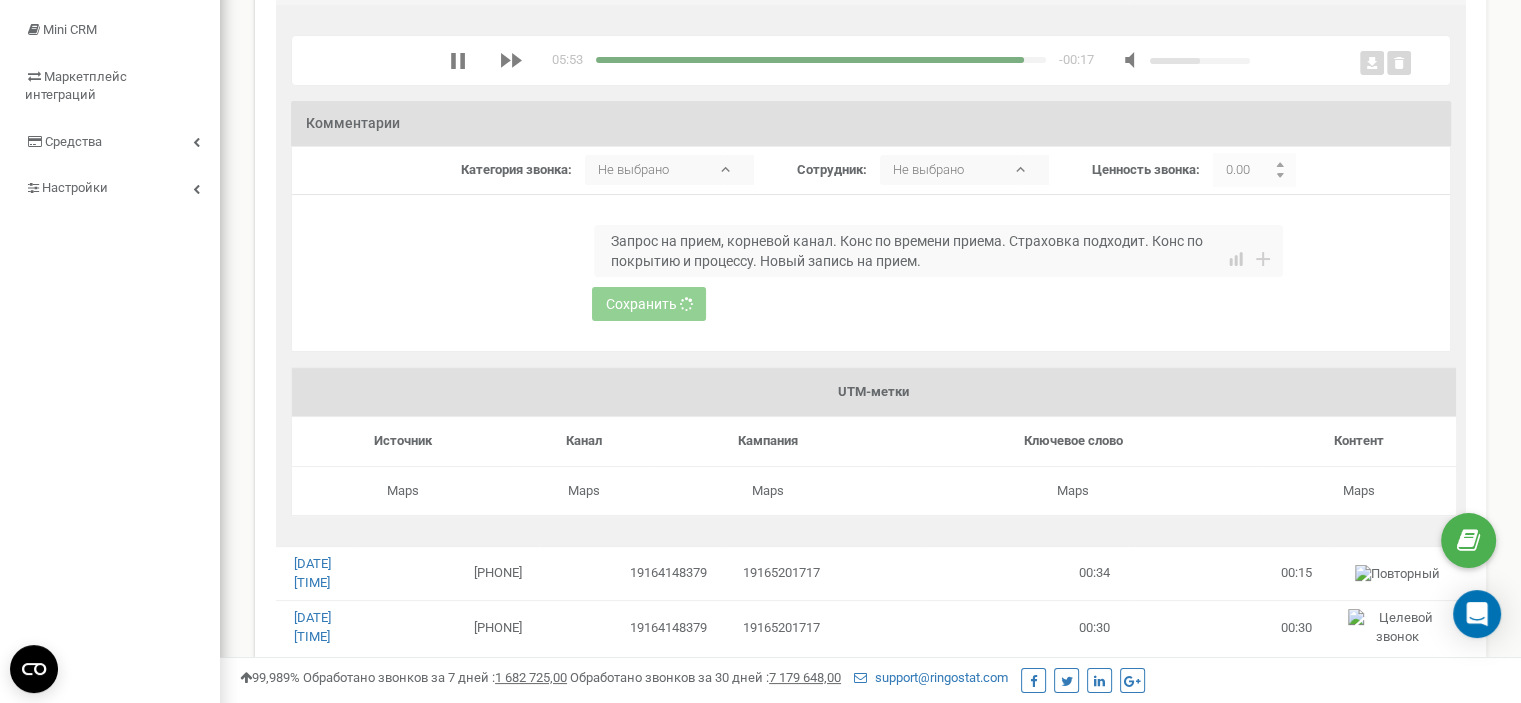 type 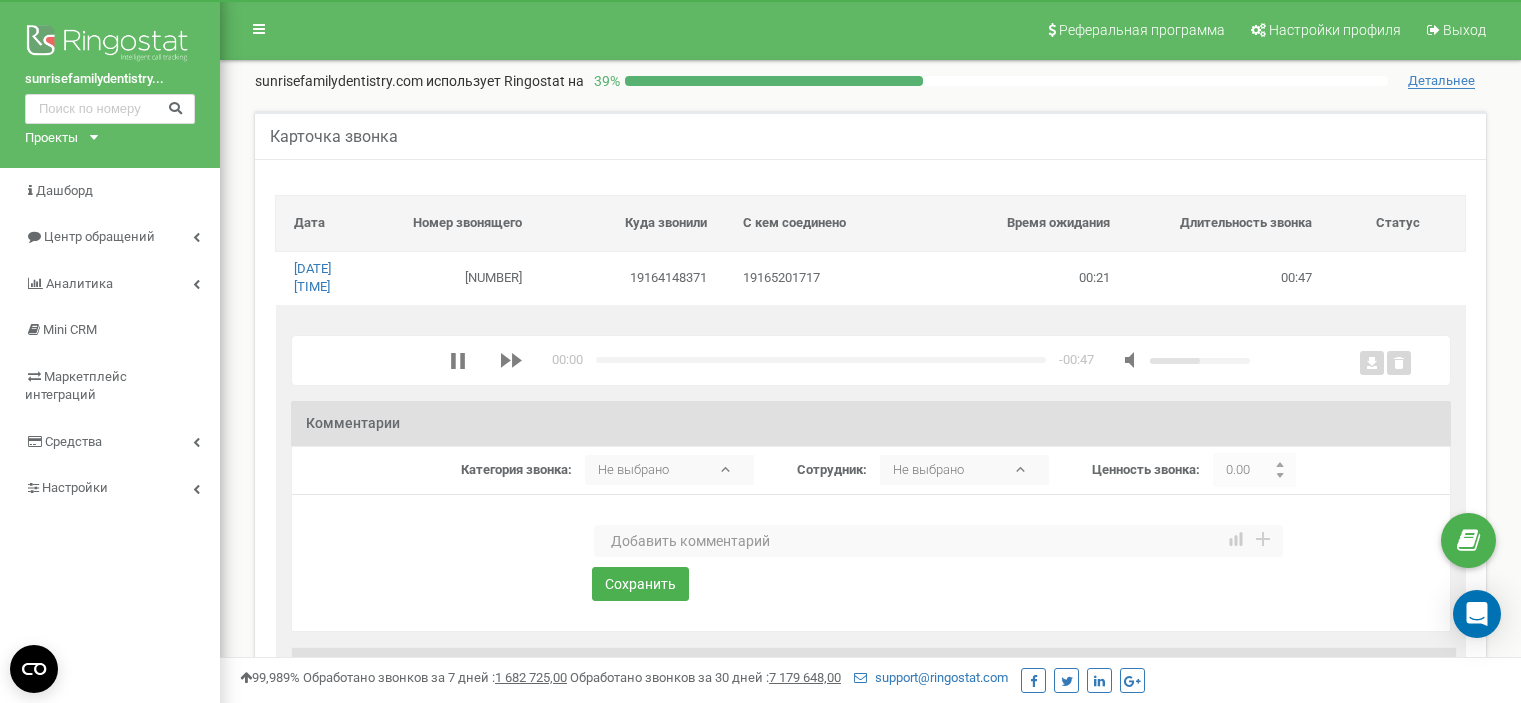 scroll, scrollTop: 0, scrollLeft: 0, axis: both 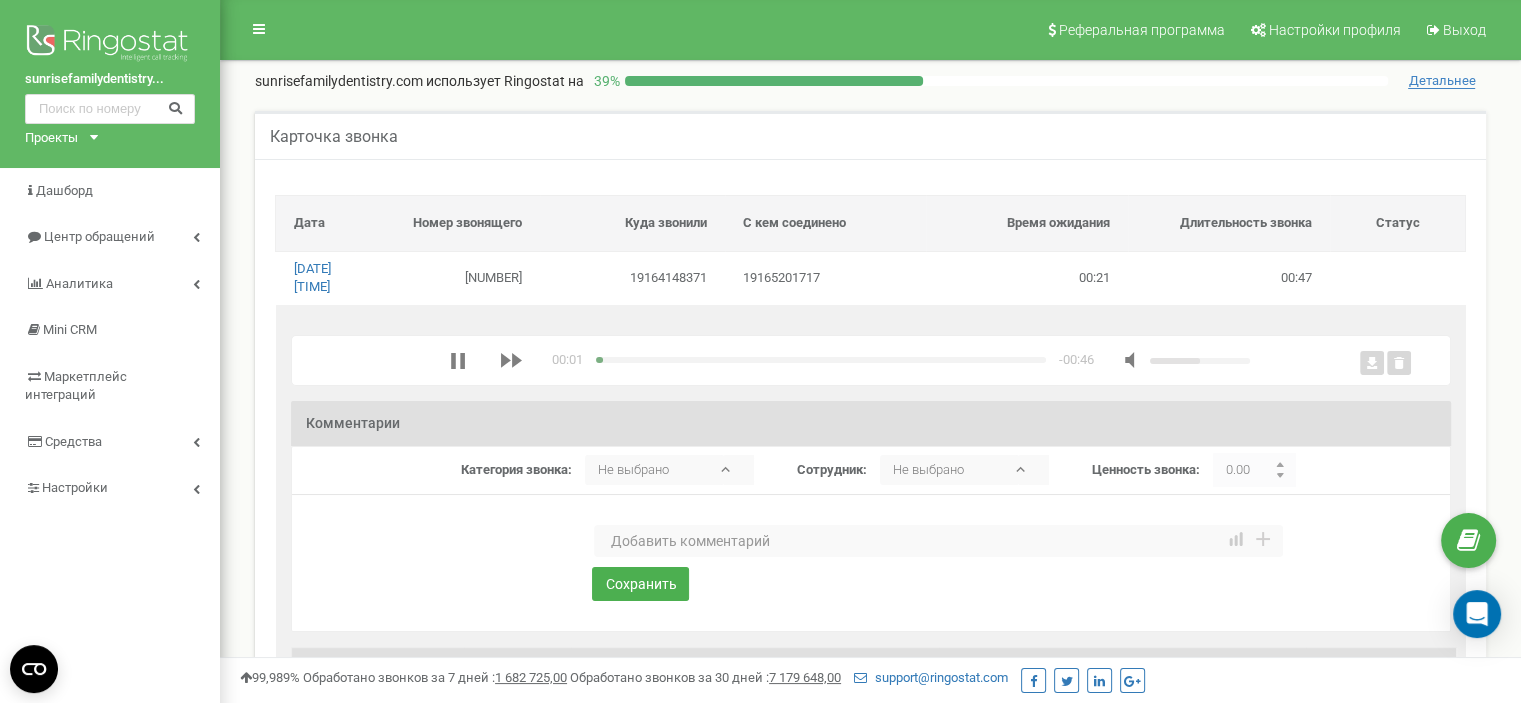 click at bounding box center [938, 541] 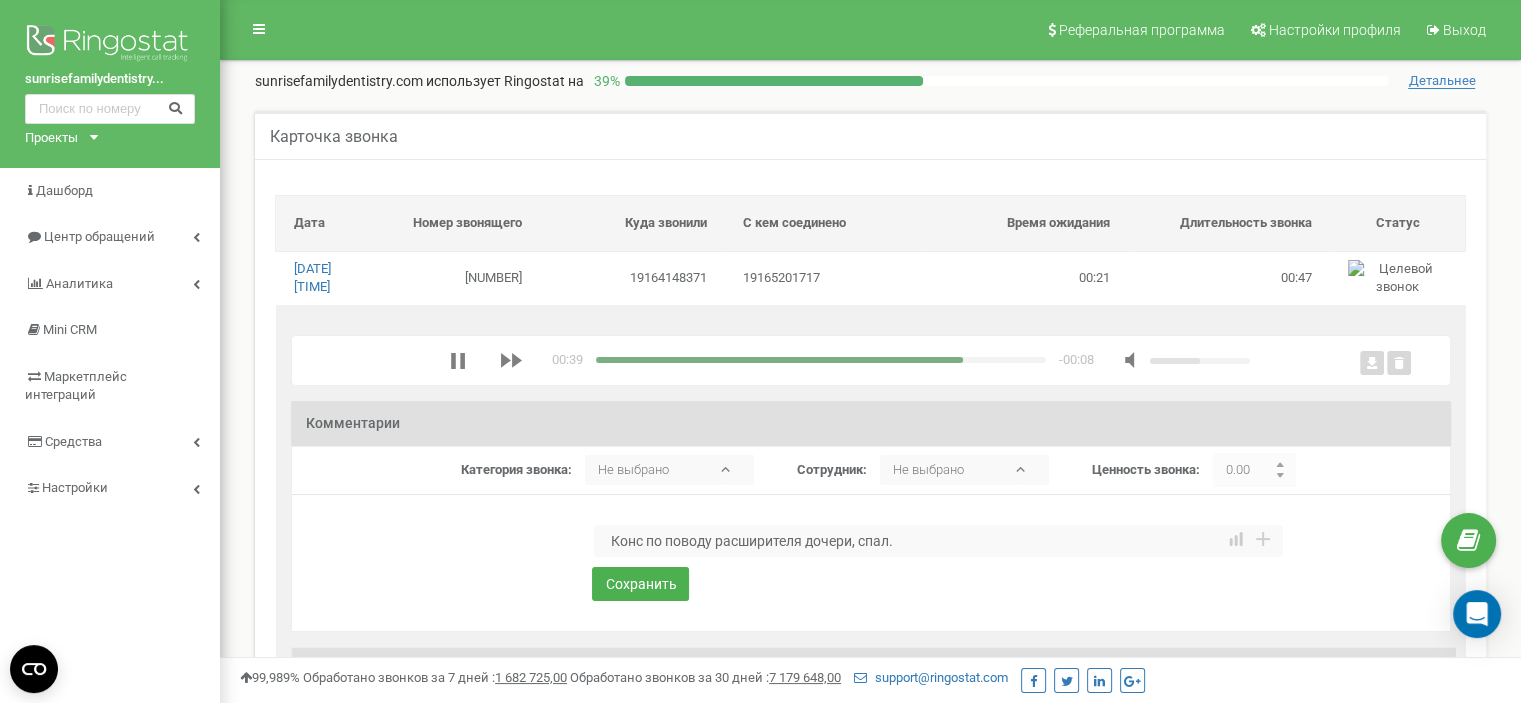 click on "Конс по поводу расширителя дочери, спал." at bounding box center [938, 541] 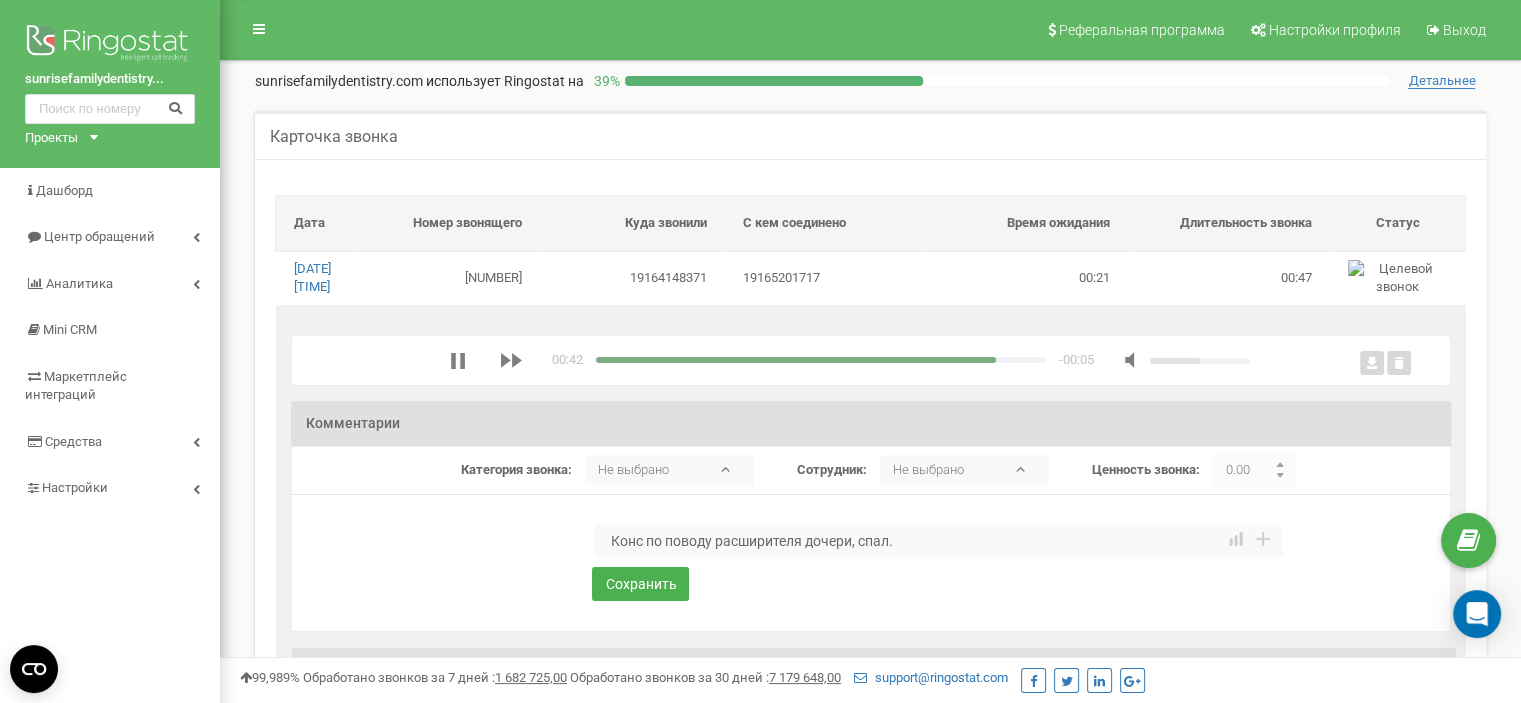 click at bounding box center [796, 360] 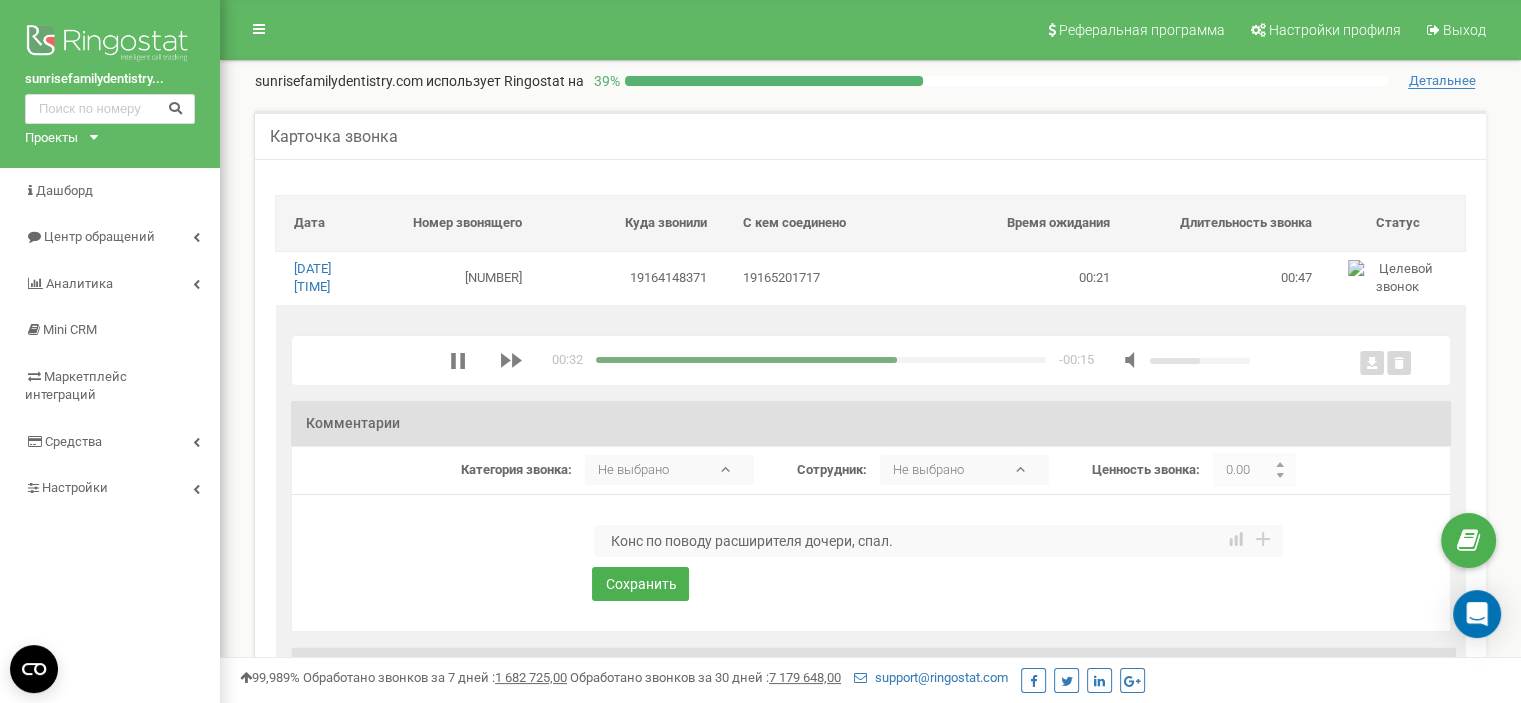 click on "Конс по поводу расширителя дочери, спал." at bounding box center [938, 541] 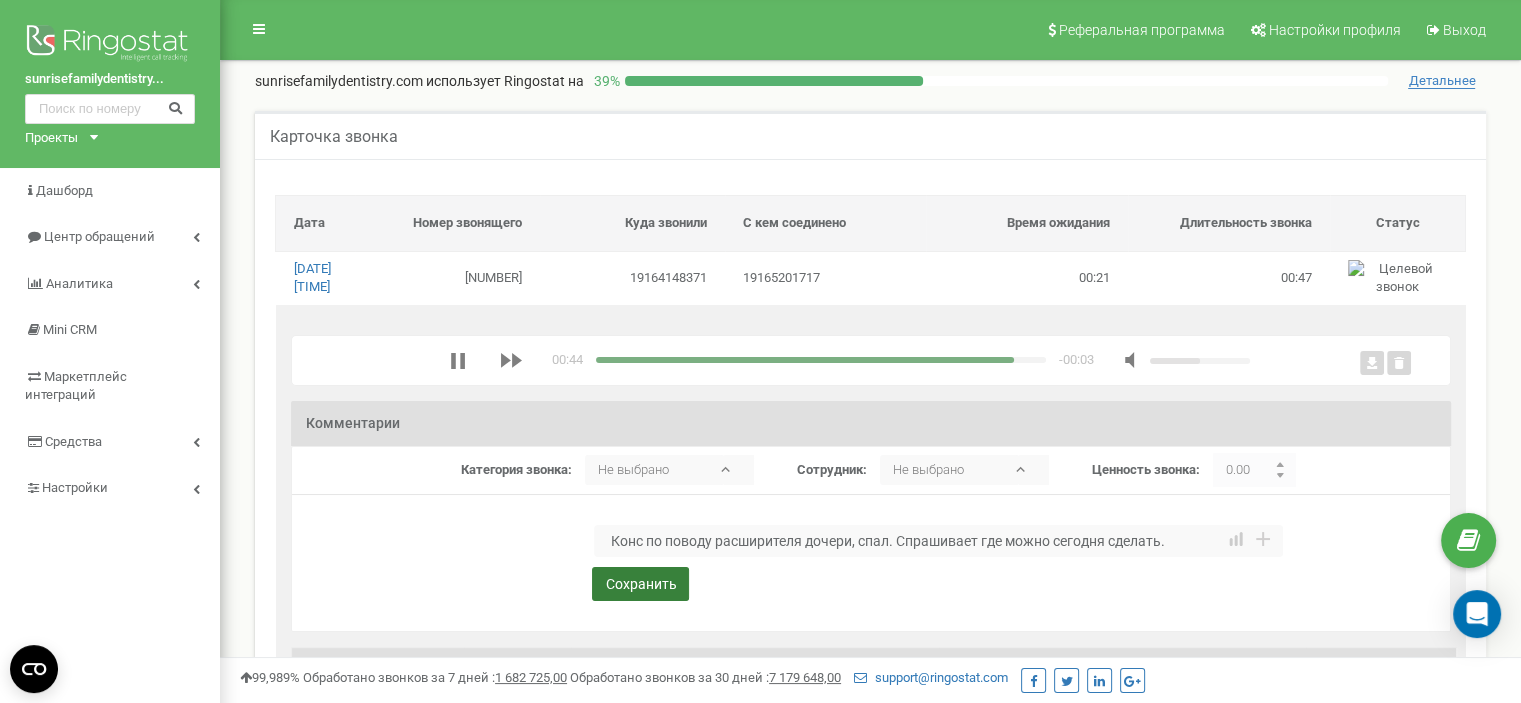 type on "Конс по поводу расширителя дочери, спал. Спрашивает где можно сегодня сделать." 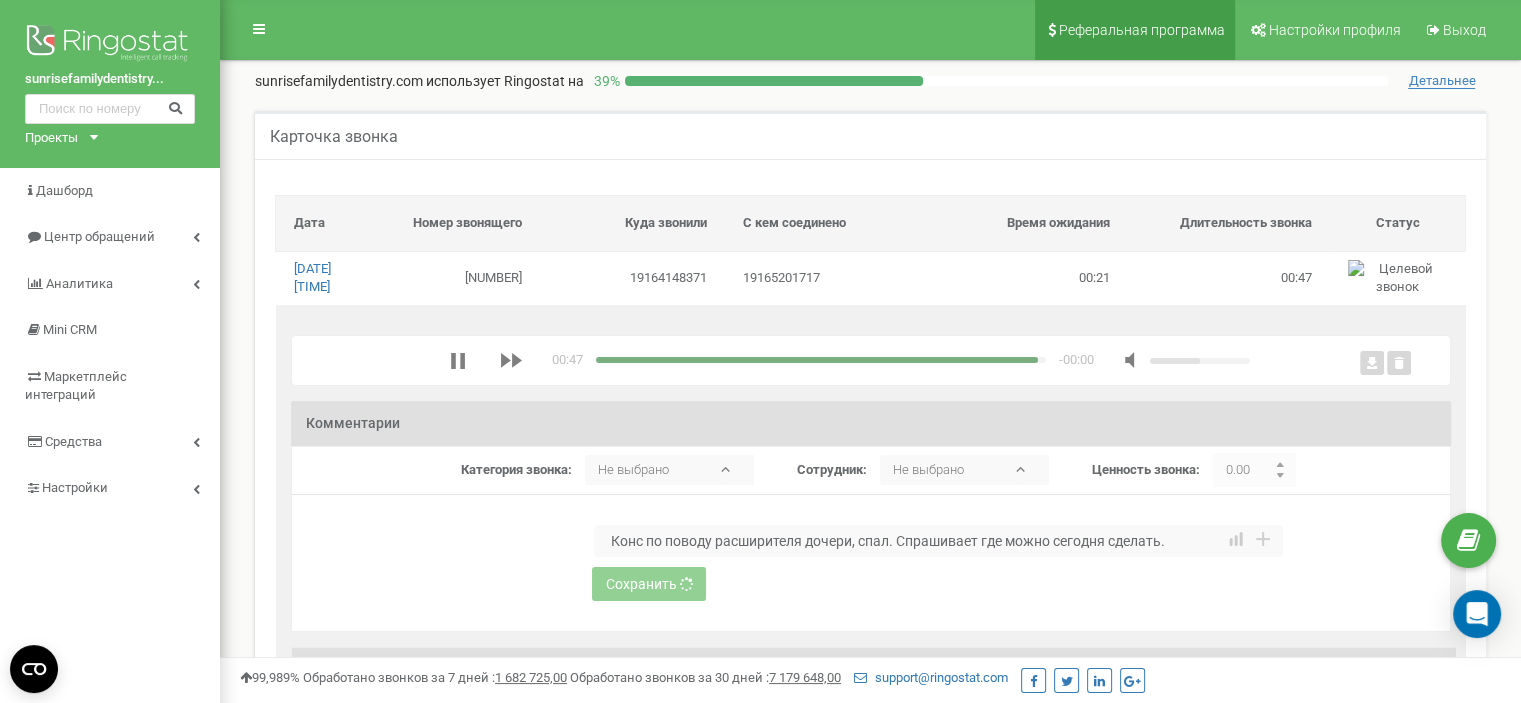 type 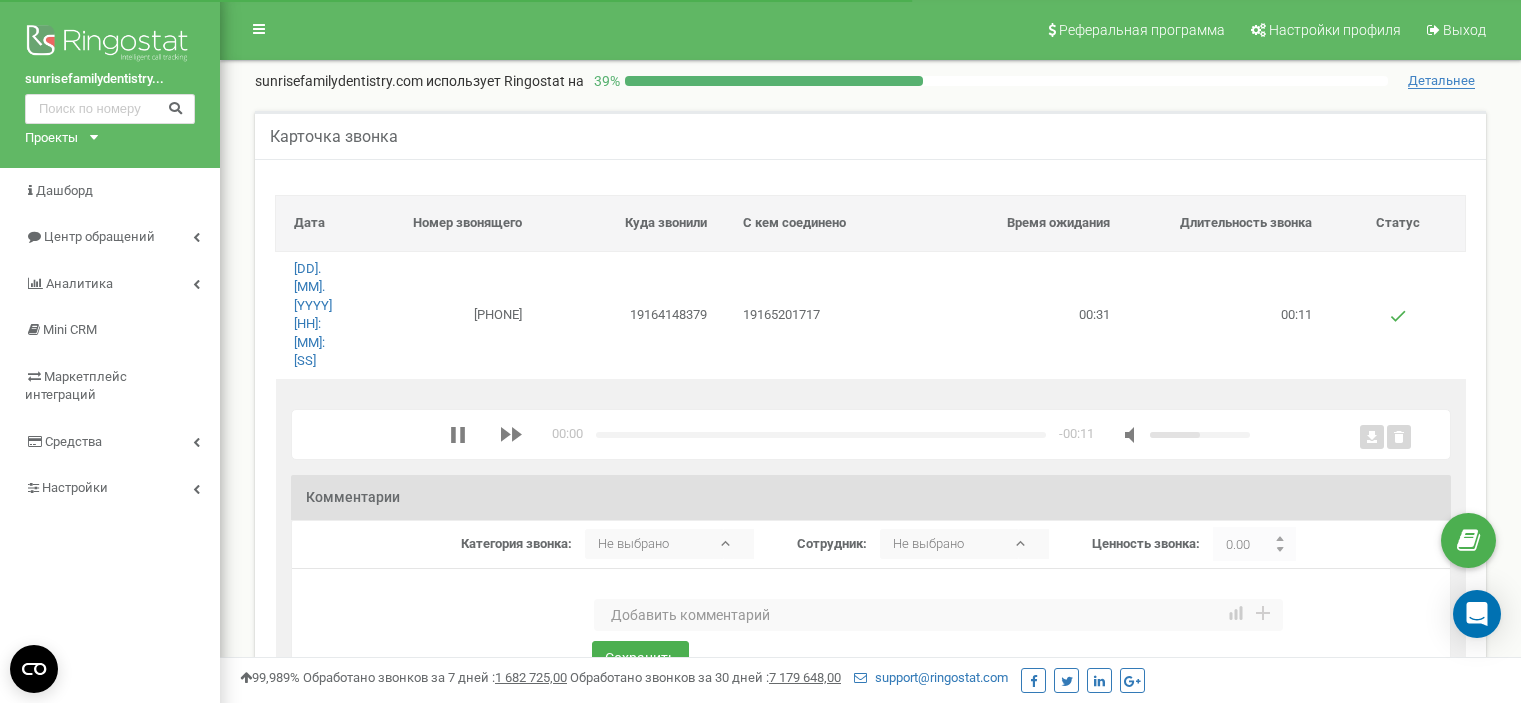 scroll, scrollTop: 0, scrollLeft: 0, axis: both 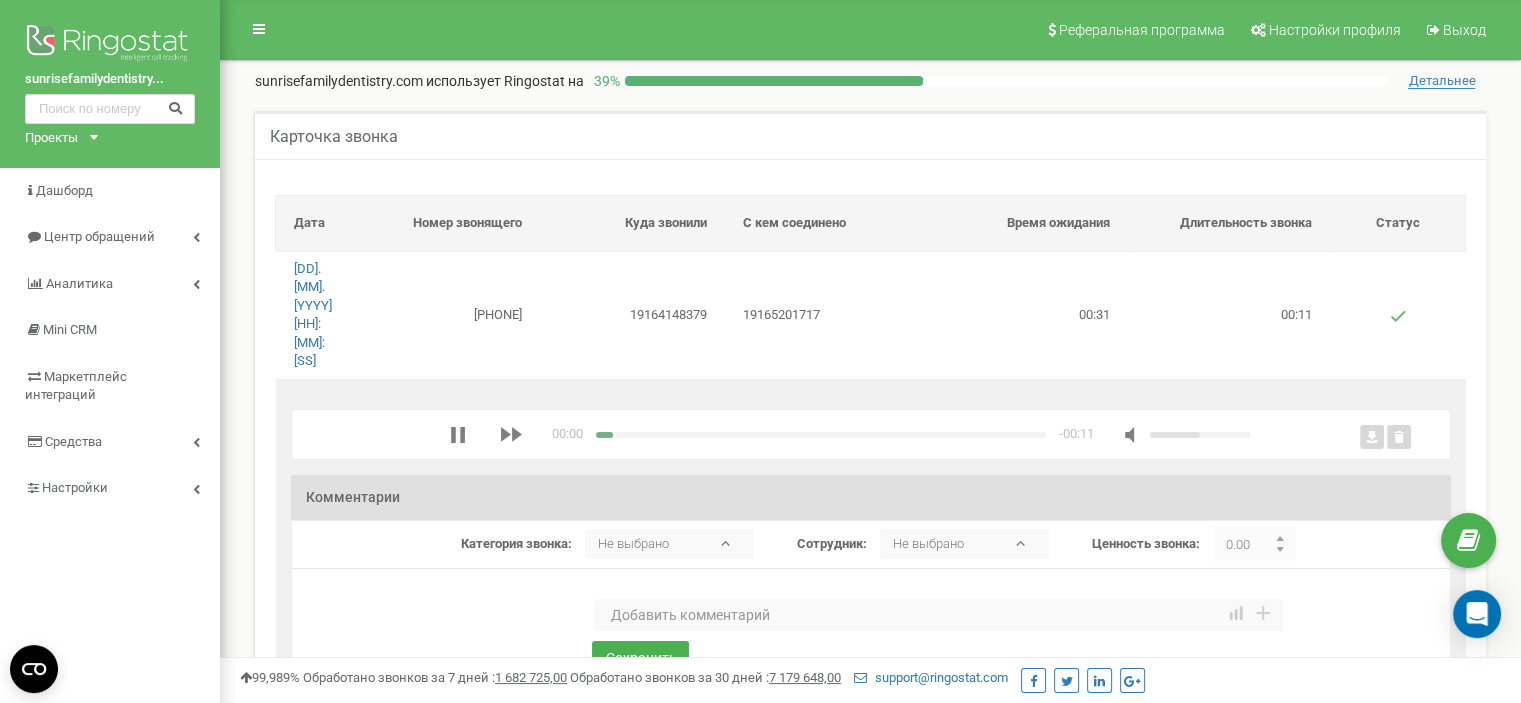 click at bounding box center (938, 615) 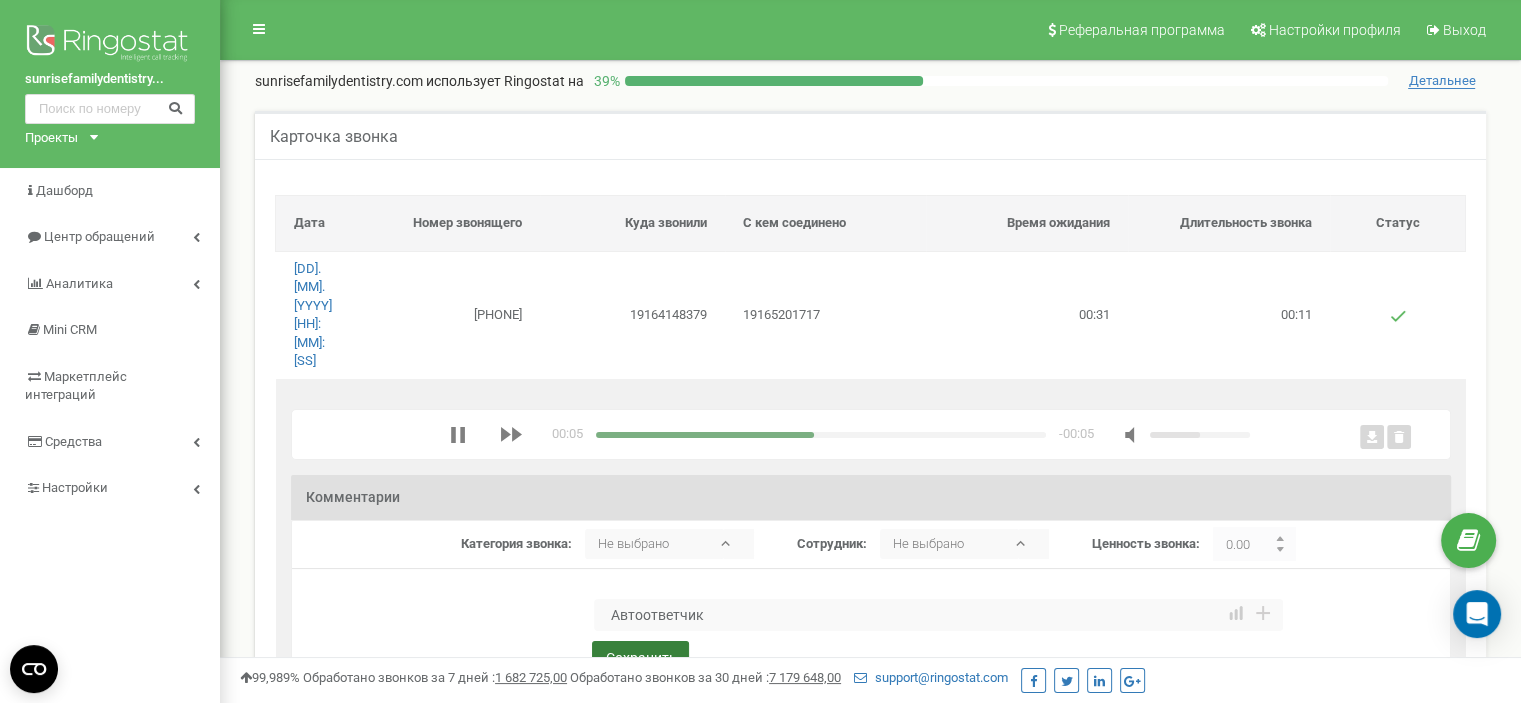 type on "Автоответчик" 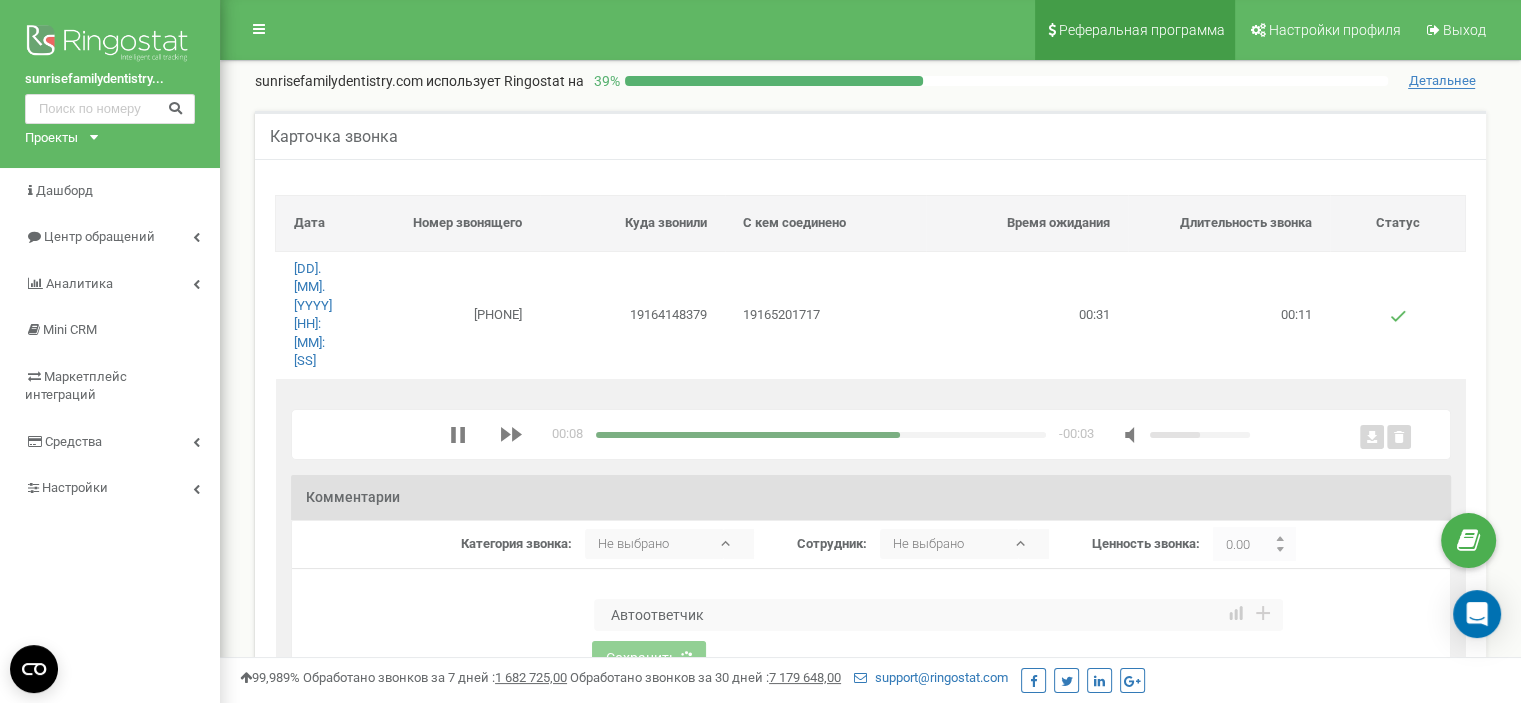 type 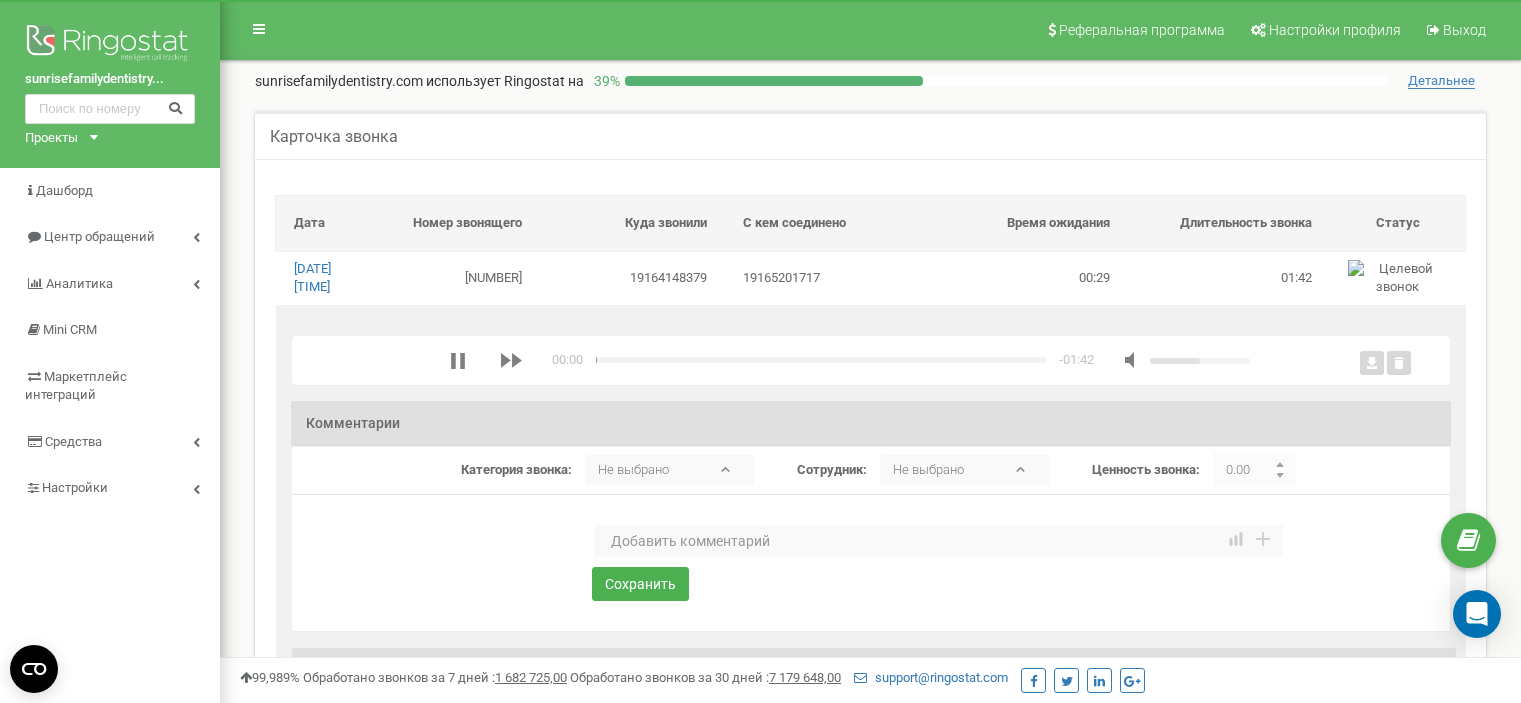scroll, scrollTop: 0, scrollLeft: 0, axis: both 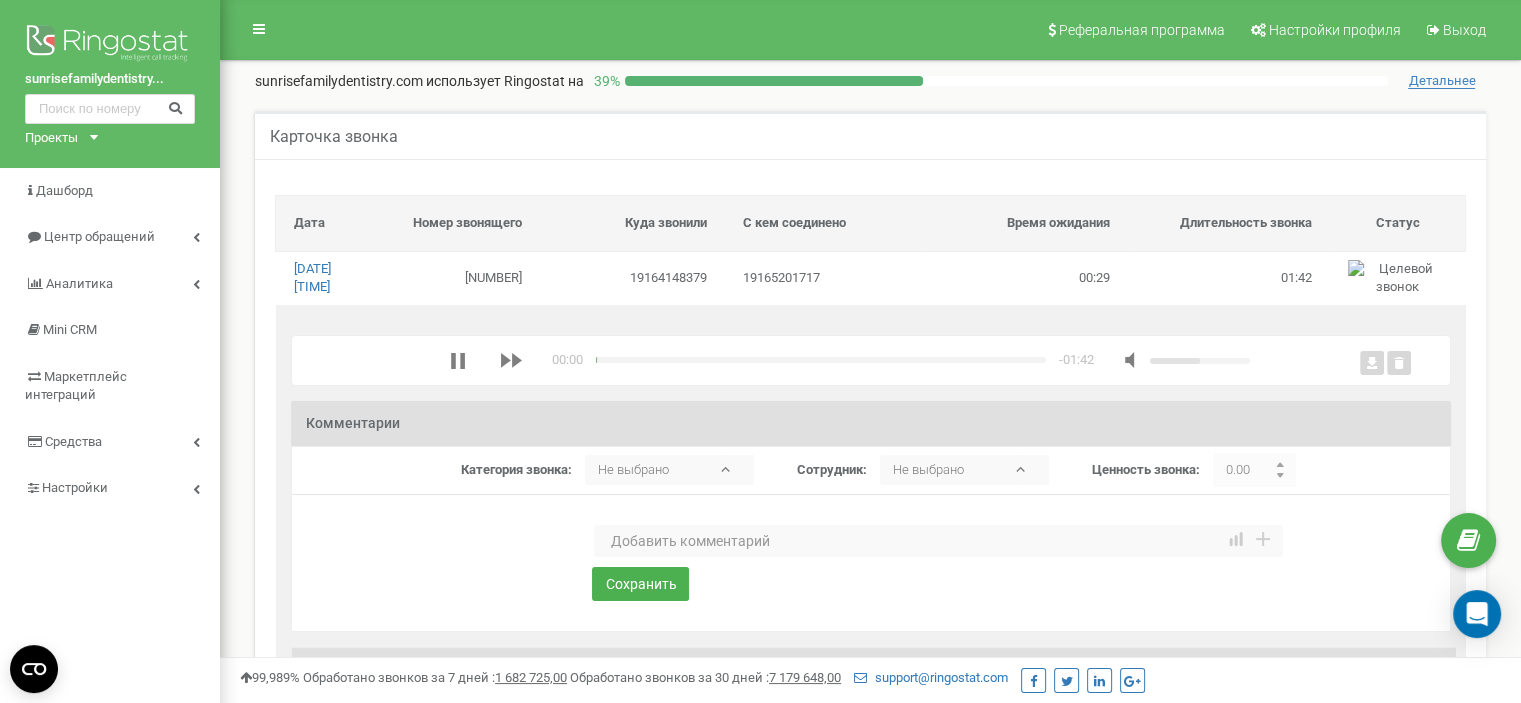 click at bounding box center (938, 541) 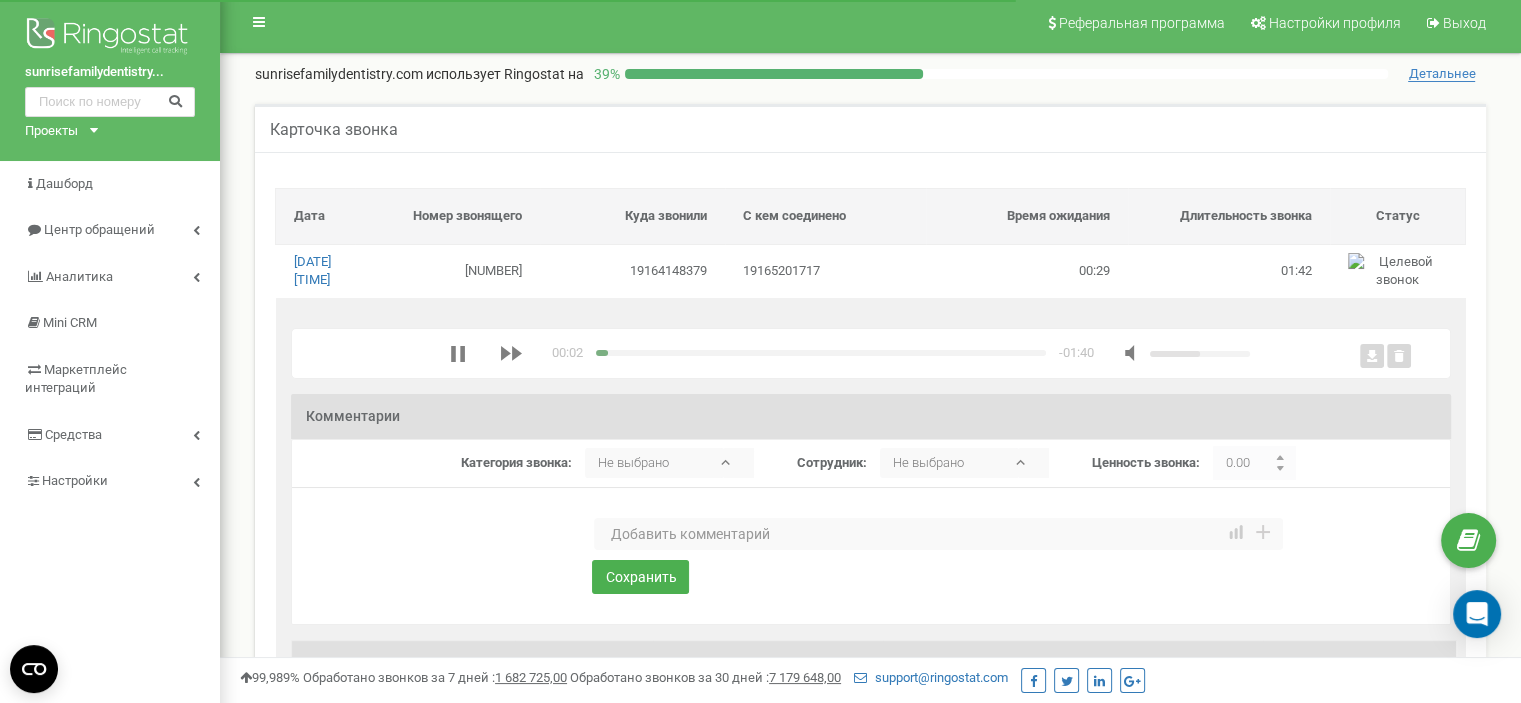 scroll, scrollTop: 0, scrollLeft: 0, axis: both 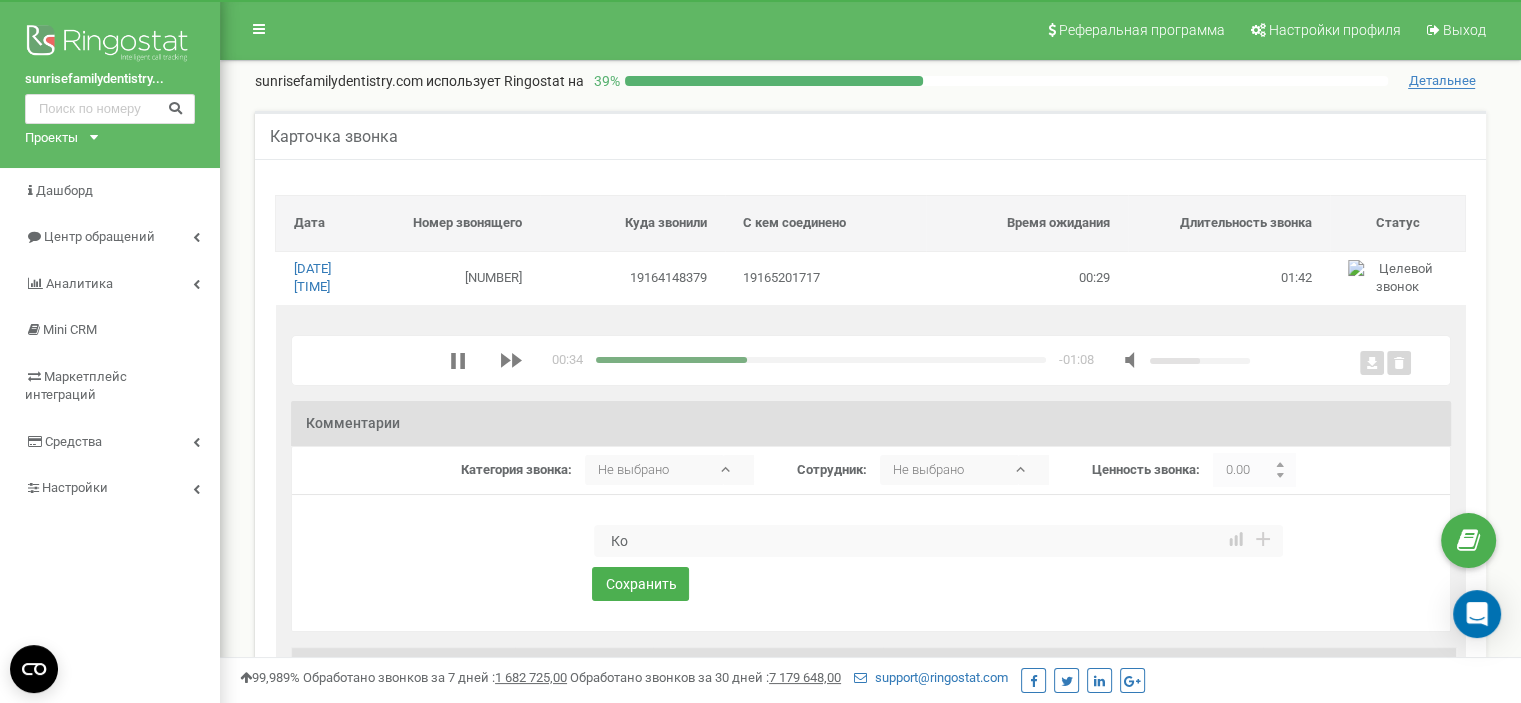 type on "К" 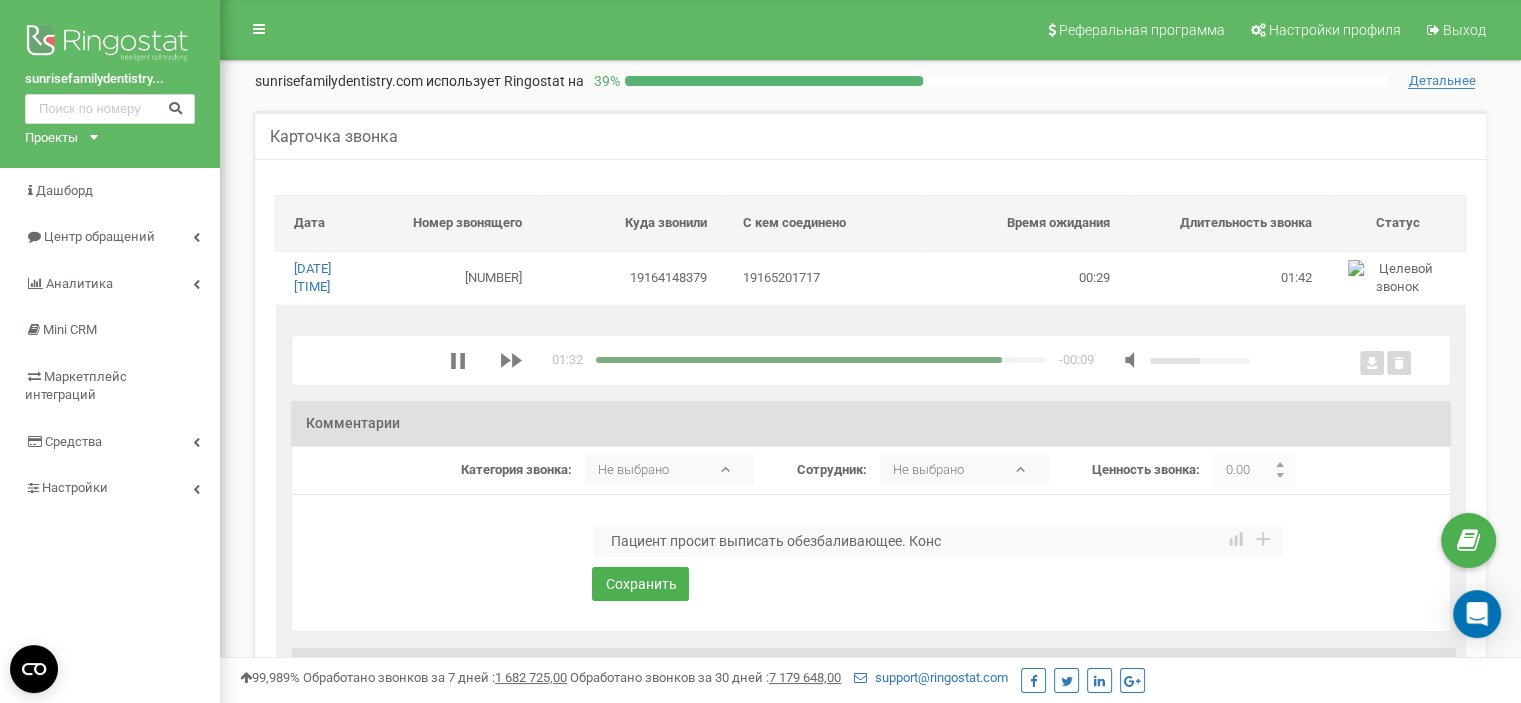 click on "Пациент просит выписать обезбаливающее. Конс" at bounding box center [938, 541] 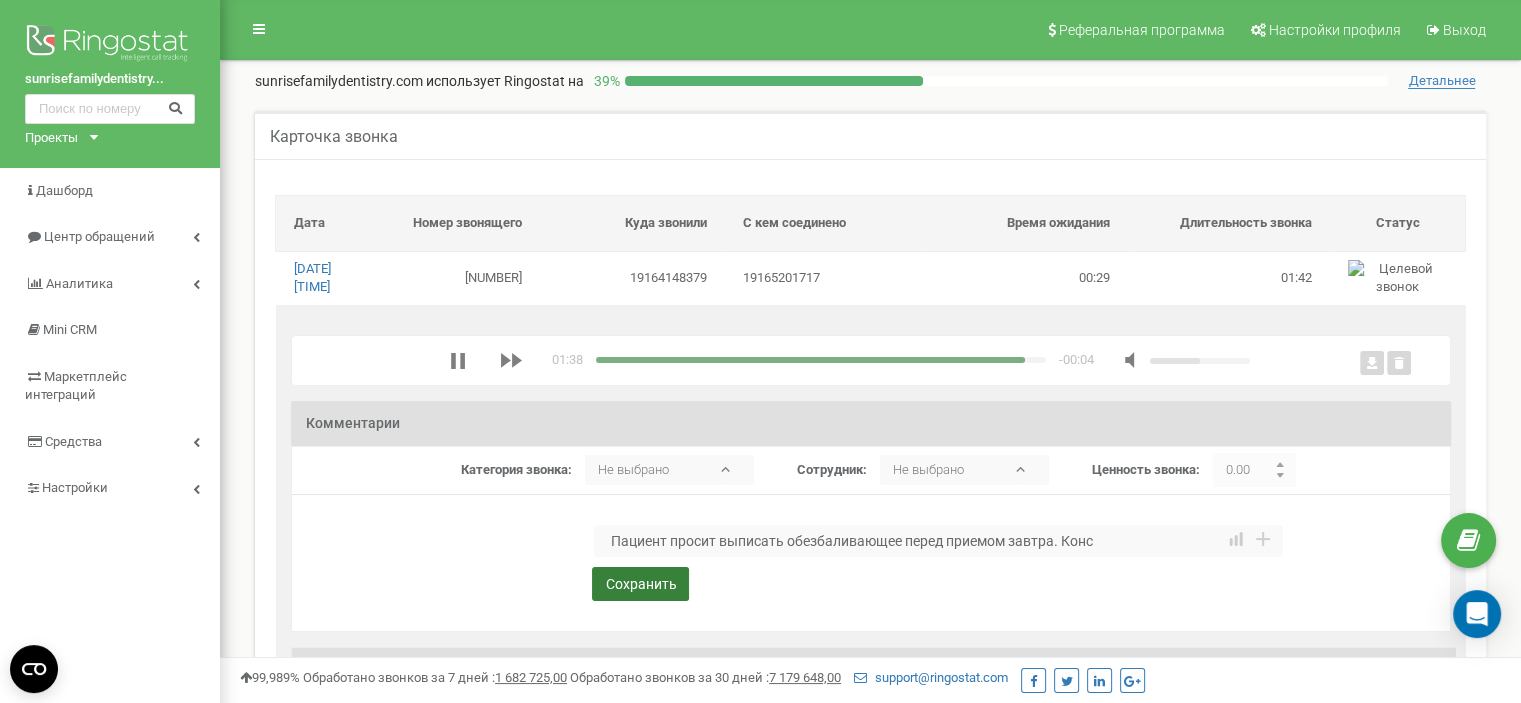 type on "Пациент просит выписать обезбаливающее перед приемом завтра. Конс" 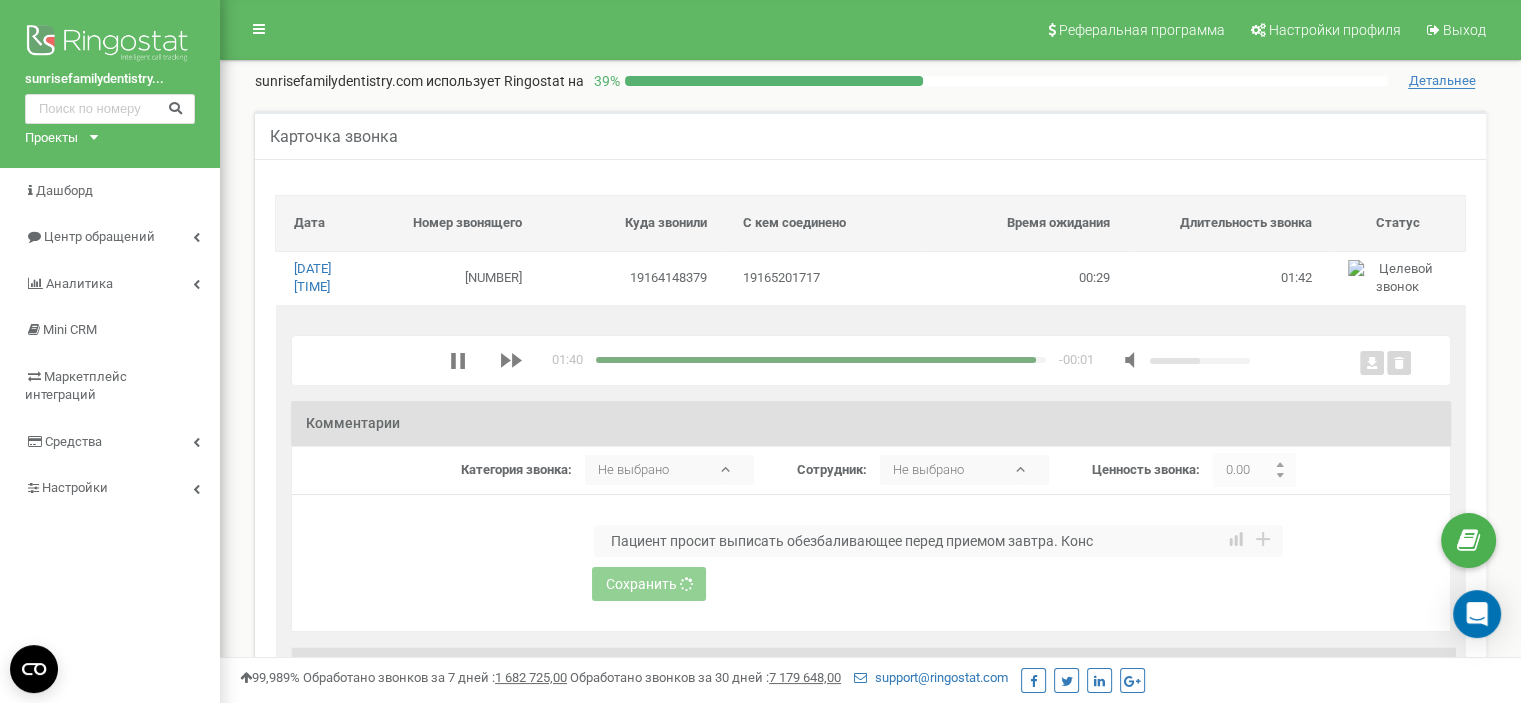 type 